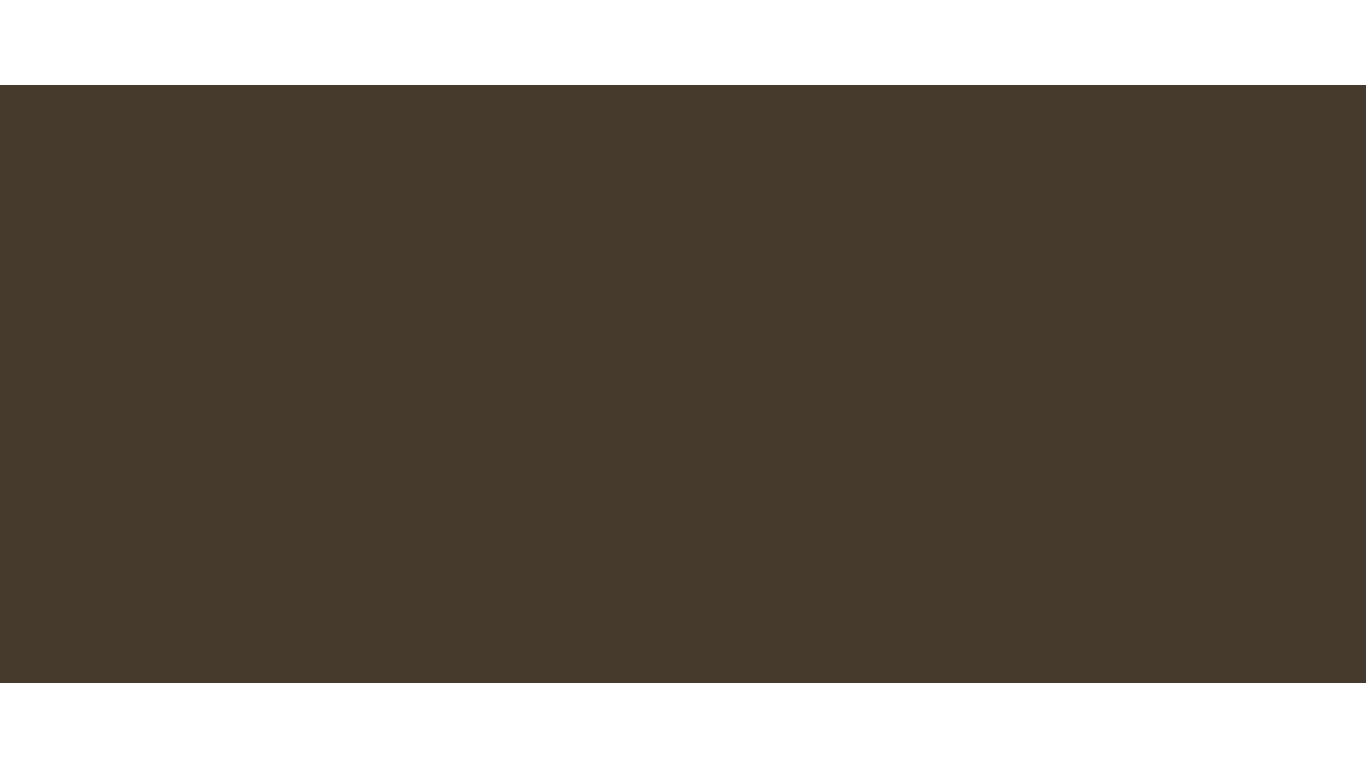 scroll, scrollTop: 0, scrollLeft: 0, axis: both 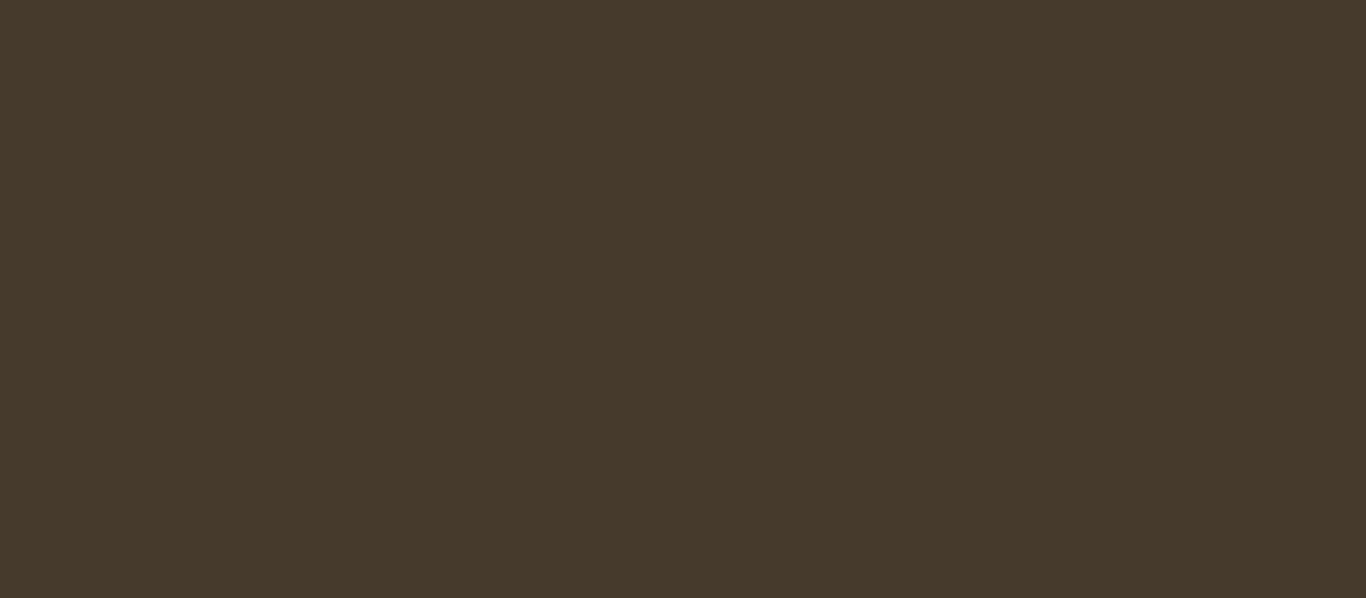 select on "ja" 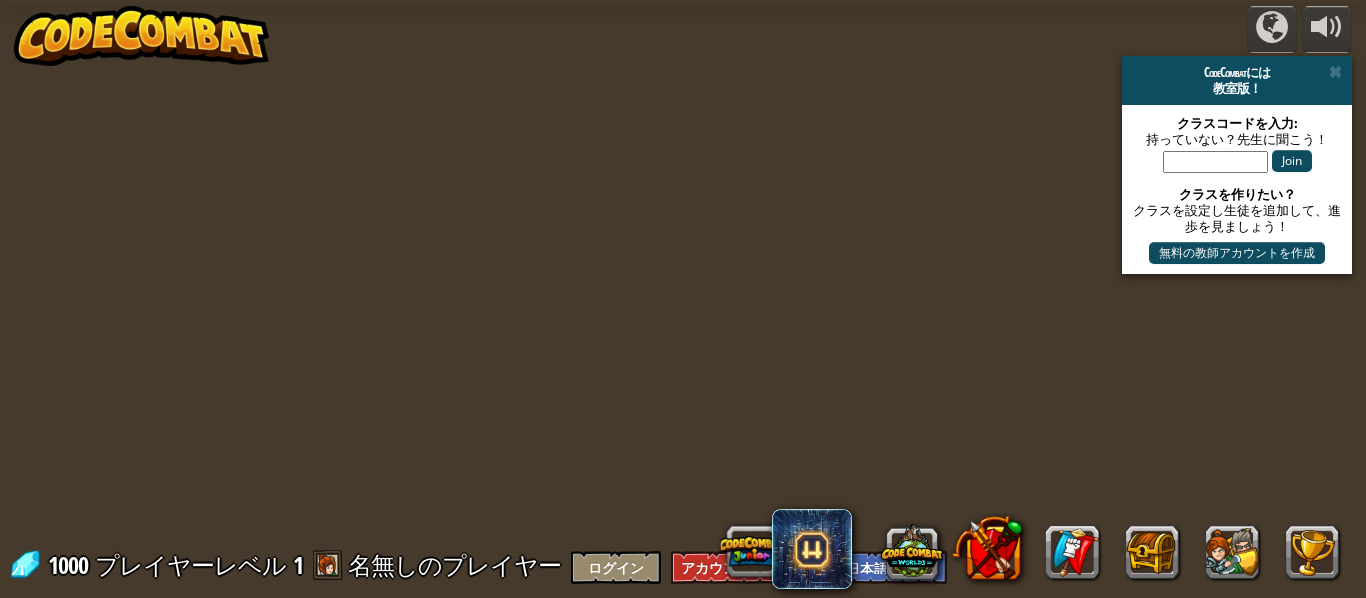 select on "ja" 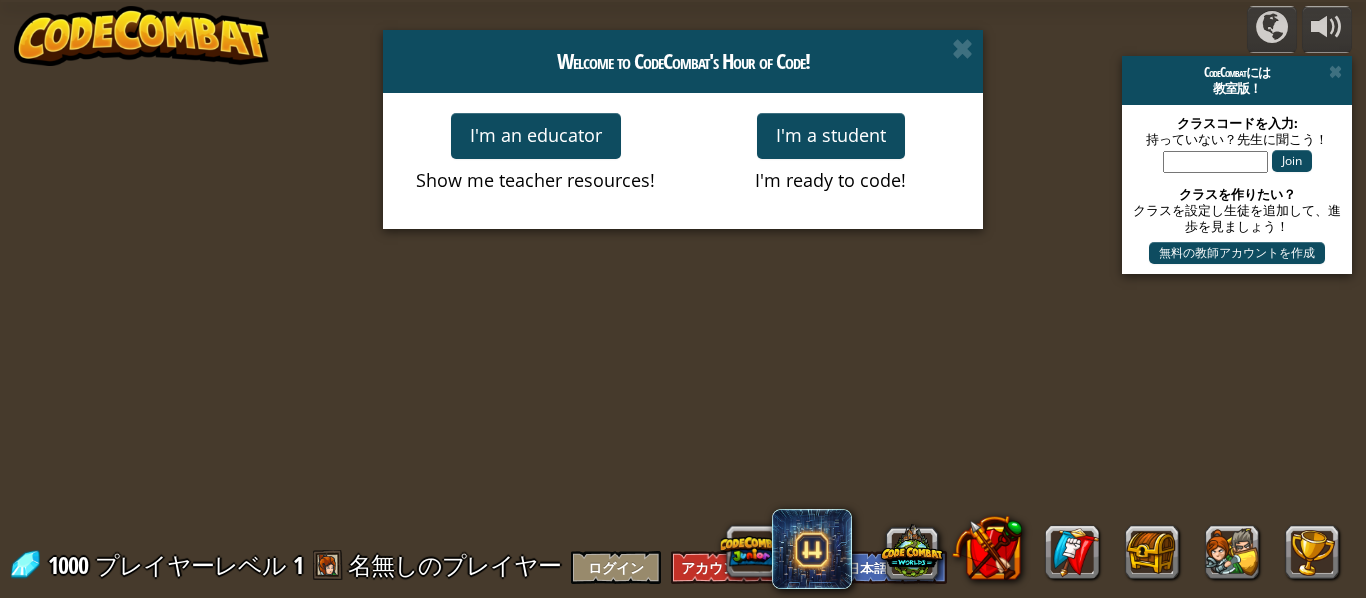 select on "ja" 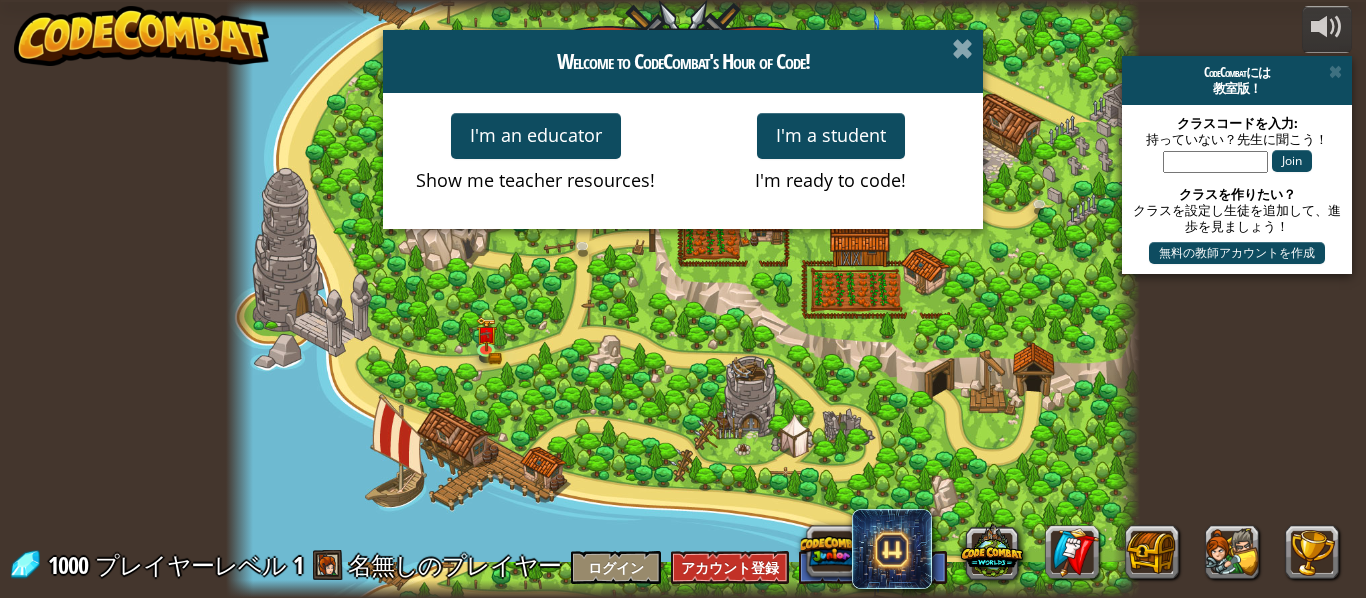 click at bounding box center (962, 48) 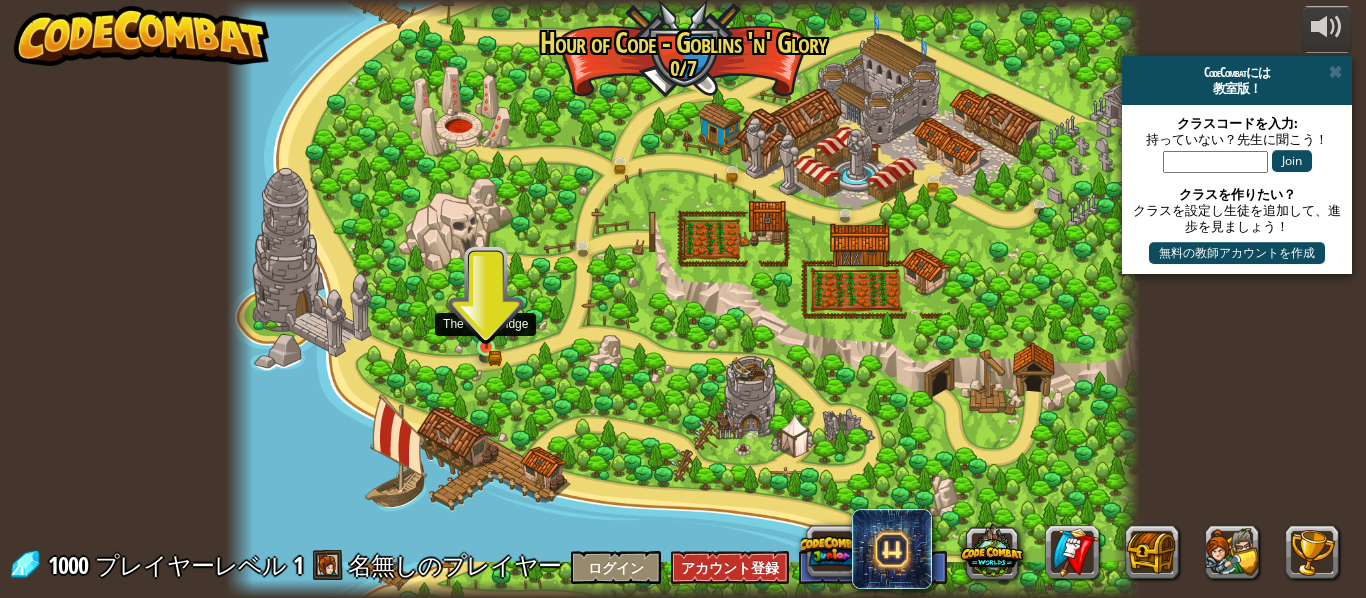 click at bounding box center [486, 326] 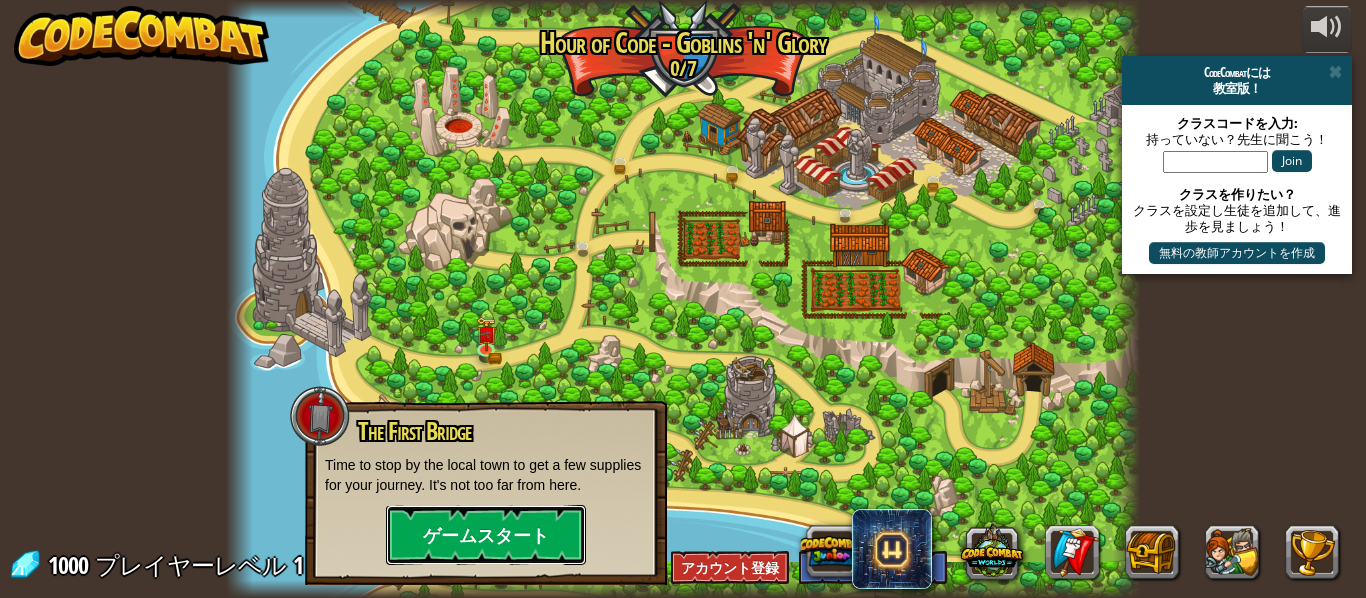 click on "ゲームスタート" at bounding box center [486, 535] 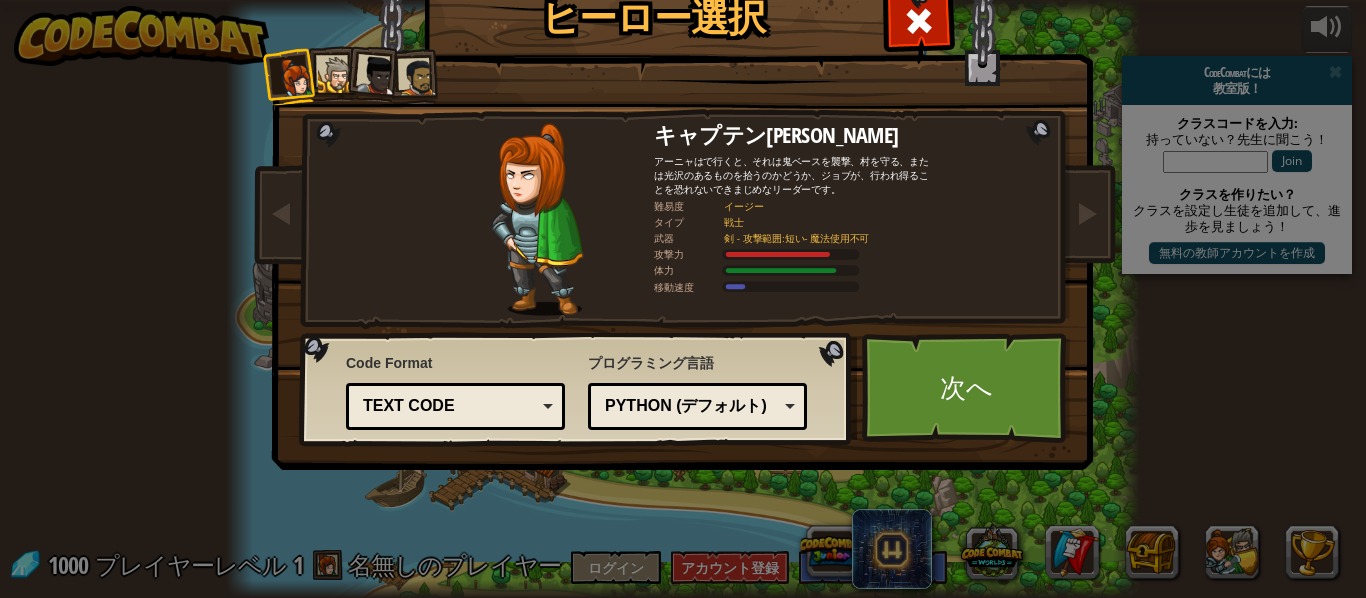 click at bounding box center (336, 75) 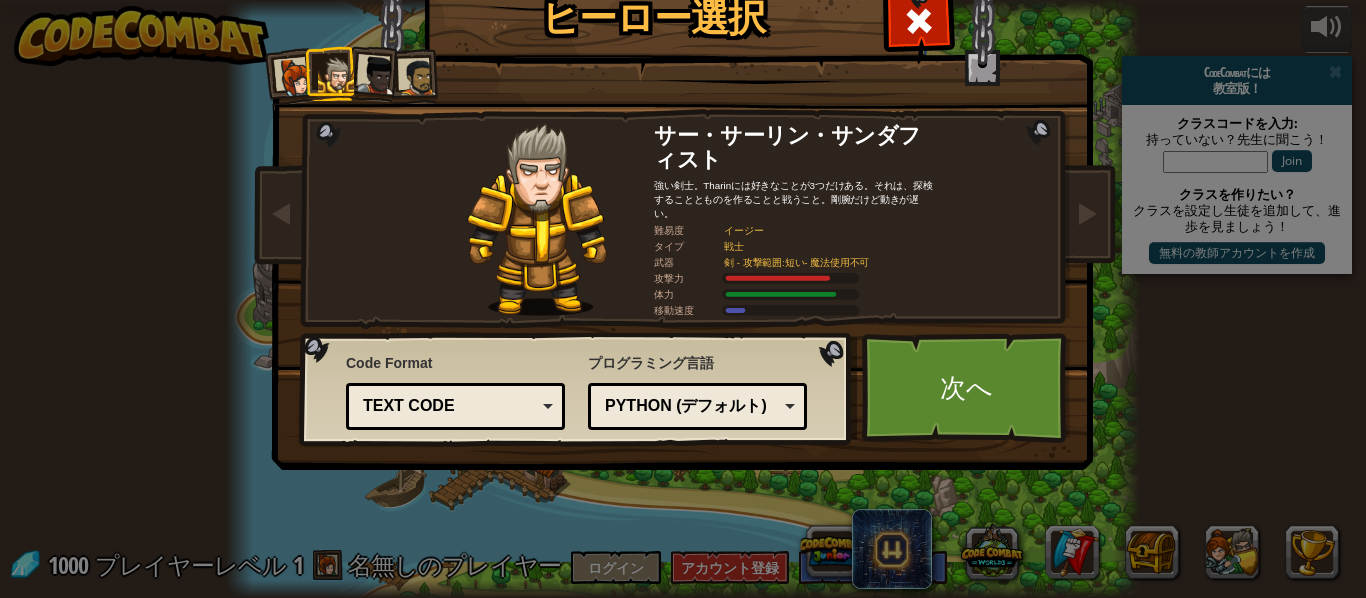 click at bounding box center (377, 76) 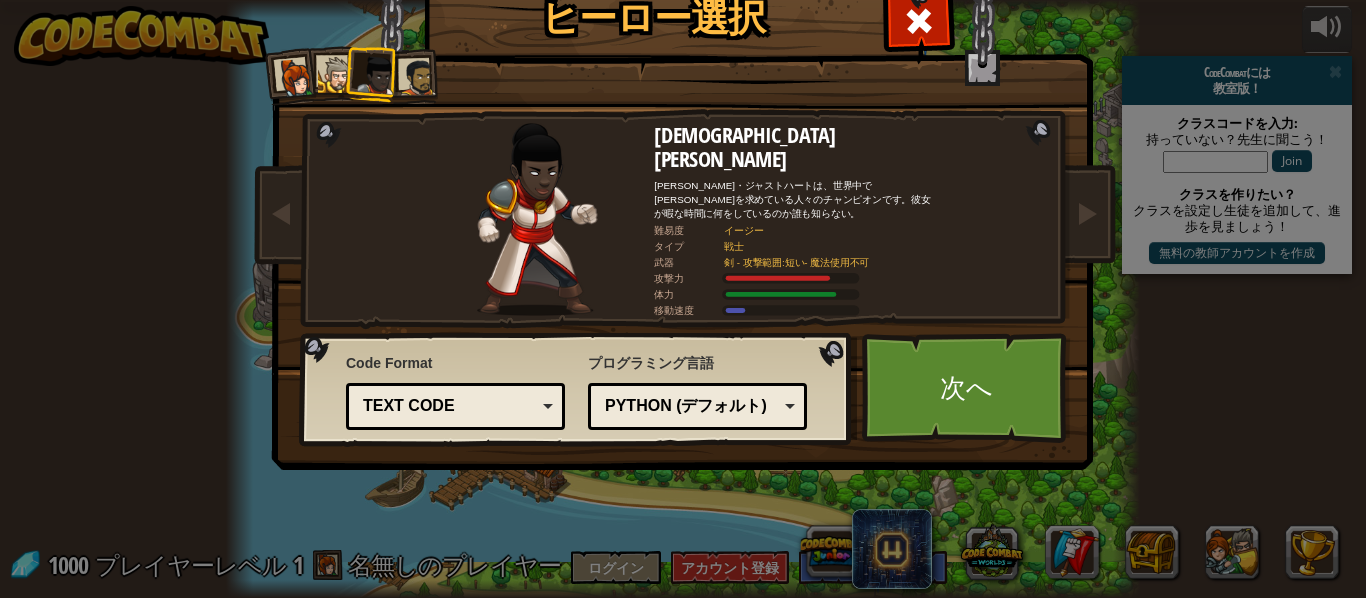 click at bounding box center (417, 77) 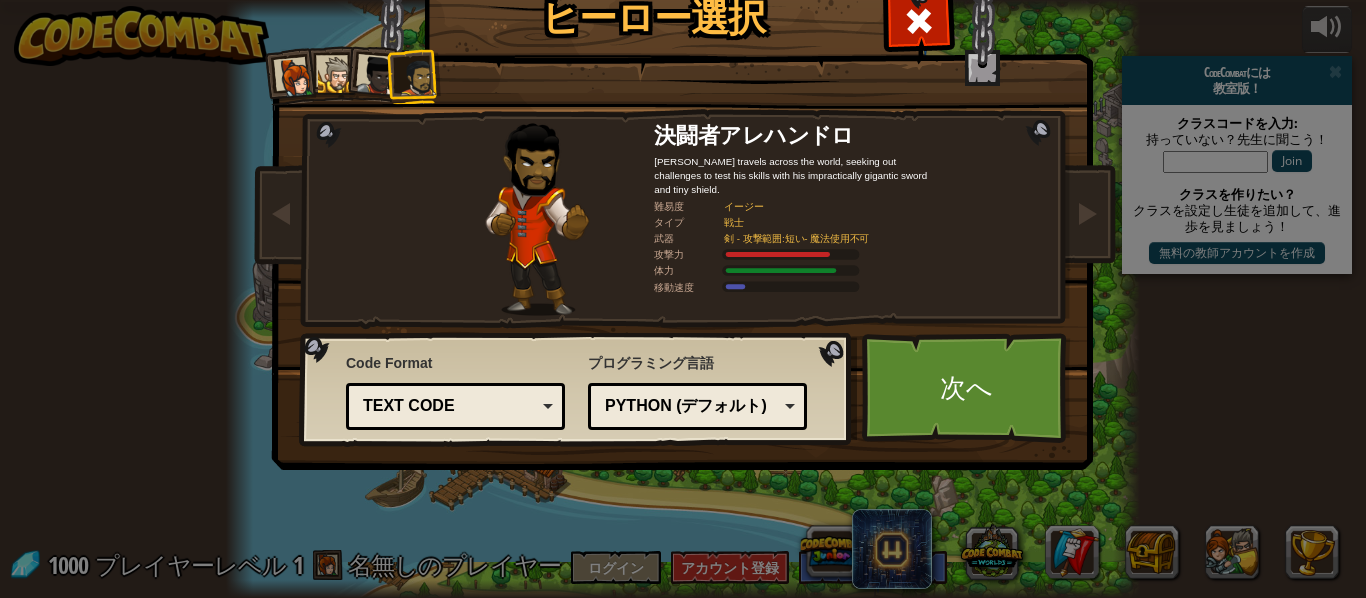 click at bounding box center (296, 78) 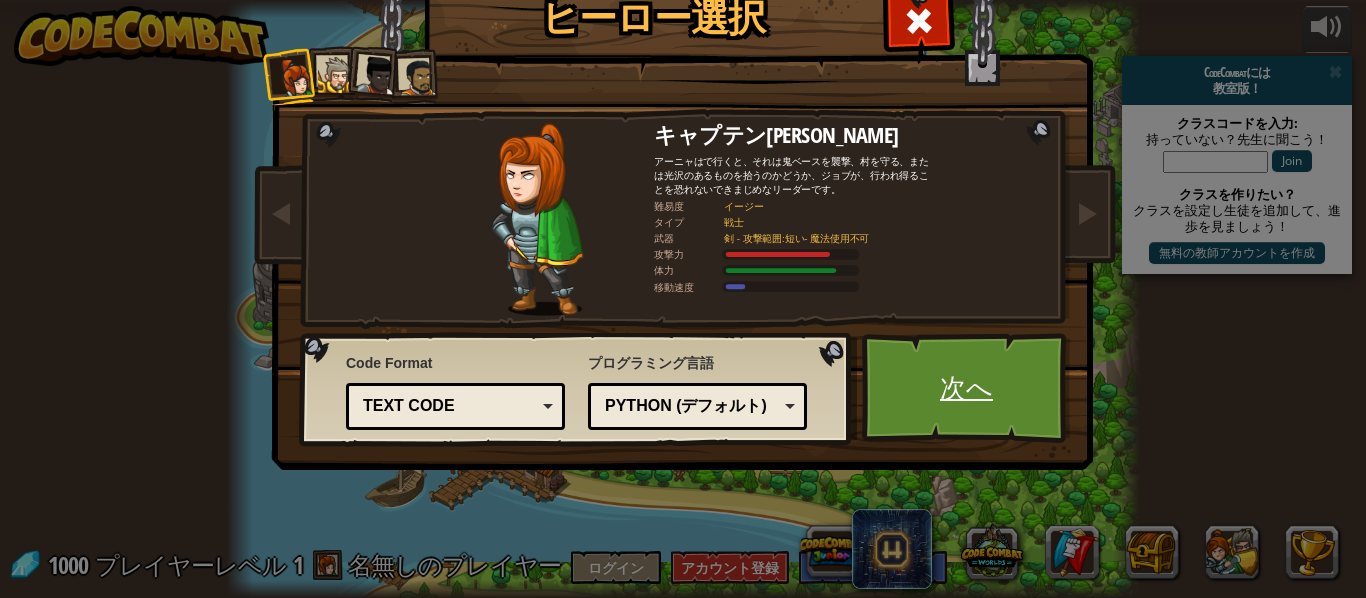 click on "次へ" at bounding box center [966, 388] 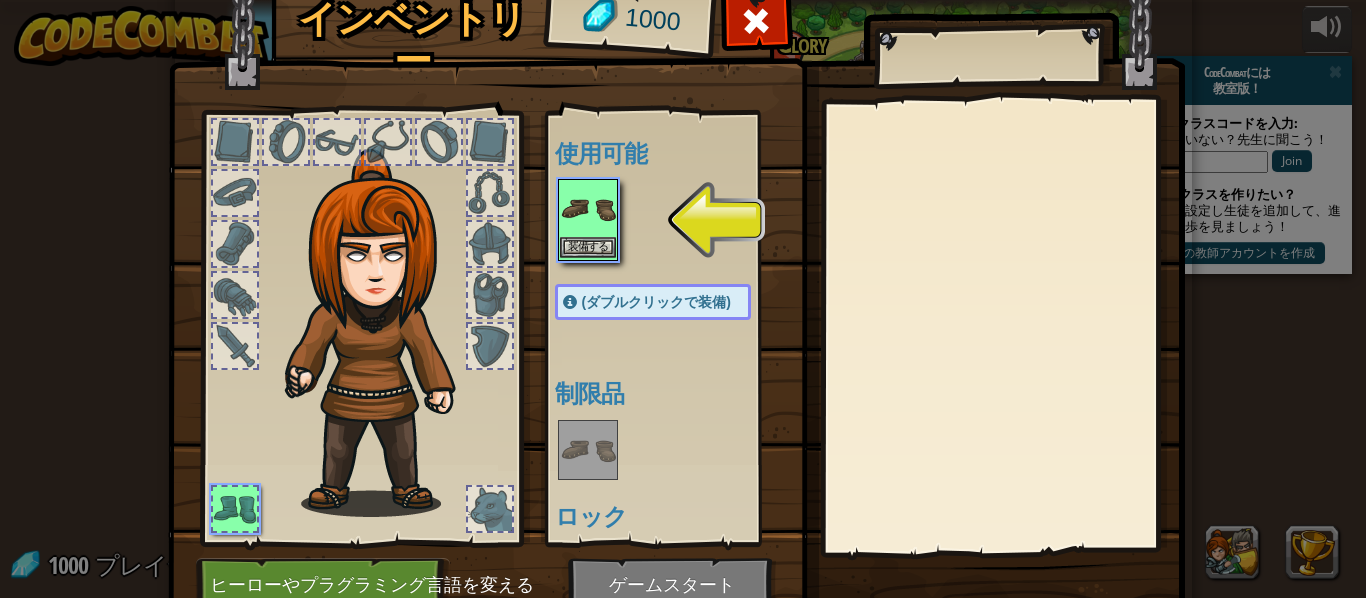 click at bounding box center (588, 209) 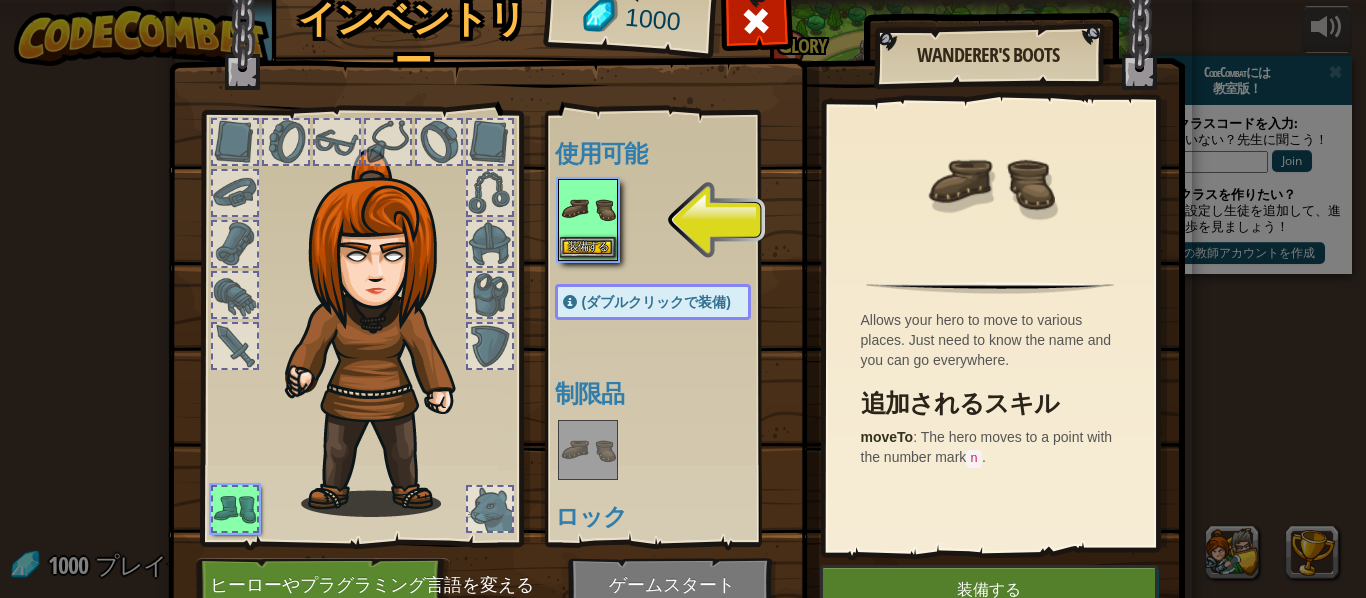 click on "インベントリー [DATE] 使用可能 装備する (ダブルクリックで装備) 制限品 ロック Wanderer's Boots Allows your hero to move to various places. Just need to know the name and you can go everywhere. 追加されるスキル moveTo : The hero moves to a point with the number mark  n . アンロック (undefined ) 装備する 装備を外す サブスクリプションで解放！ (このレベルでは制限品) ヒーローやプラグラミング言語を変える ゲームスタート" at bounding box center [683, 305] 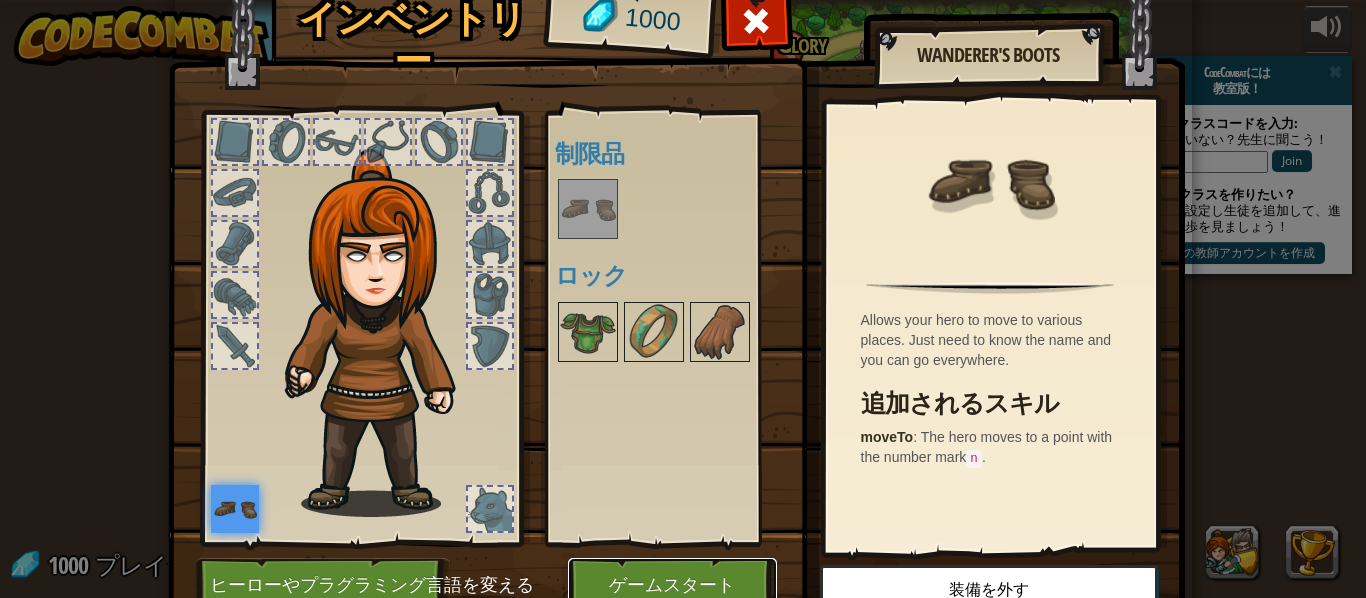 click on "ゲームスタート" at bounding box center [672, 585] 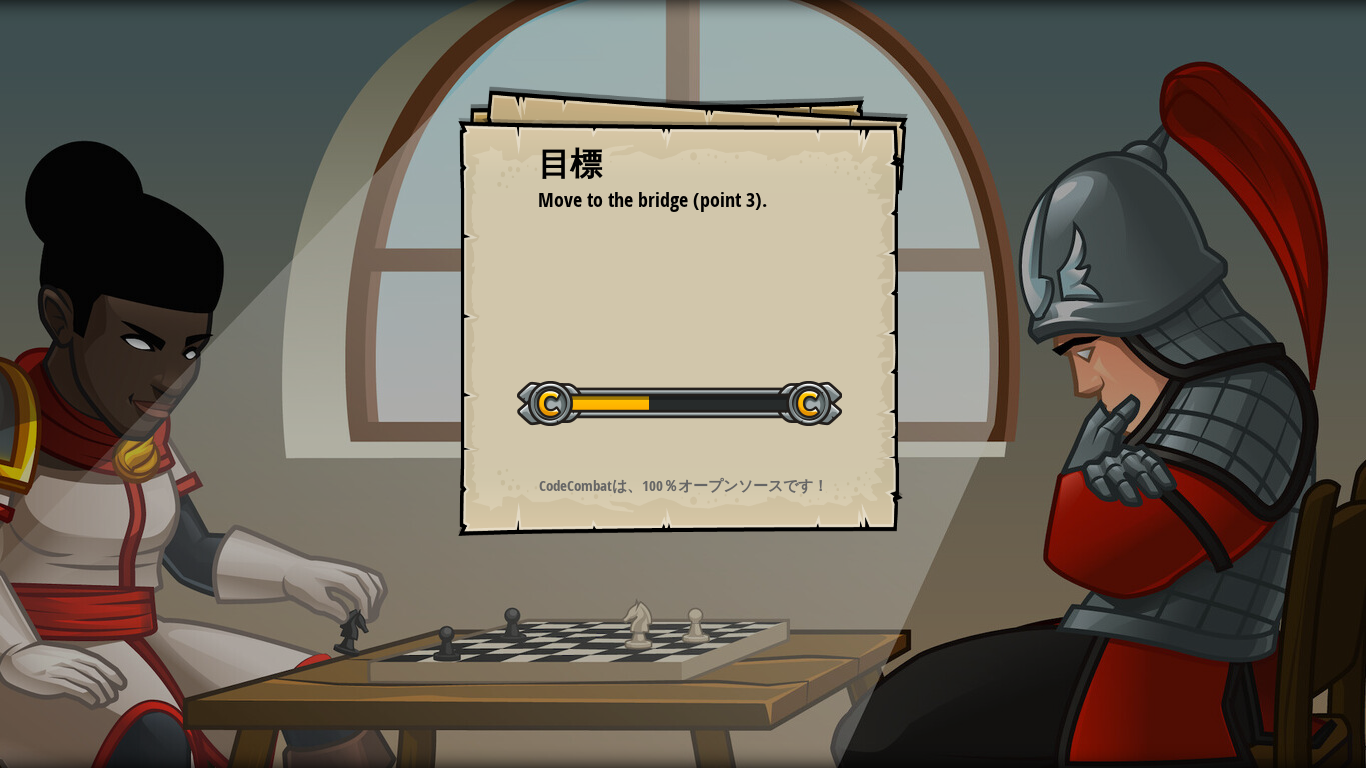 click at bounding box center (679, 403) 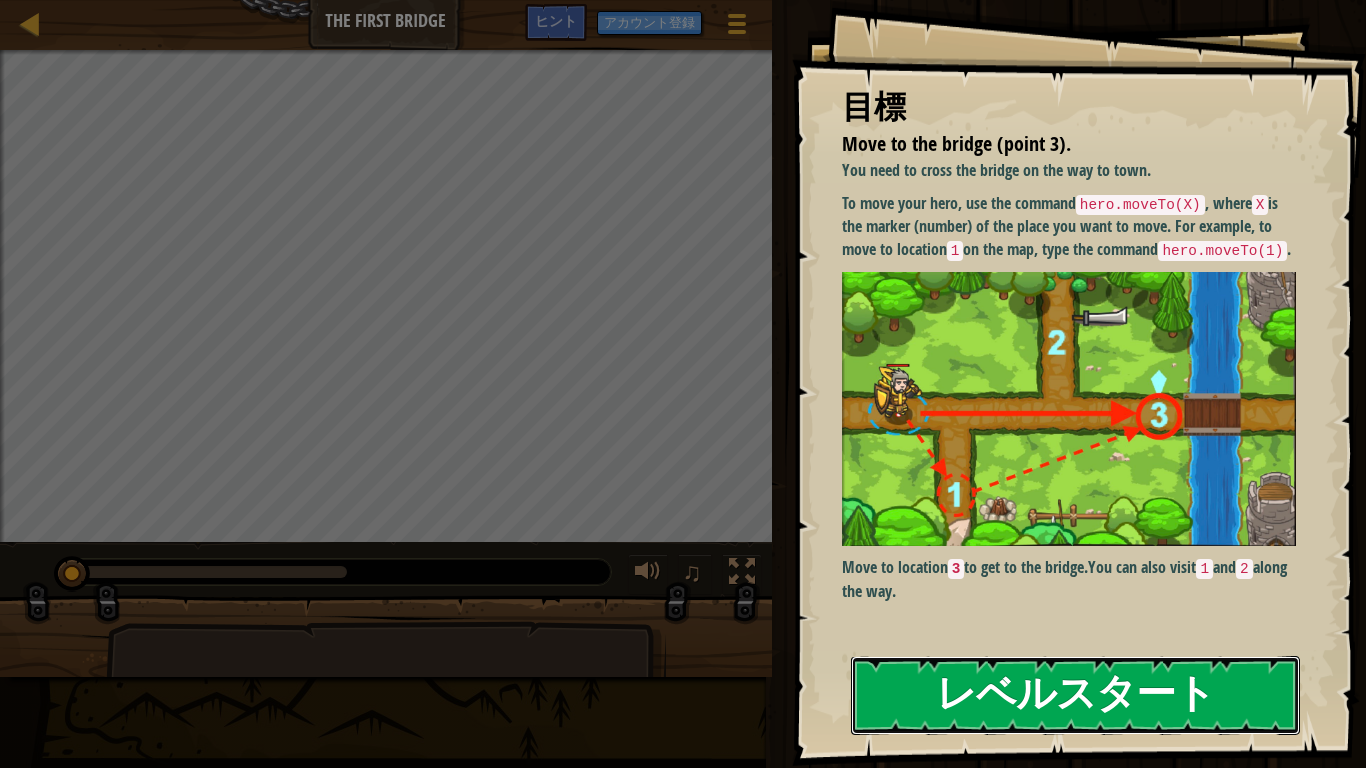 click on "レベルスタート" at bounding box center (1075, 695) 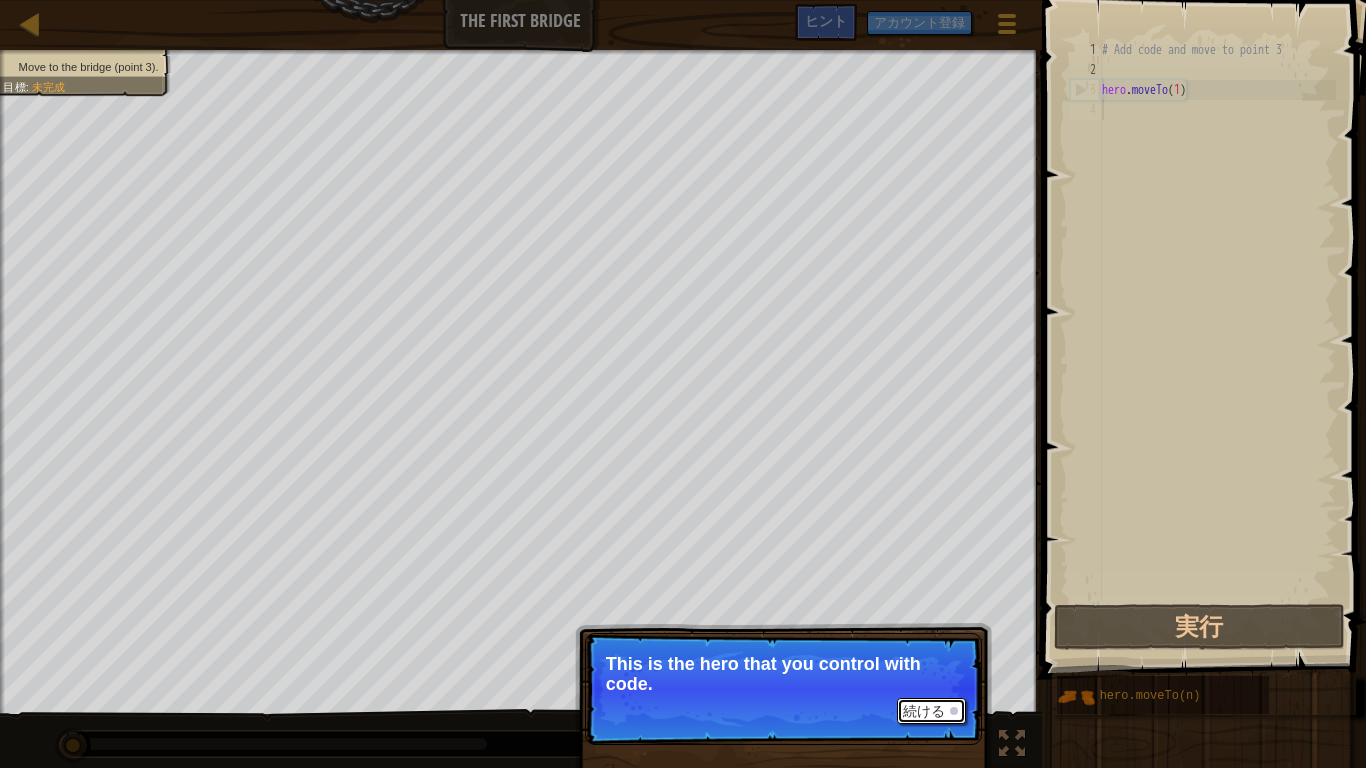 click at bounding box center [954, 711] 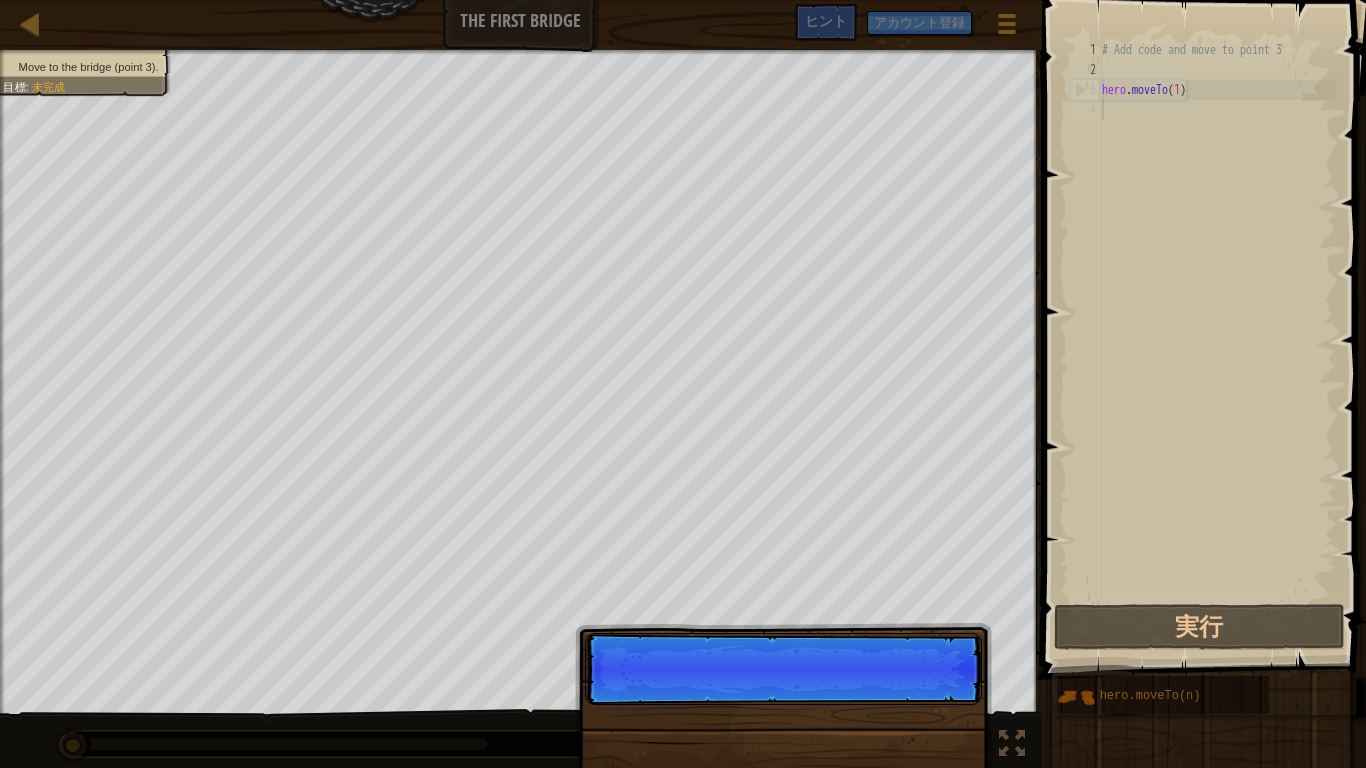scroll, scrollTop: 9, scrollLeft: 0, axis: vertical 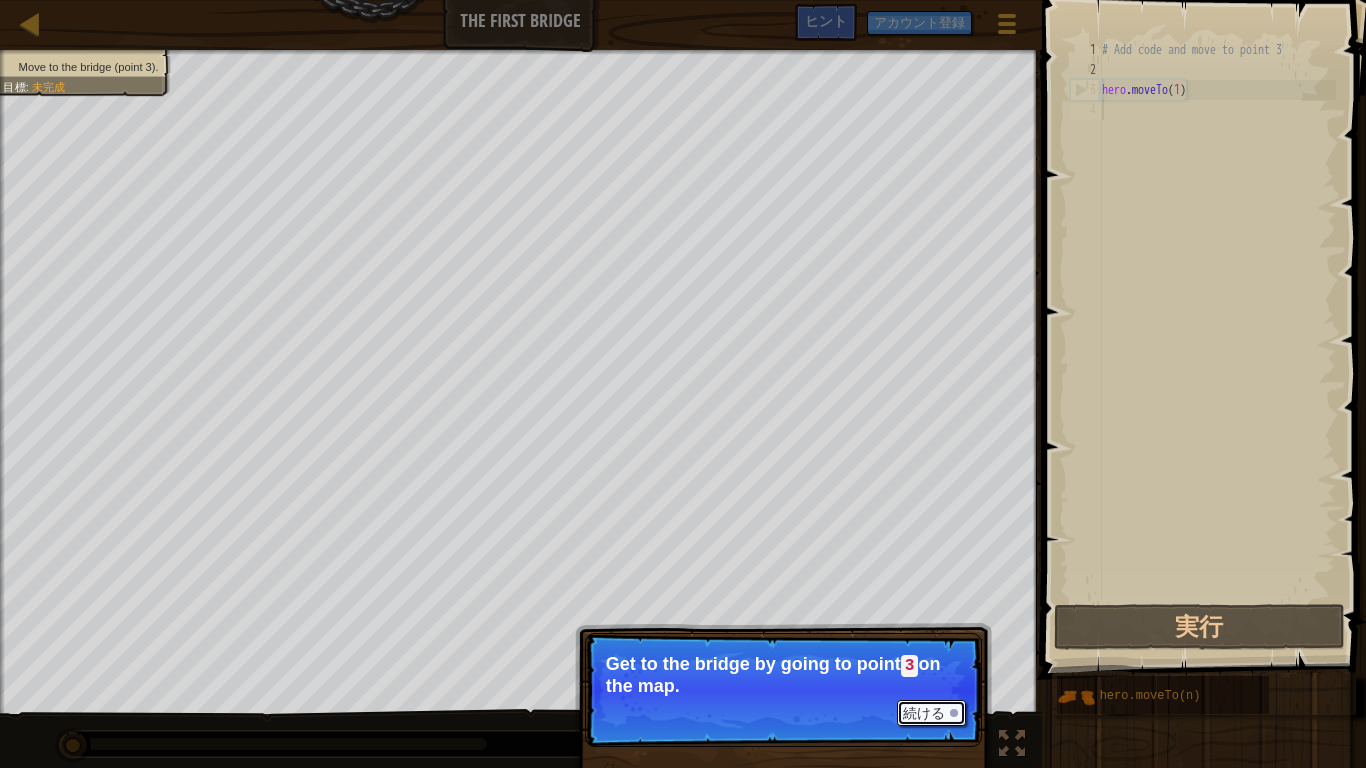 click on "続ける" at bounding box center (931, 713) 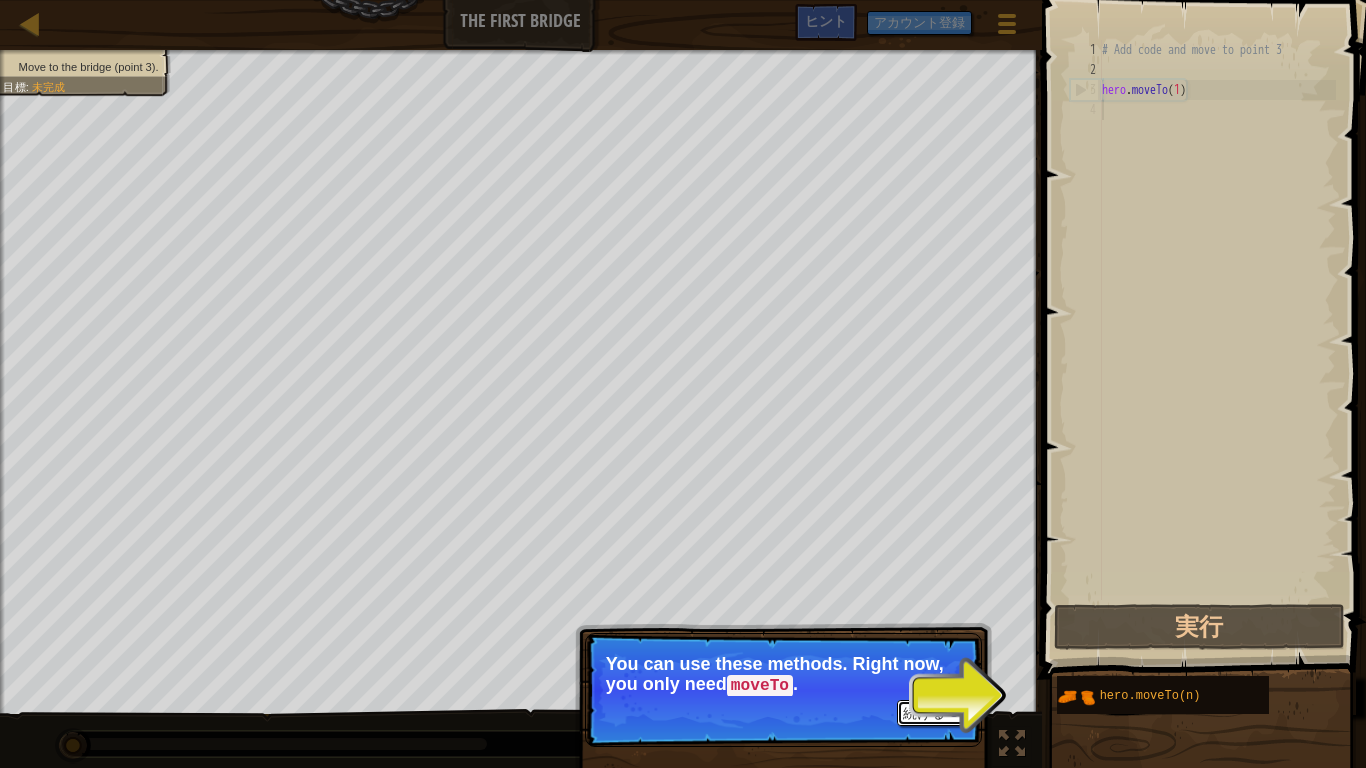 click on "続ける" at bounding box center [931, 713] 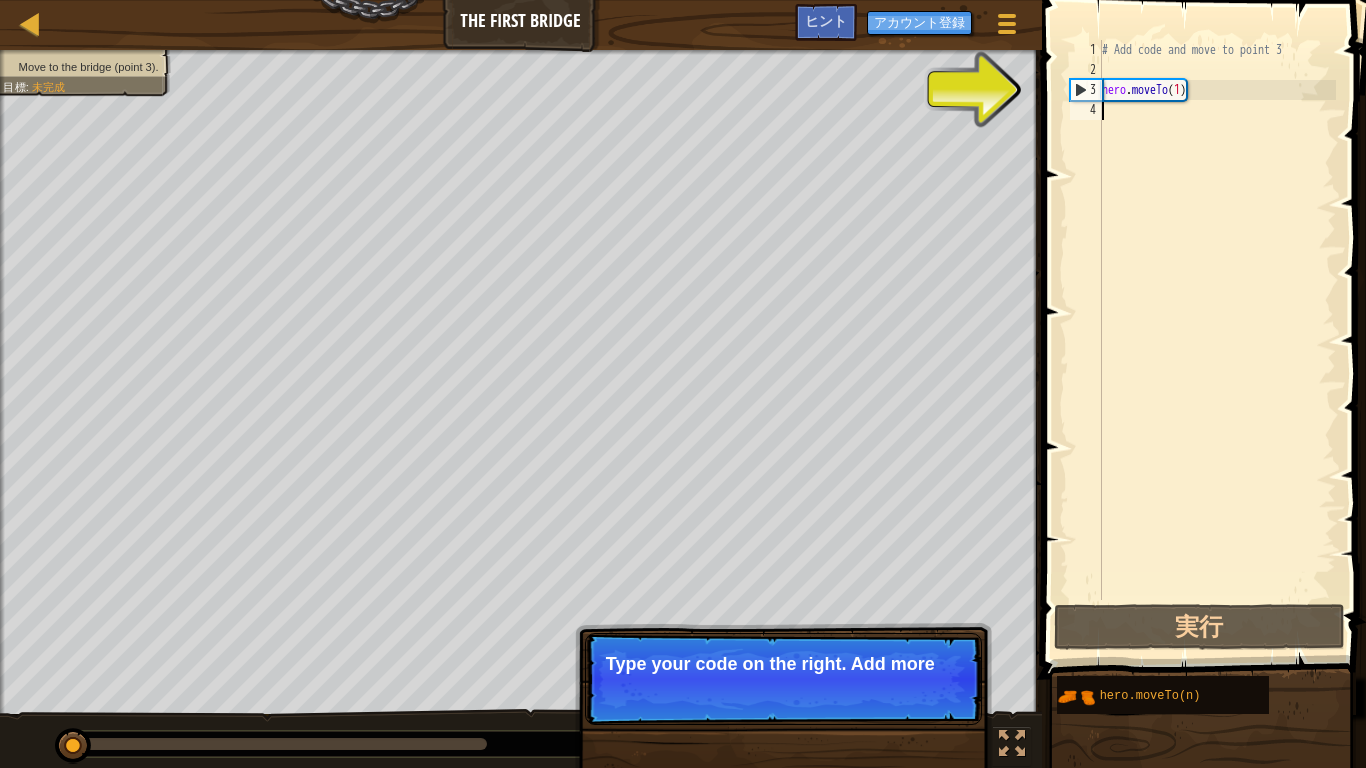 click on "続ける  Type your code on the right. Add more" at bounding box center [783, 679] 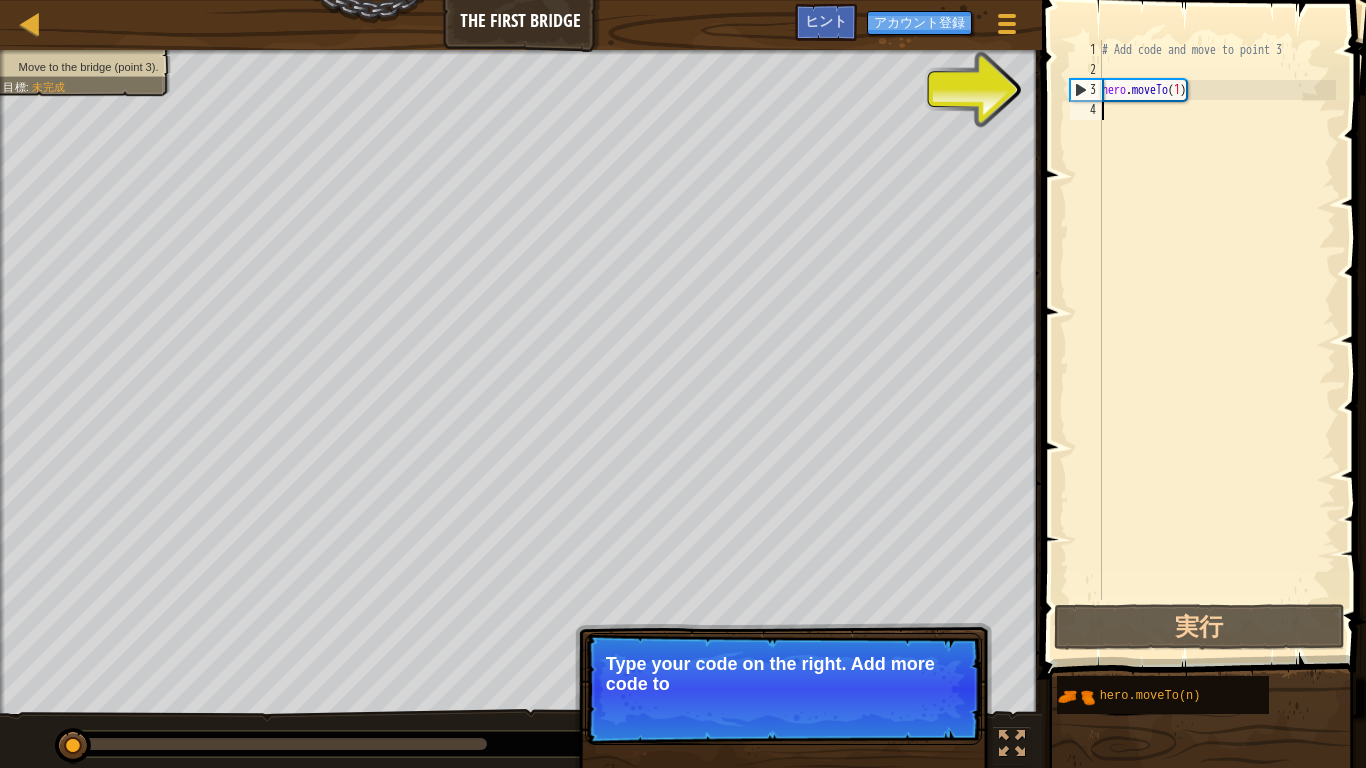 click on "続ける  Type your code on the right. Add more code to" at bounding box center (783, 689) 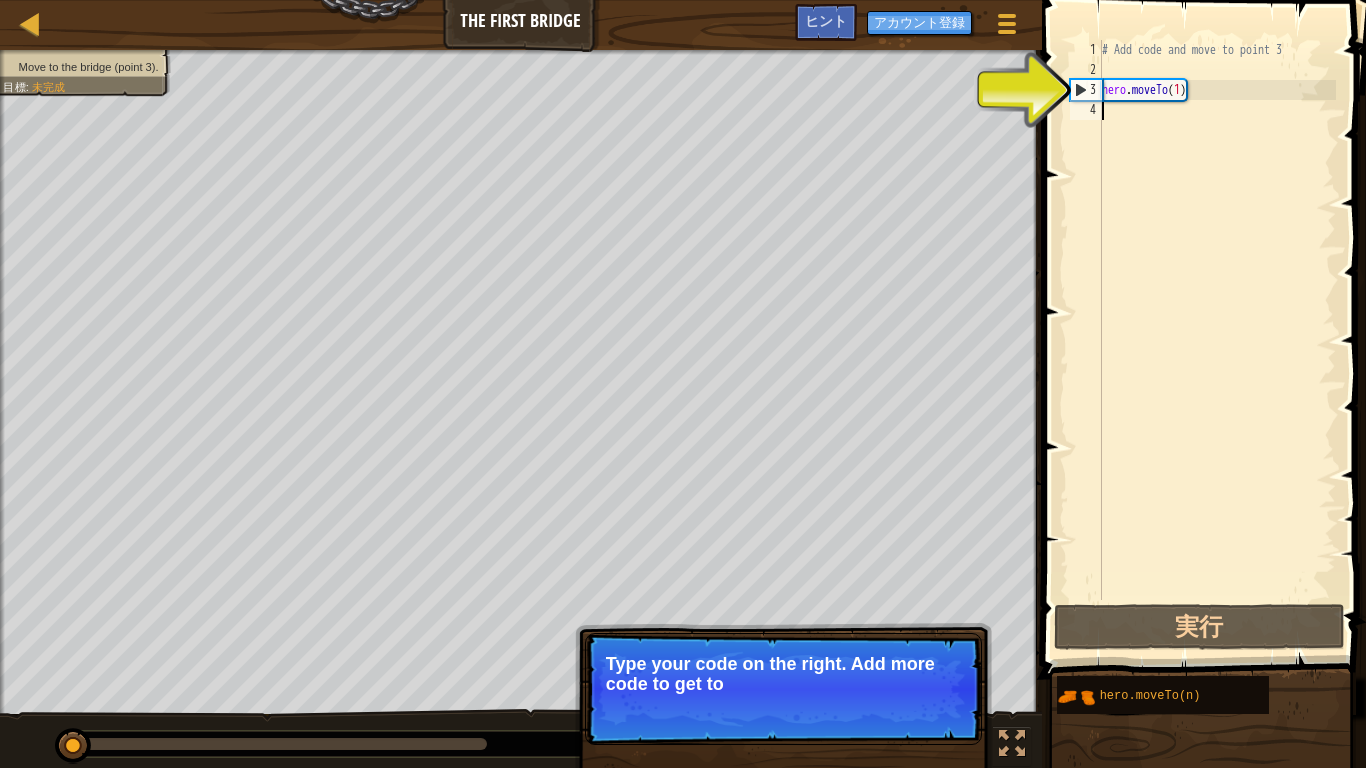 click on "続ける  Type your code on the right. Add more code to get to" at bounding box center (783, 689) 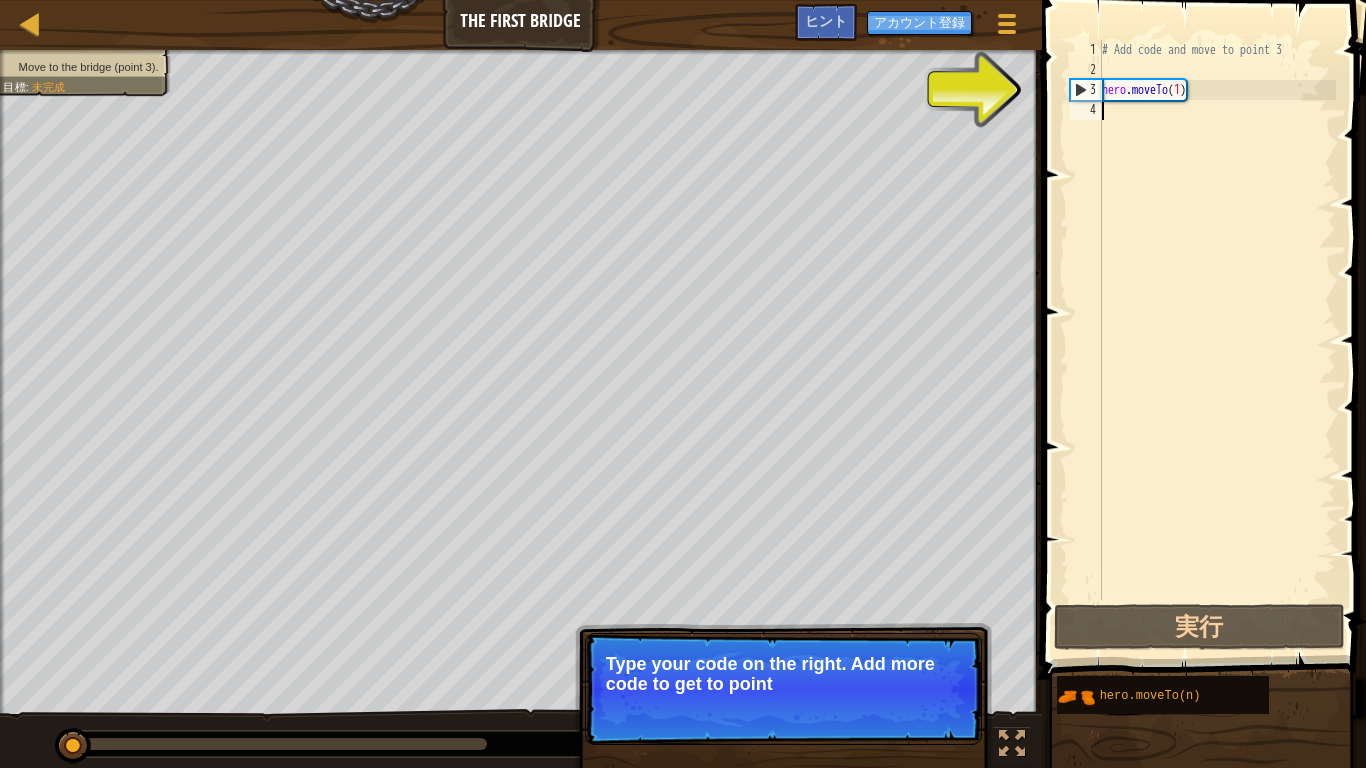 click on "続ける  Type your code on the right. Add more code to get to point" at bounding box center (783, 689) 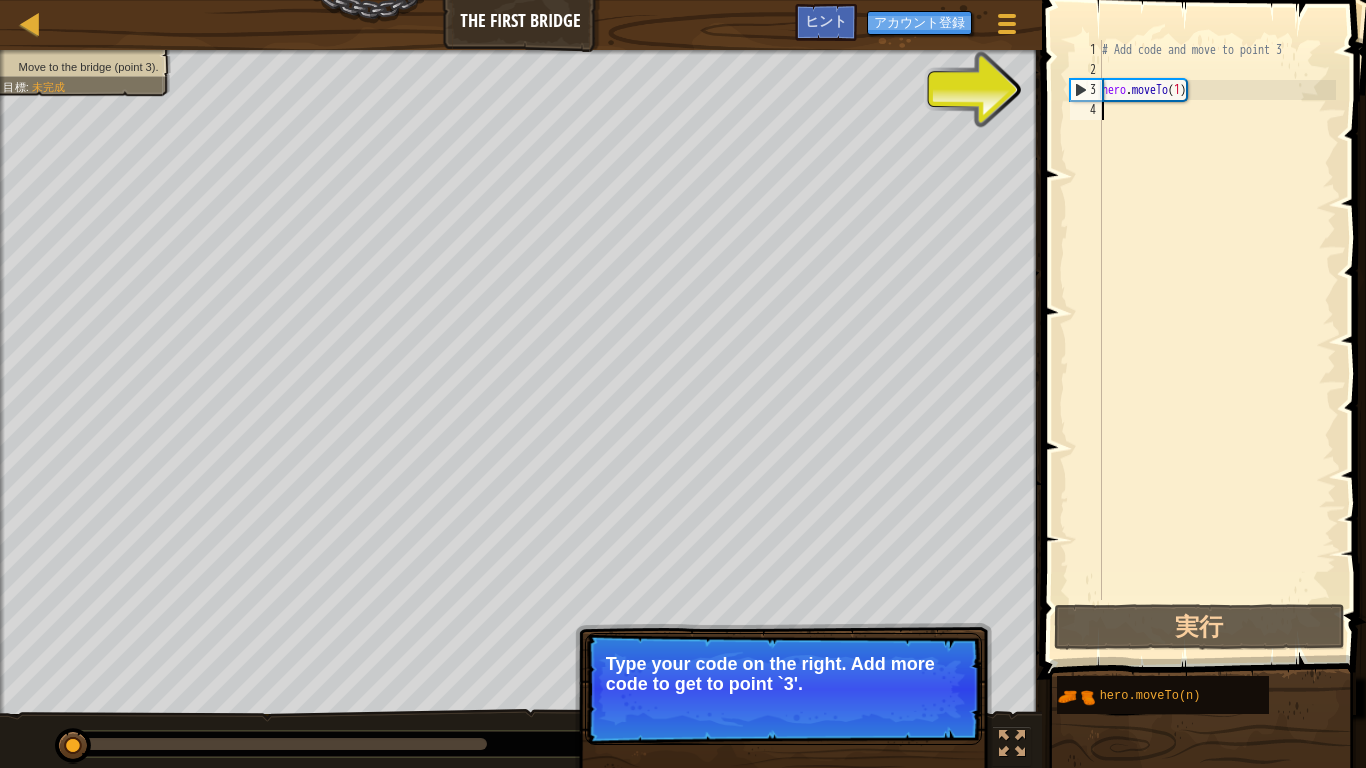click on "続ける" at bounding box center [931, 711] 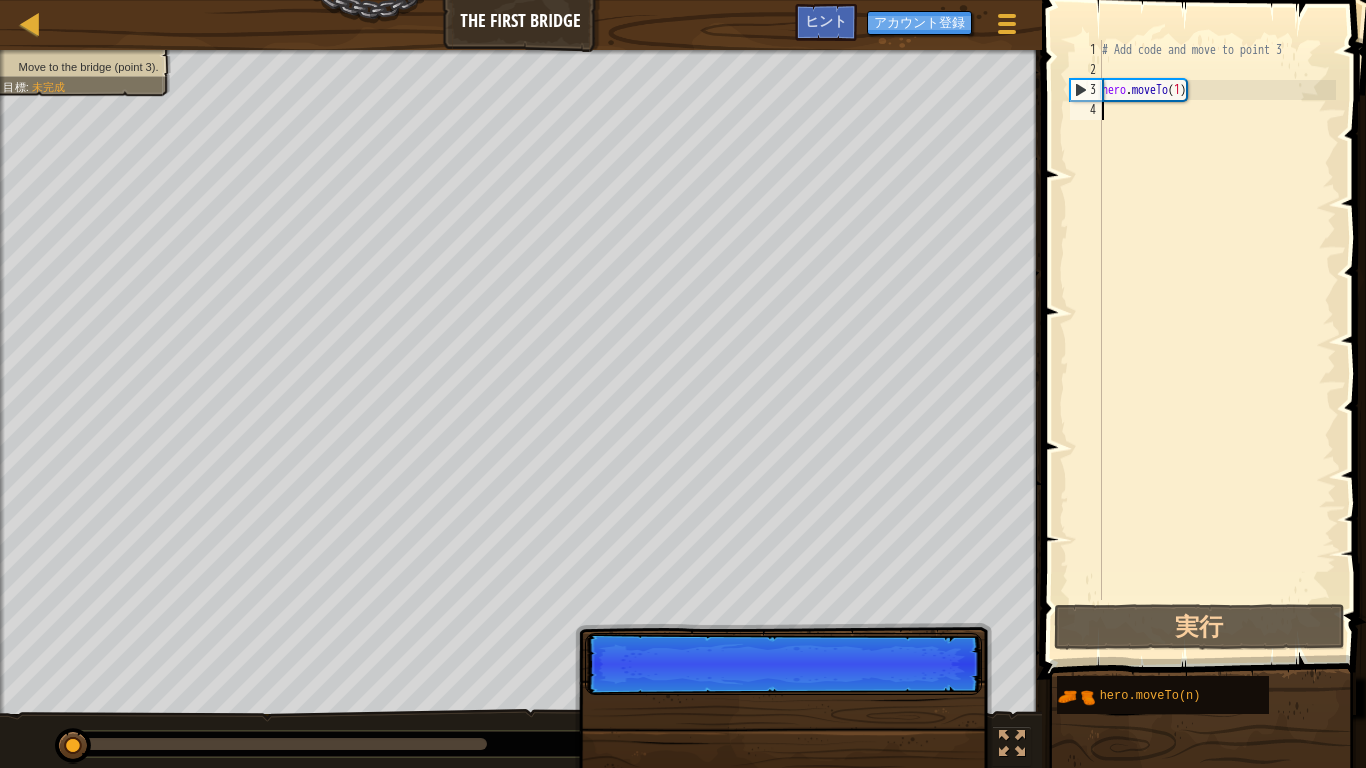 click on "続ける" at bounding box center [783, 664] 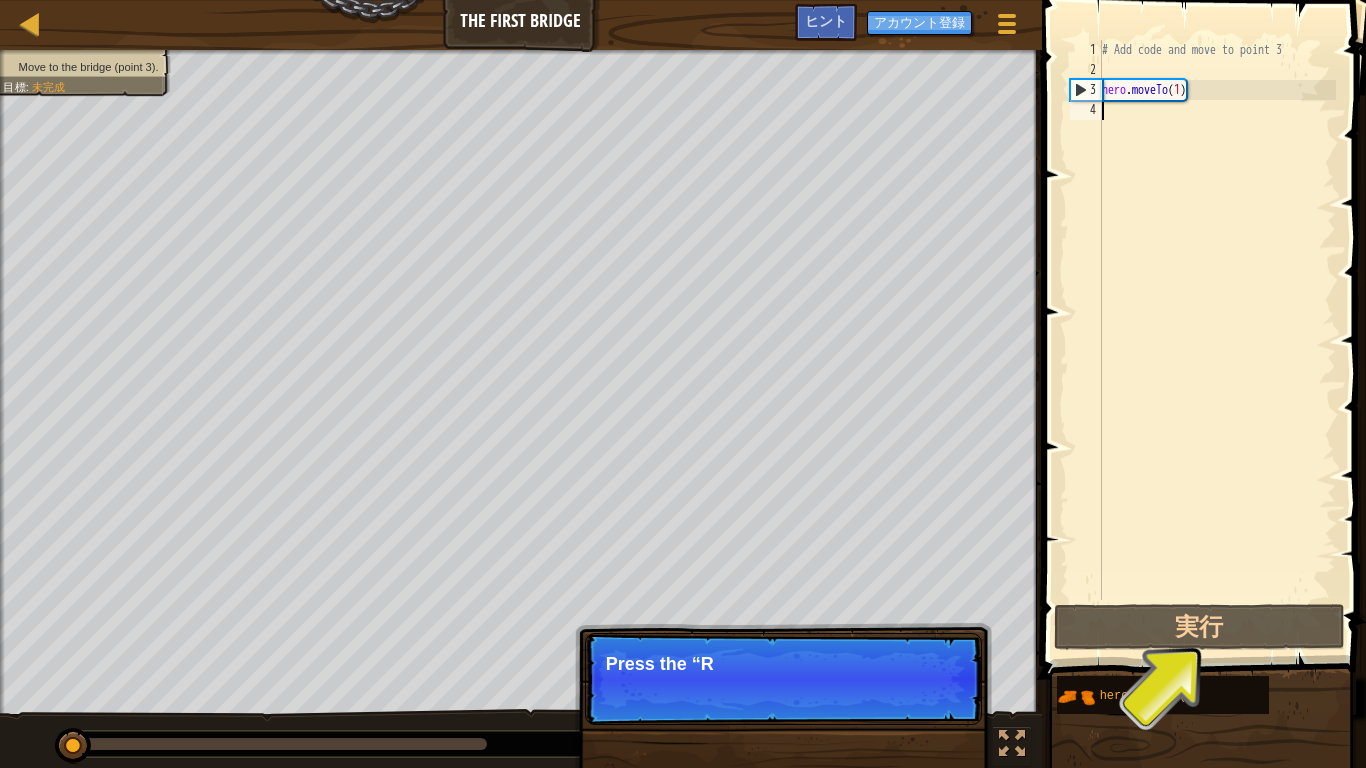 click on "続ける  Press the “R" at bounding box center [783, 679] 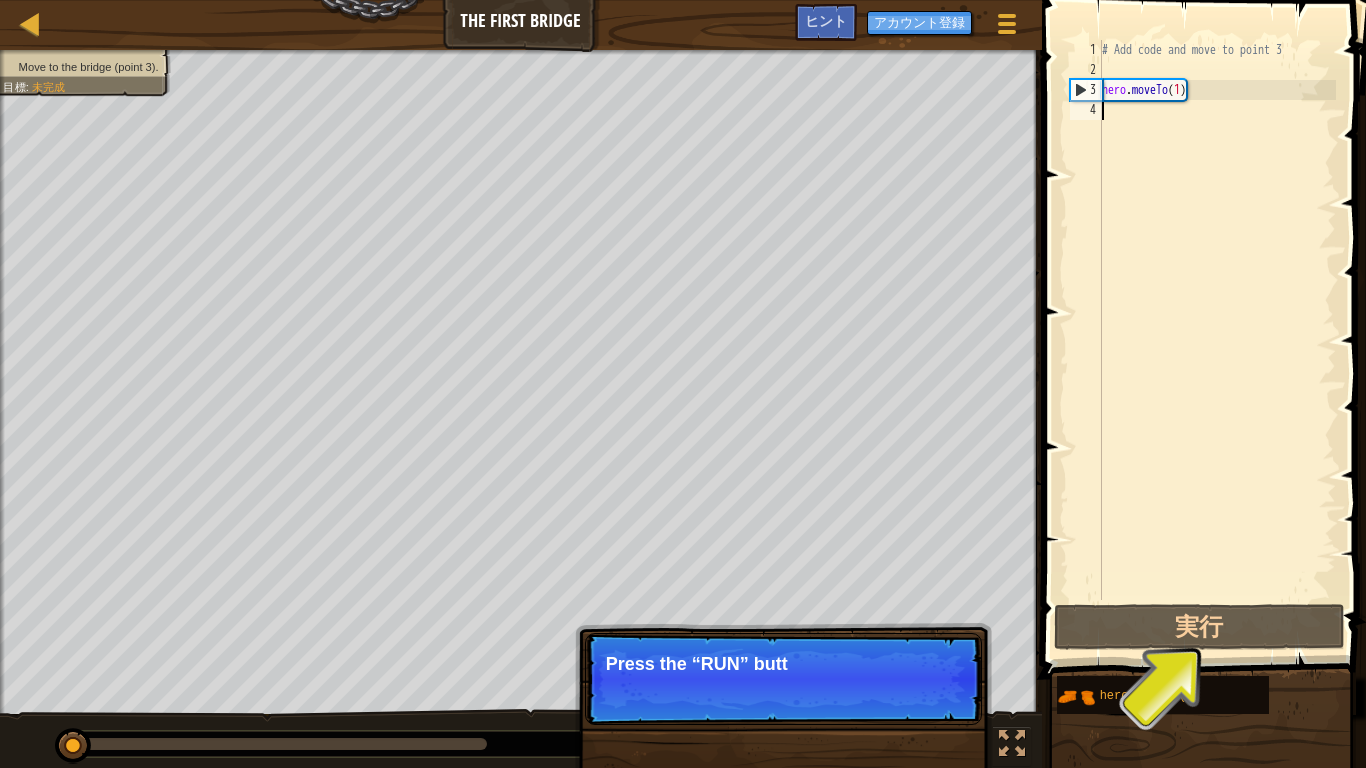click on "続ける  Press the “RUN” butt" at bounding box center [783, 679] 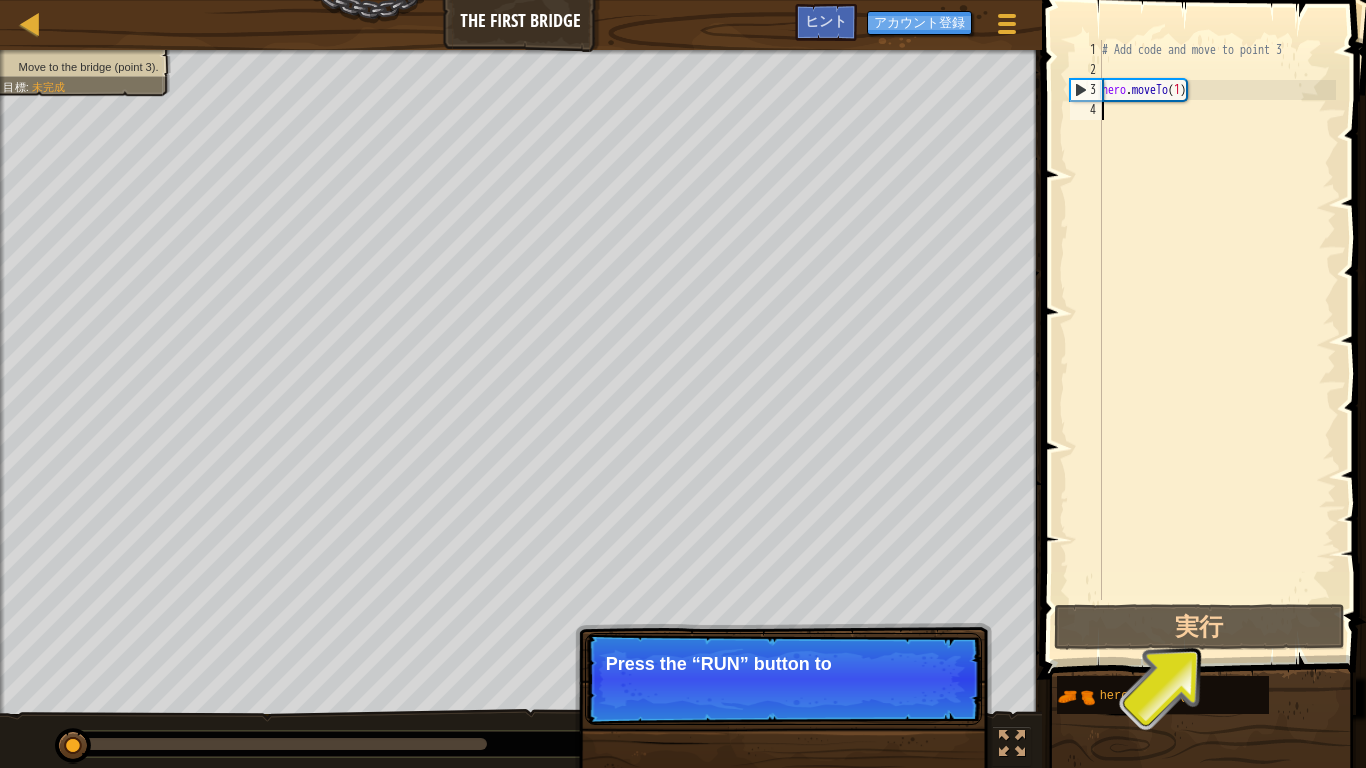 click on "続ける  Press the “RUN” button to" at bounding box center (783, 679) 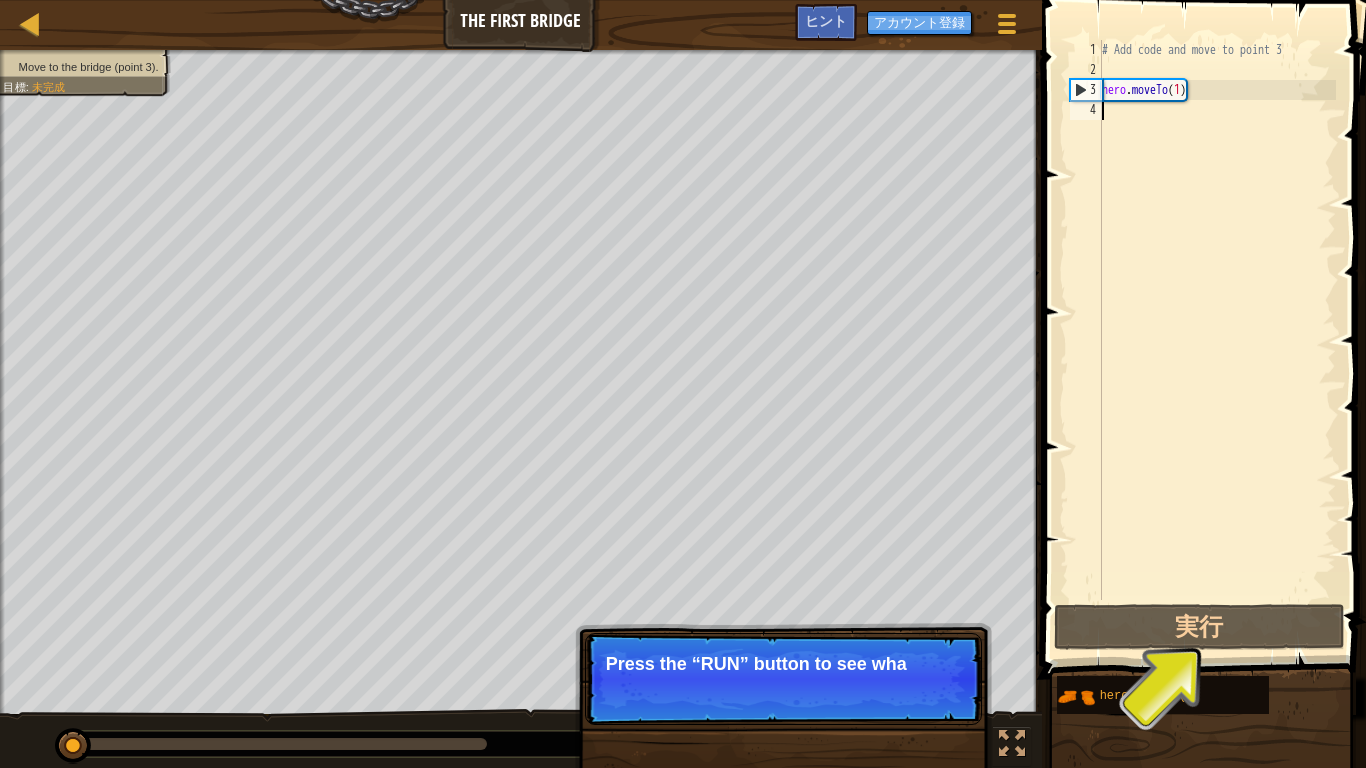 click on "続ける  Press the “RUN” button to see wha" at bounding box center (783, 679) 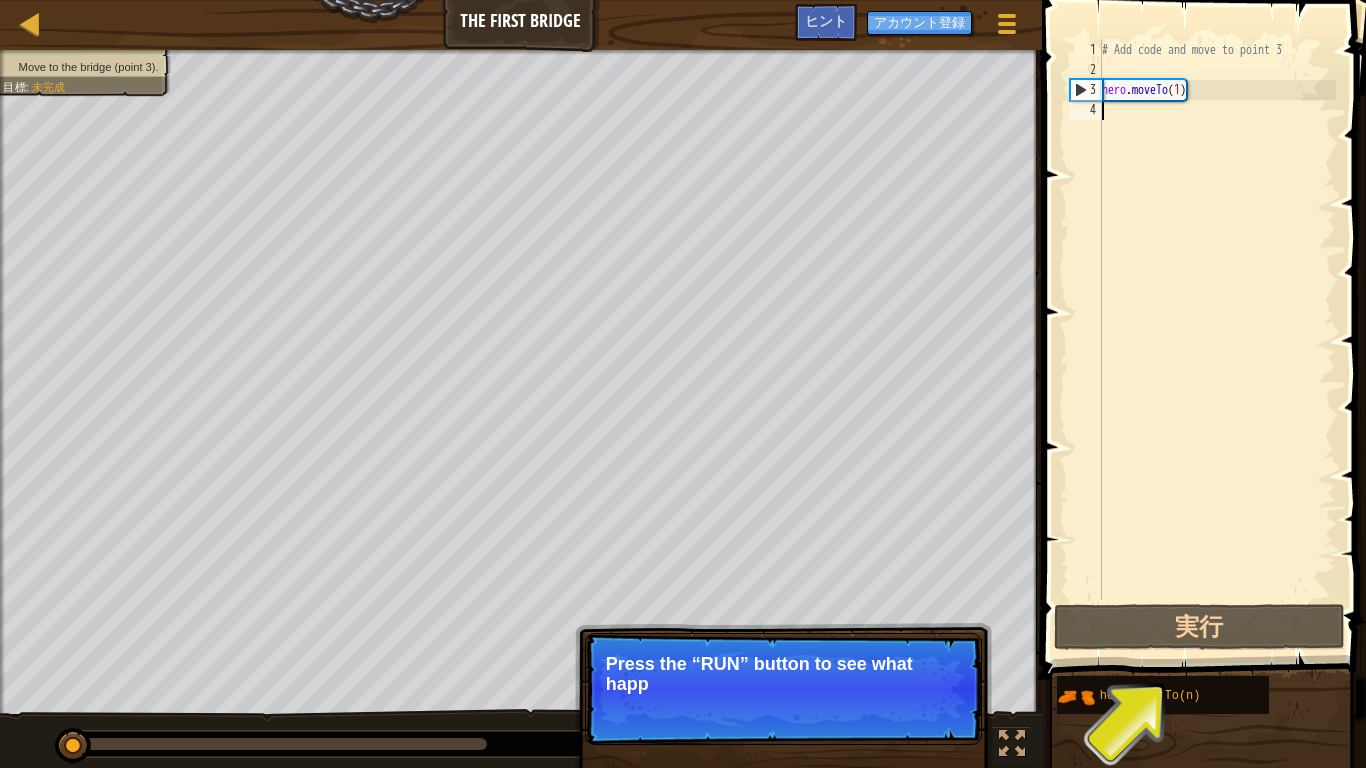 click on "続ける  Press the “RUN” button to see what happ" at bounding box center (783, 689) 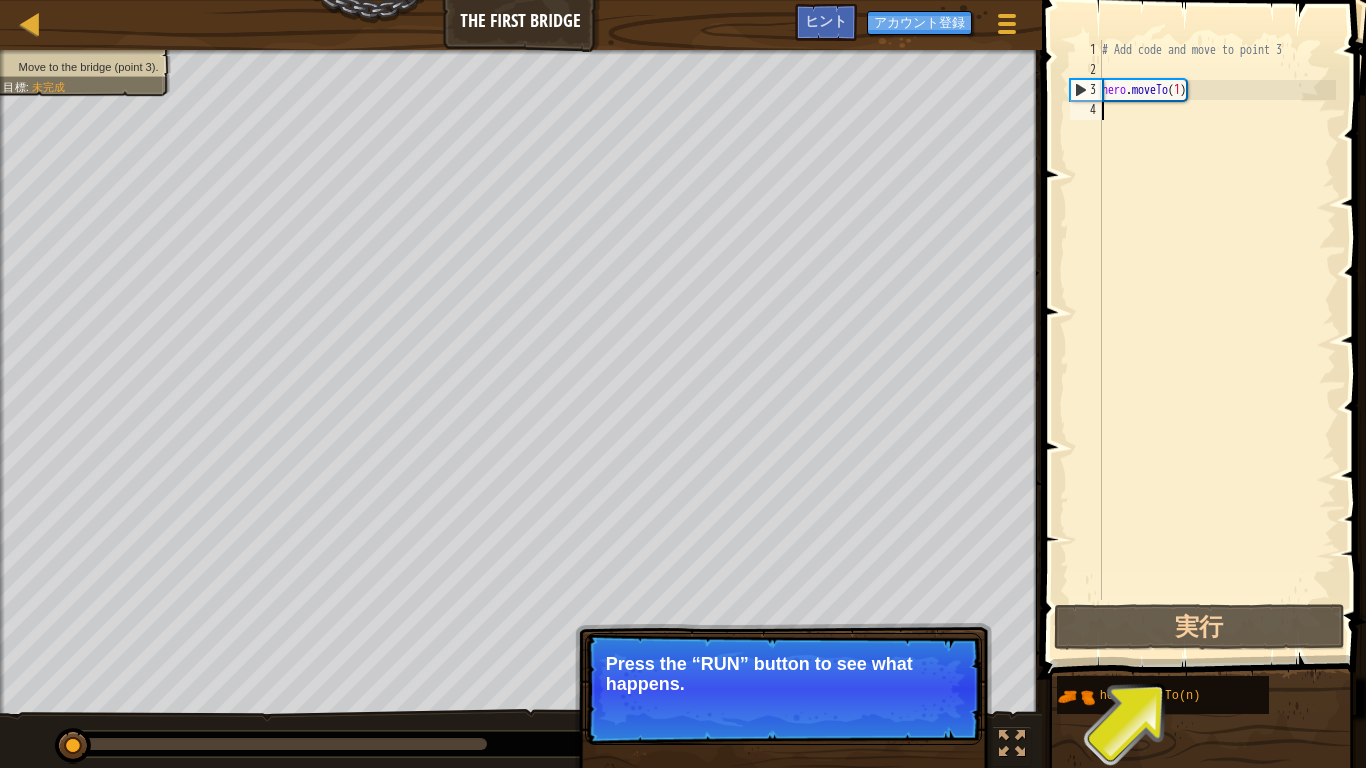click on "続ける" at bounding box center (931, 711) 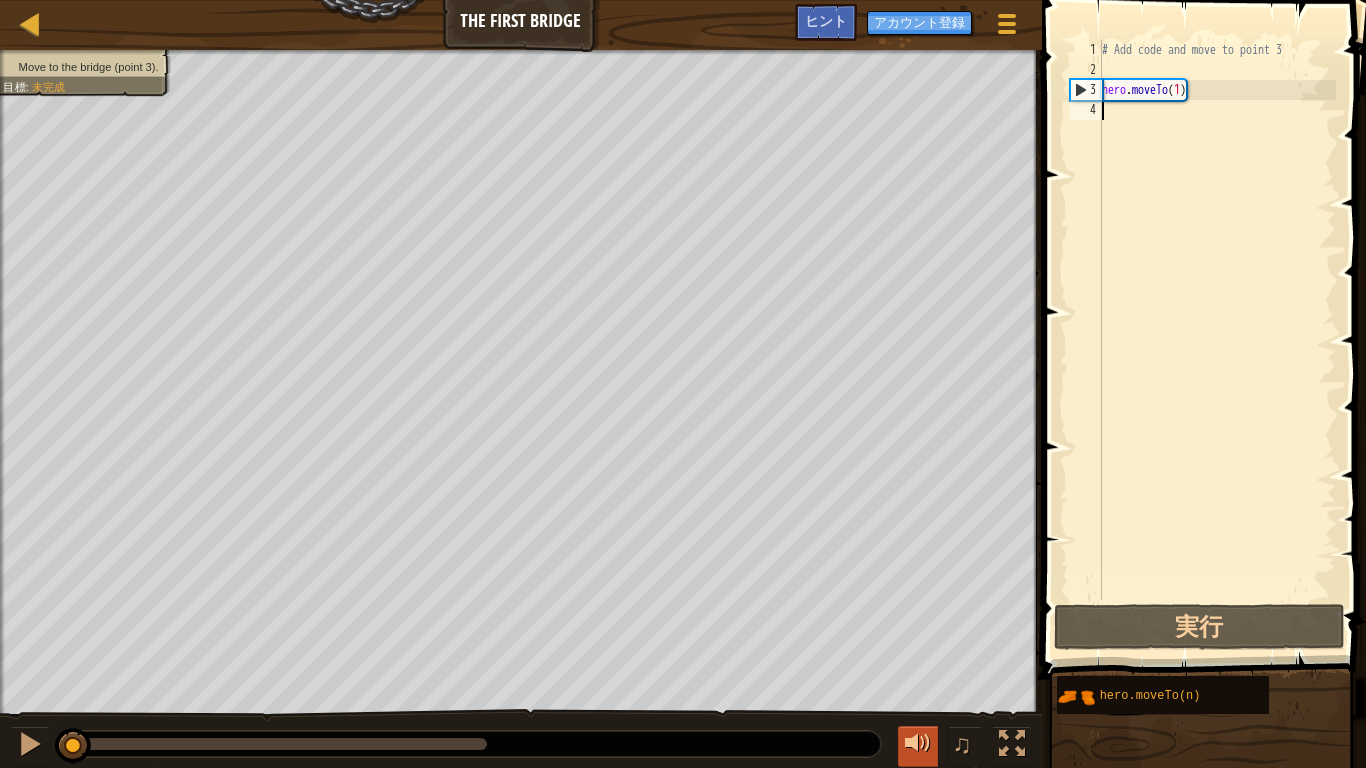 click at bounding box center [918, 746] 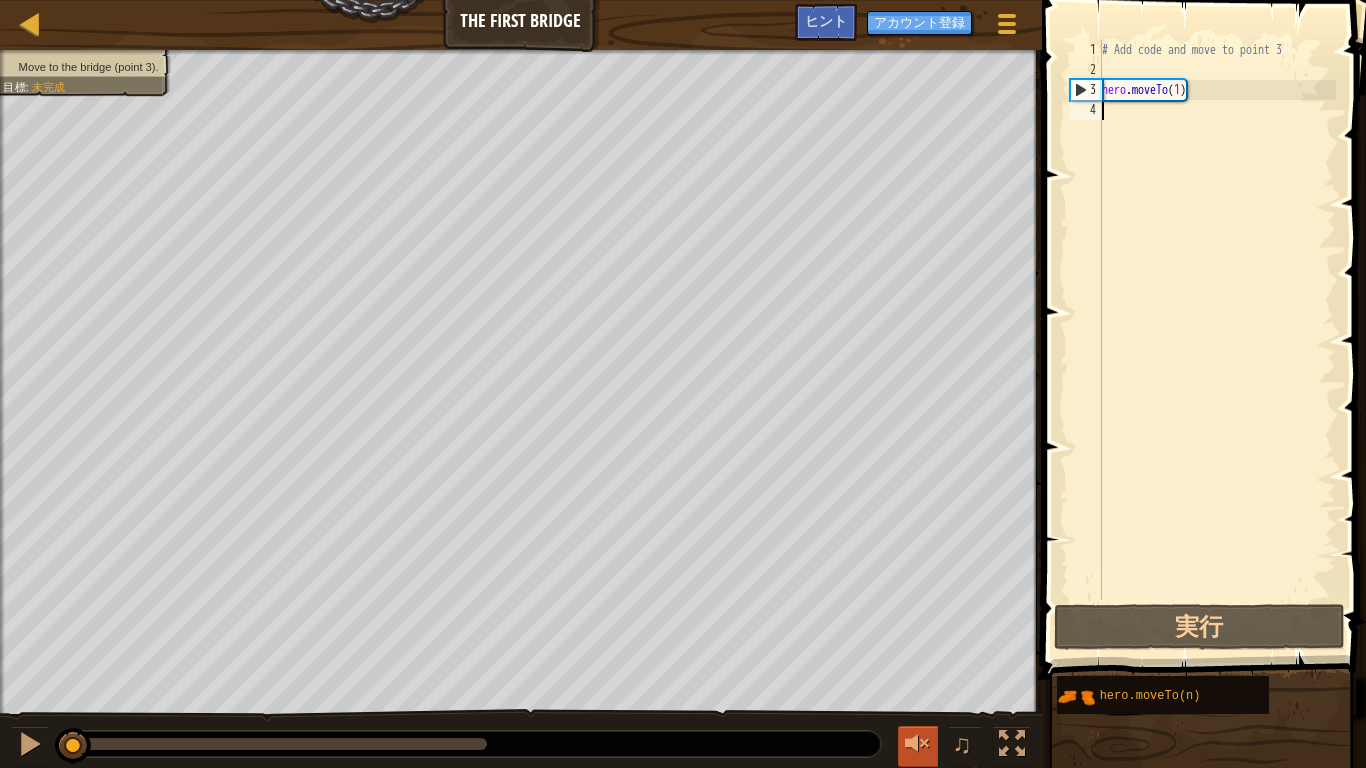 type on "hero.moveTo(1)" 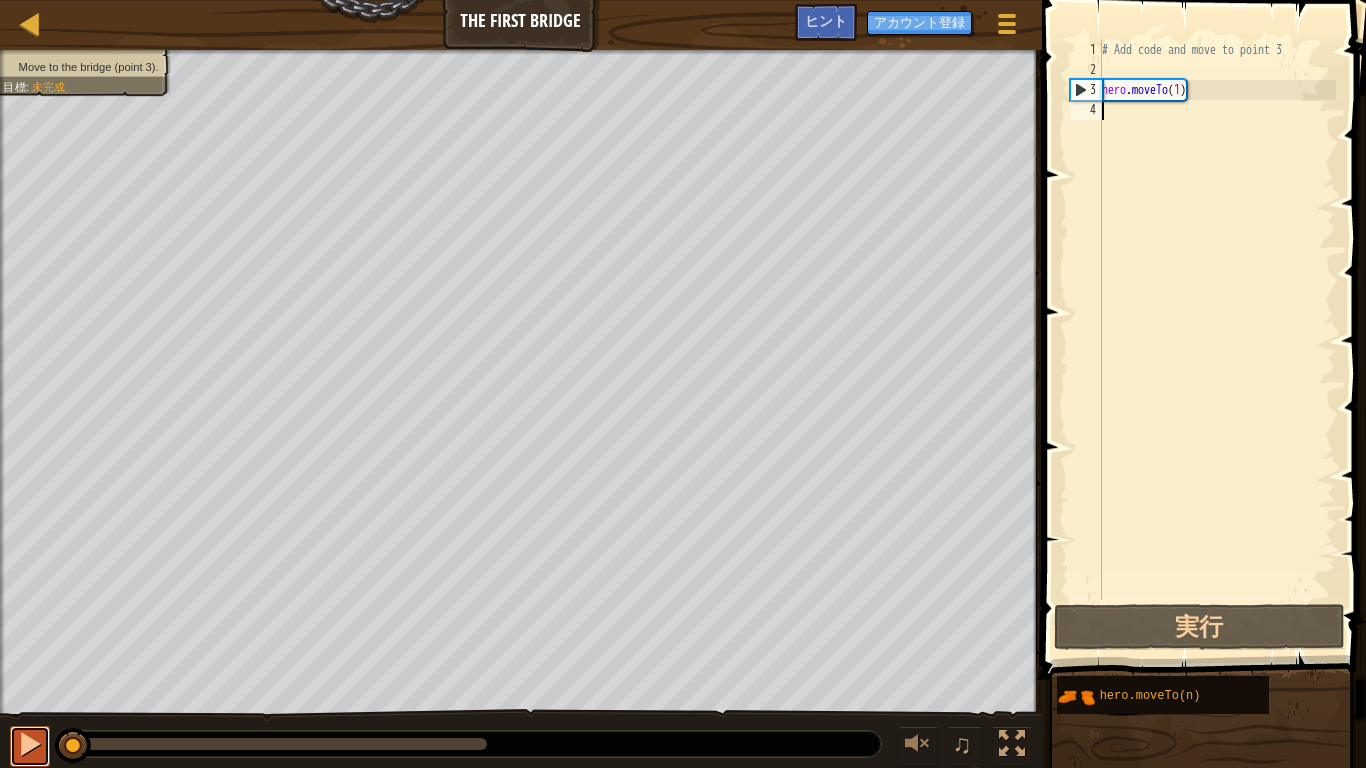 click at bounding box center [30, 744] 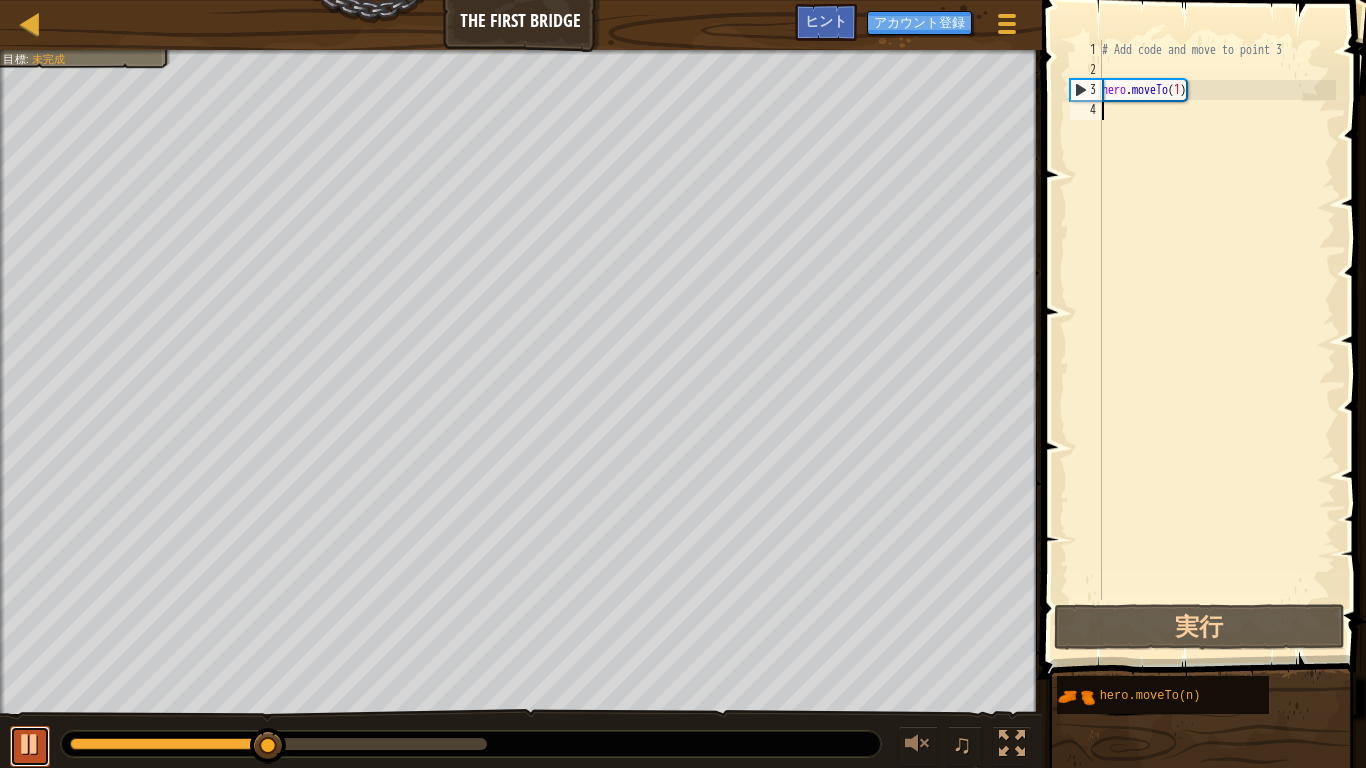 click at bounding box center [30, 744] 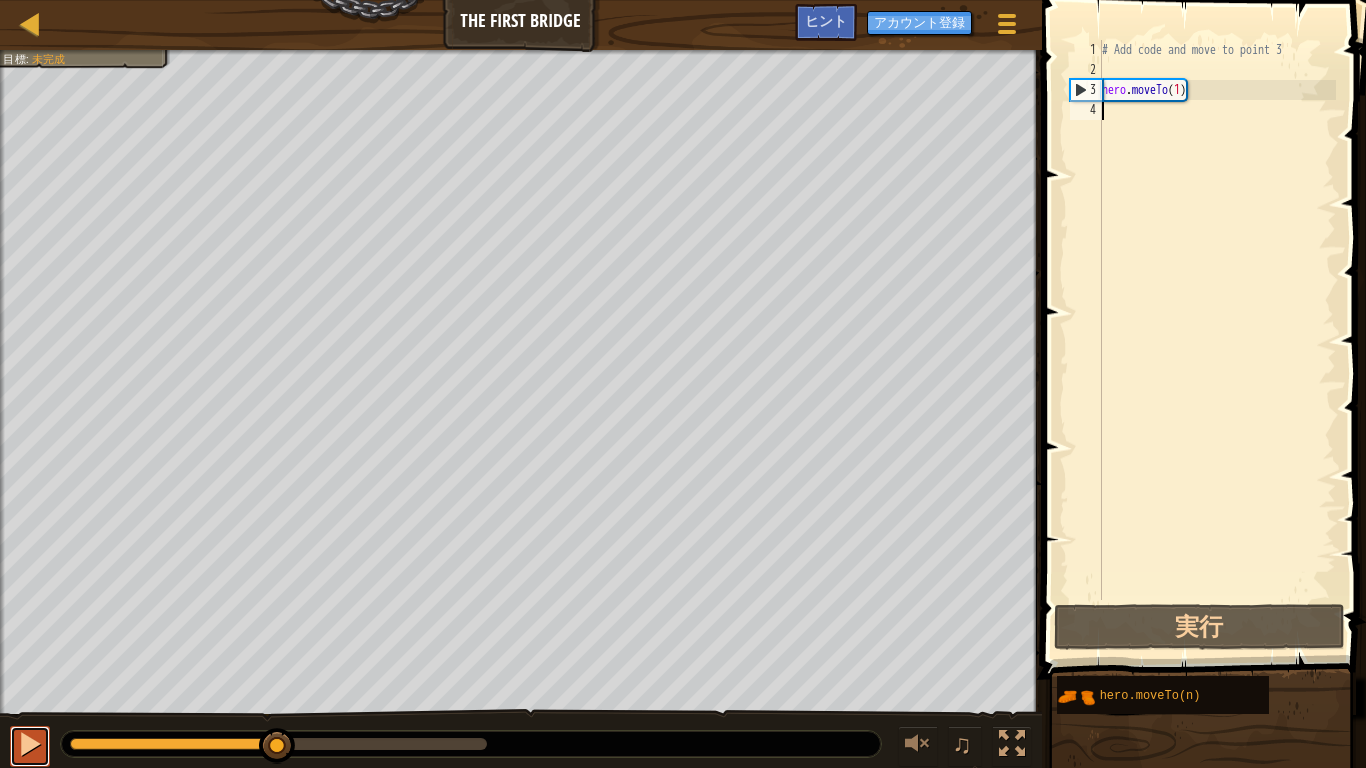click at bounding box center (30, 744) 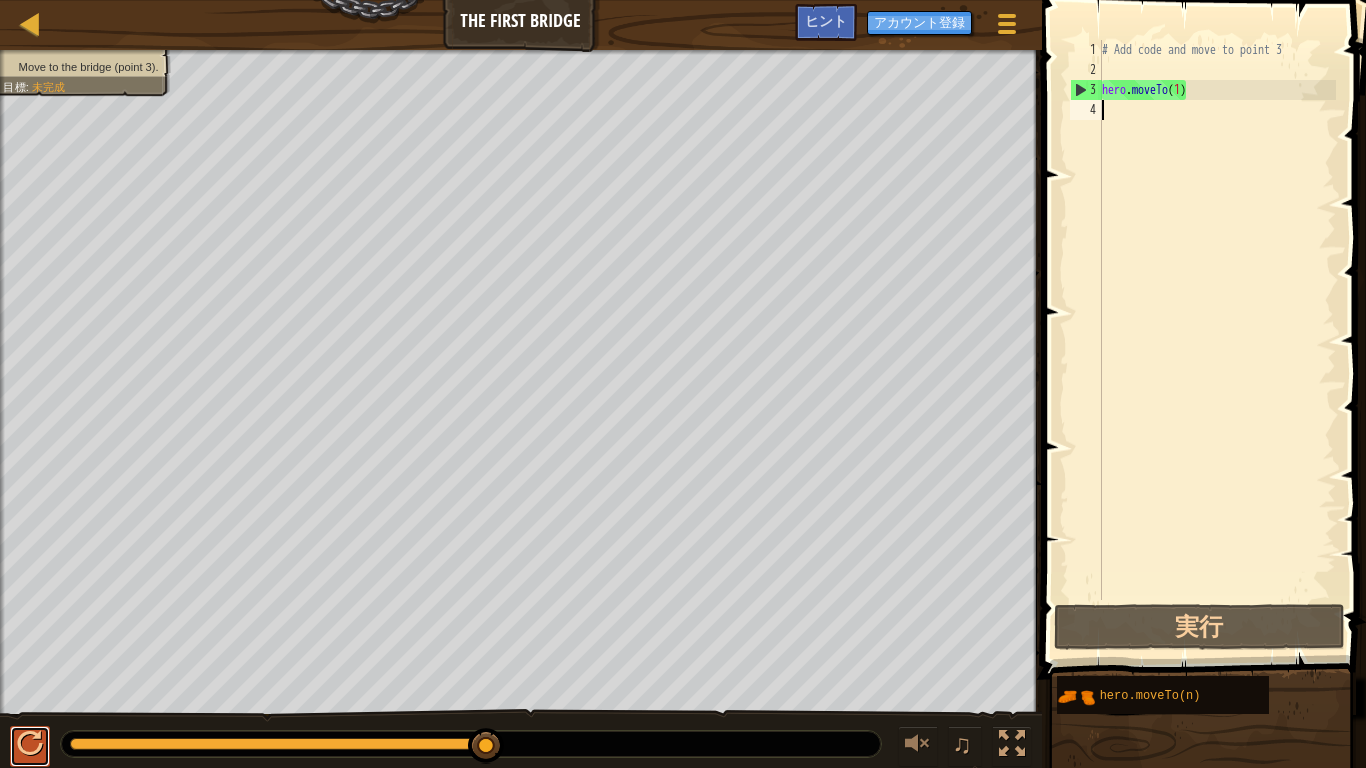 click at bounding box center [30, 744] 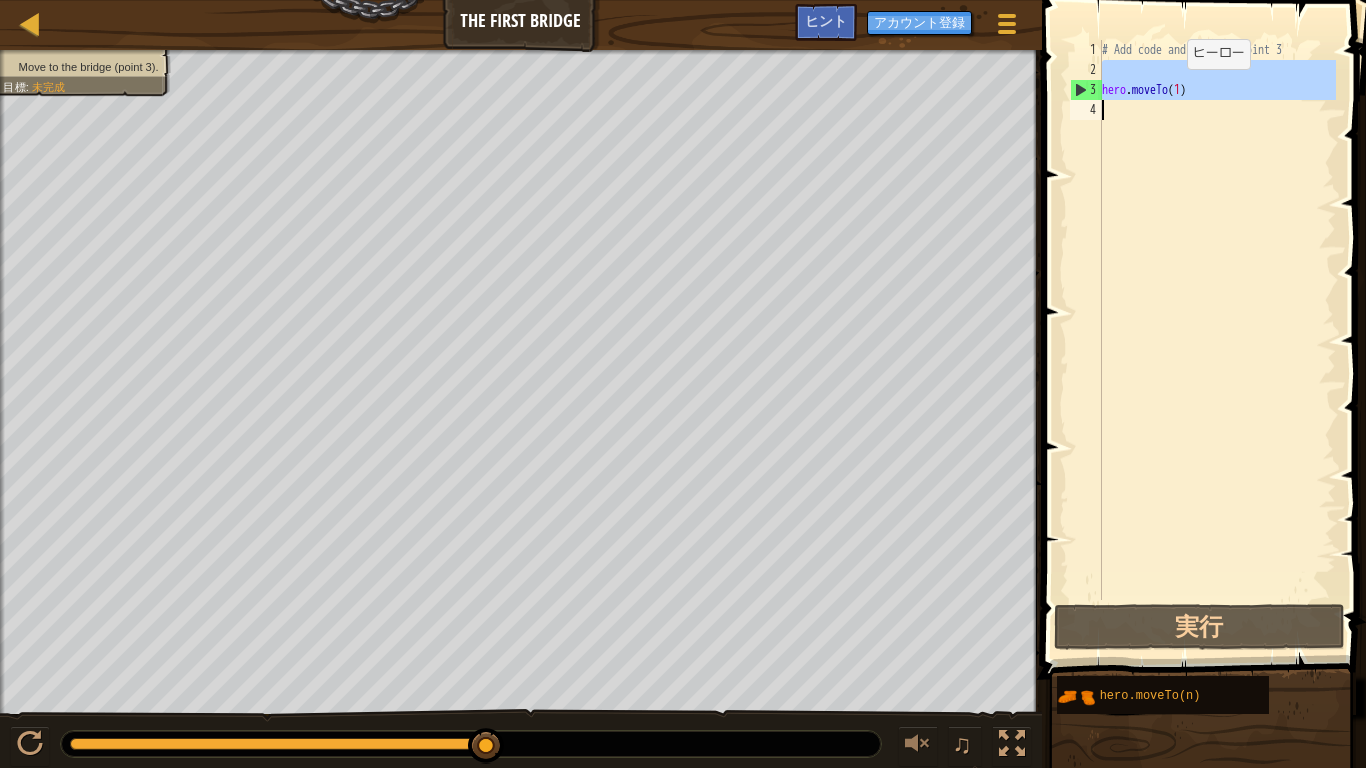 drag, startPoint x: 1101, startPoint y: 79, endPoint x: 1168, endPoint y: 88, distance: 67.601776 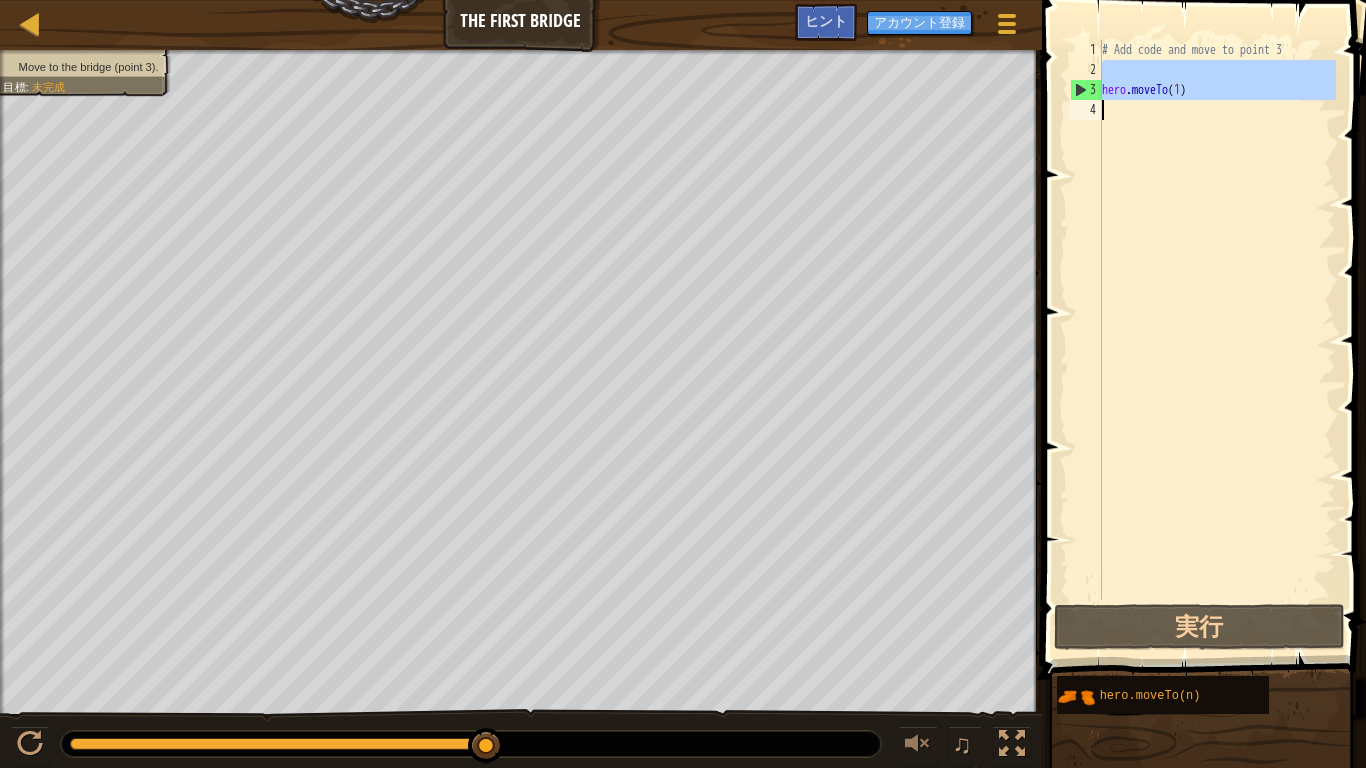 paste 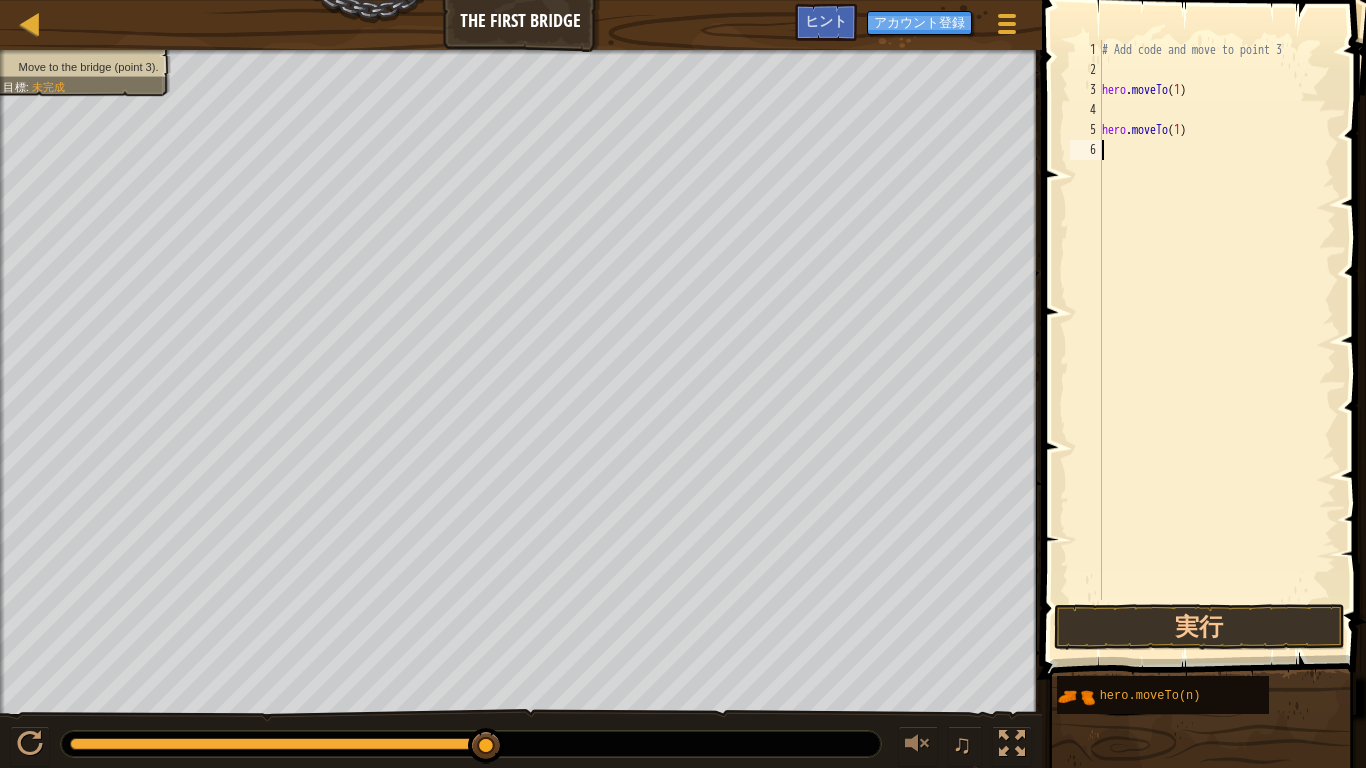 click on "# Add code and move to point 3 hero . moveTo ( 1 ) hero . moveTo ( 1 )" at bounding box center (1217, 340) 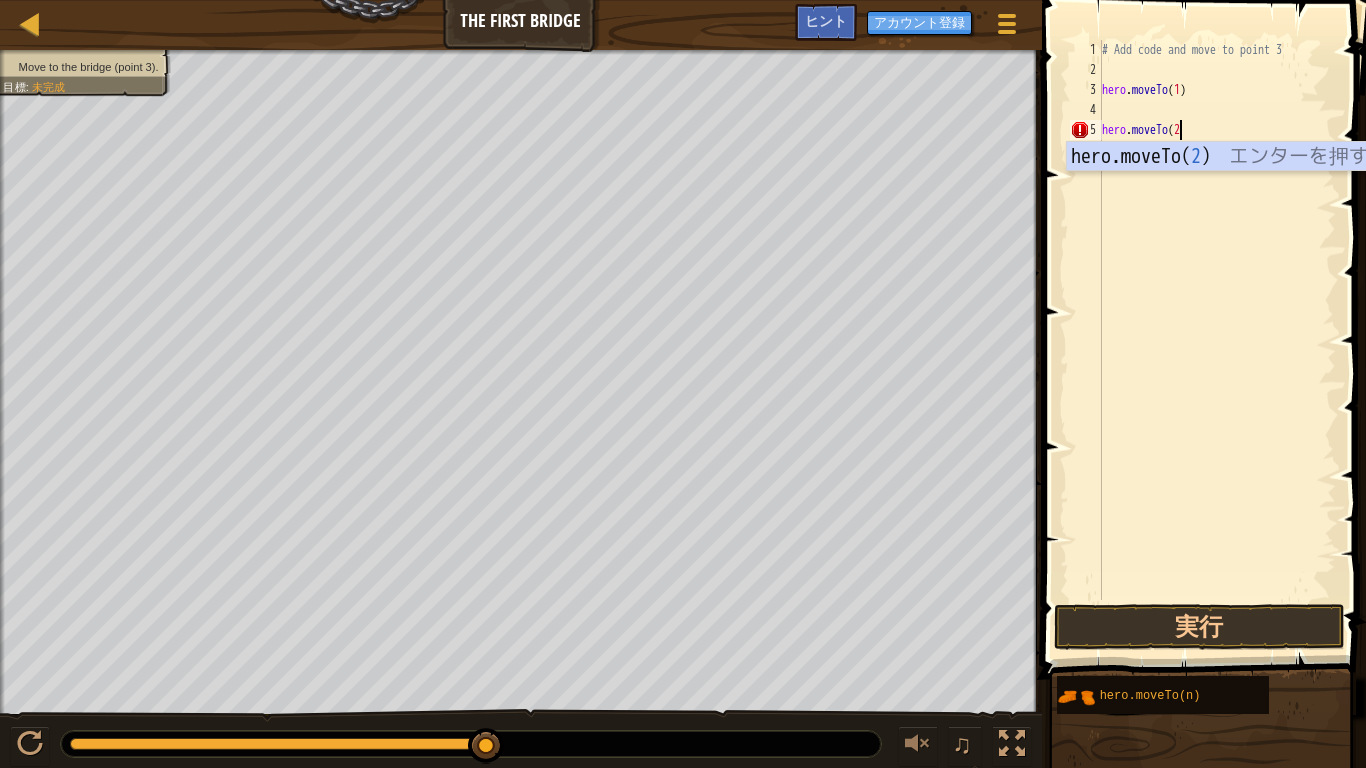 scroll, scrollTop: 9, scrollLeft: 6, axis: both 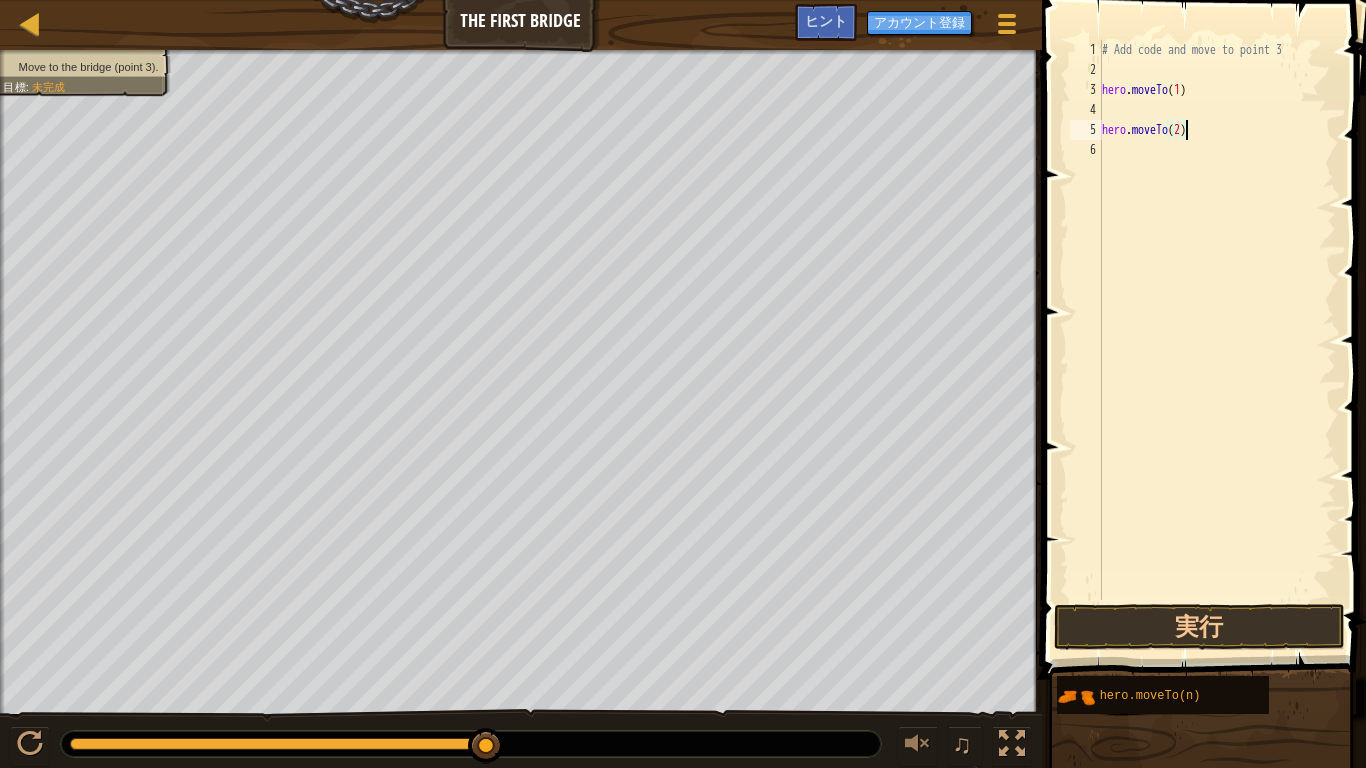 click on "# Add code and move to point 3 hero . moveTo ( 1 ) hero . moveTo ( 2 )" at bounding box center (1217, 340) 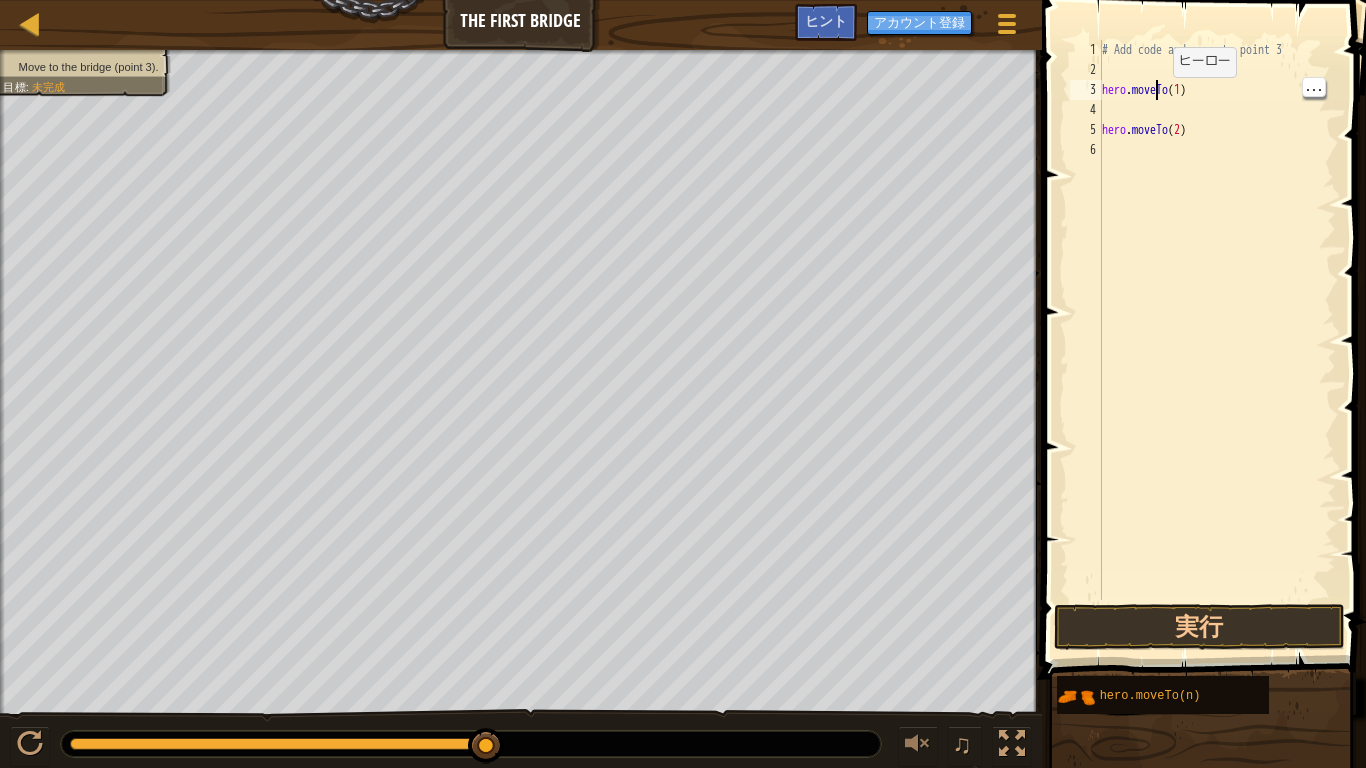 click on "# Add code and move to point 3 hero . moveTo ( 1 ) hero . moveTo ( 2 )" at bounding box center (1217, 340) 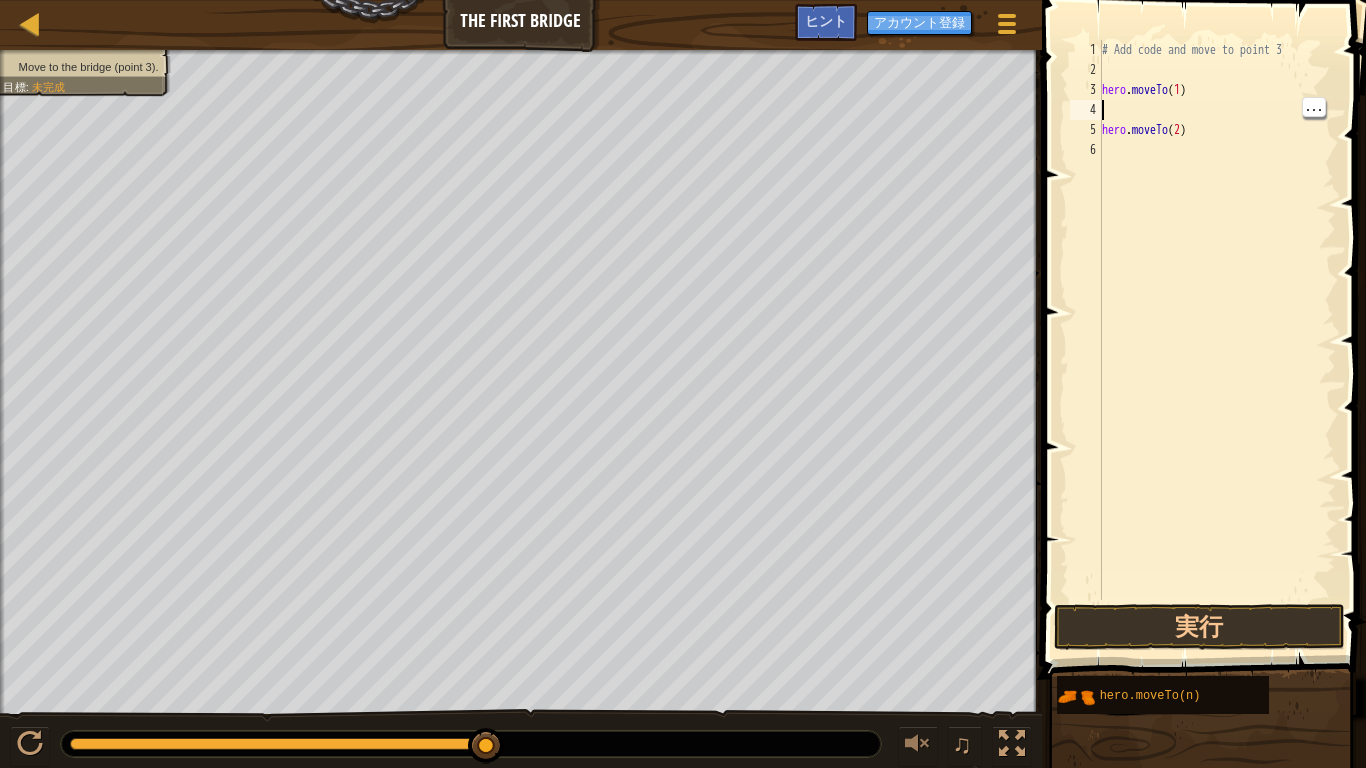scroll, scrollTop: 9, scrollLeft: 0, axis: vertical 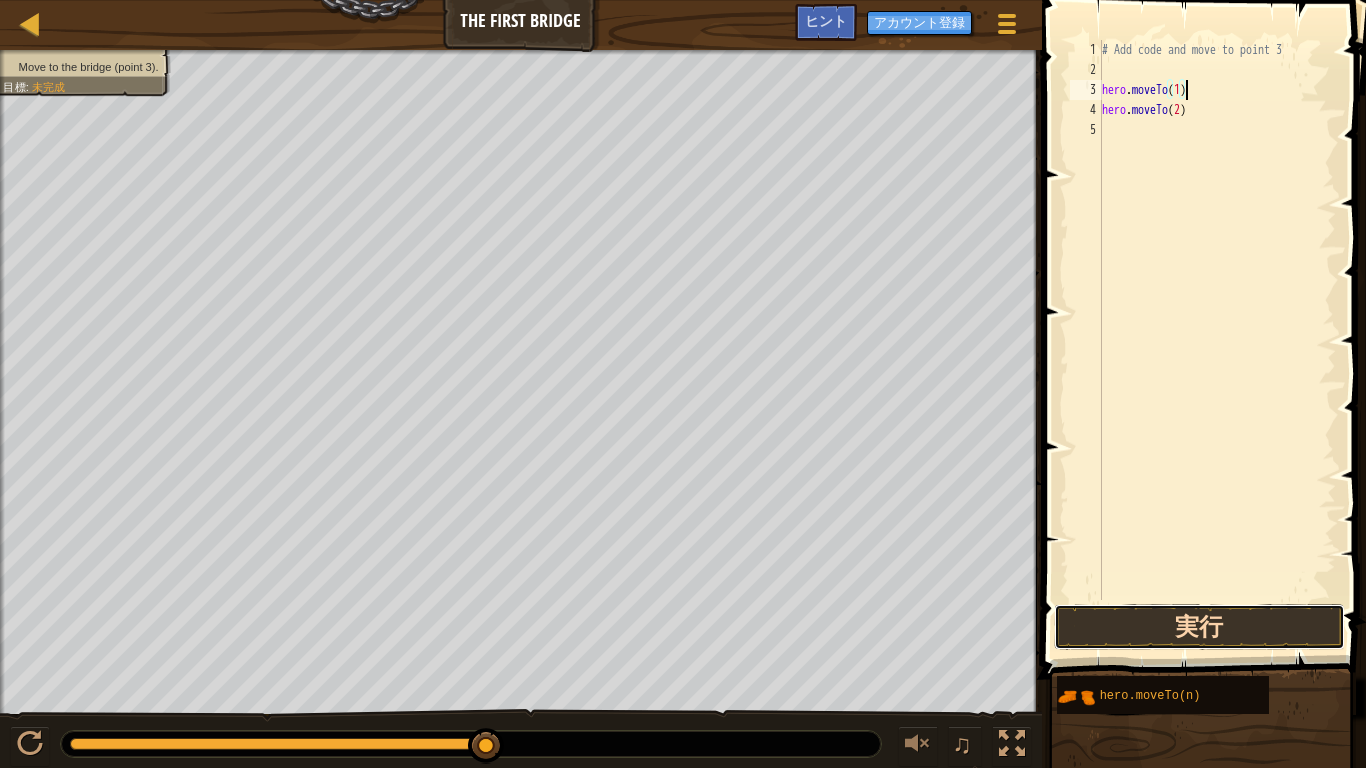 click on "実行" at bounding box center [1199, 627] 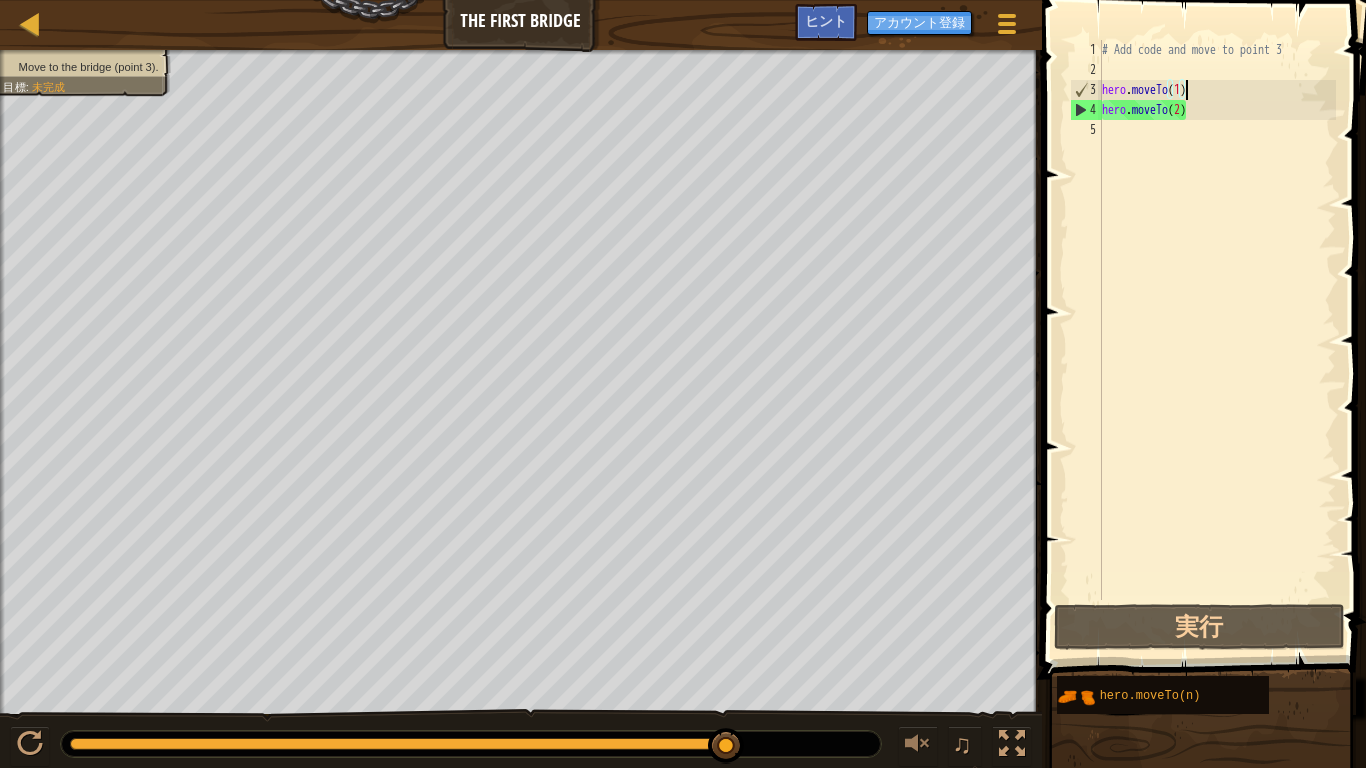 click on "# Add code and move to point 3 hero . moveTo ( 1 ) hero . moveTo ( 2 )" at bounding box center (1217, 340) 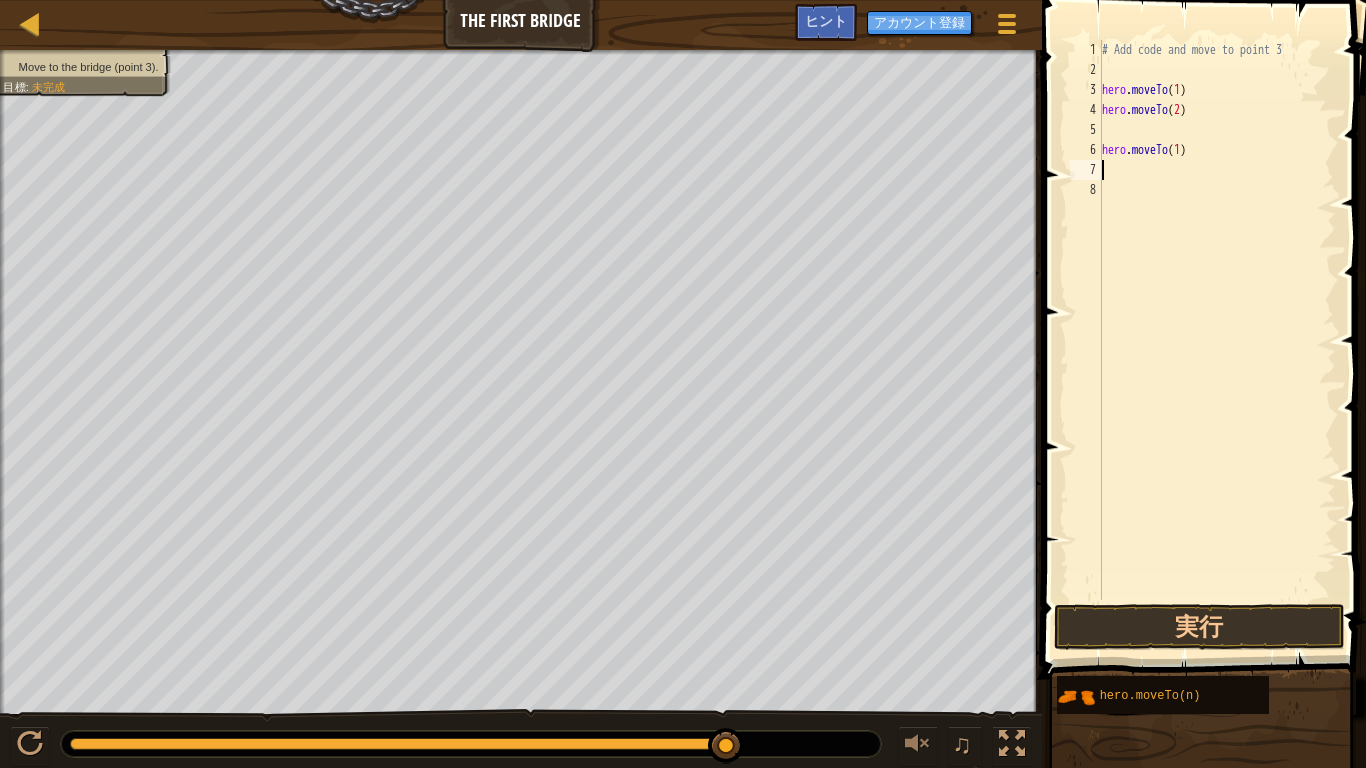 click on "# Add code and move to point 3 hero . moveTo ( 1 ) hero . moveTo ( 2 ) hero . moveTo ( 1 )" at bounding box center [1217, 340] 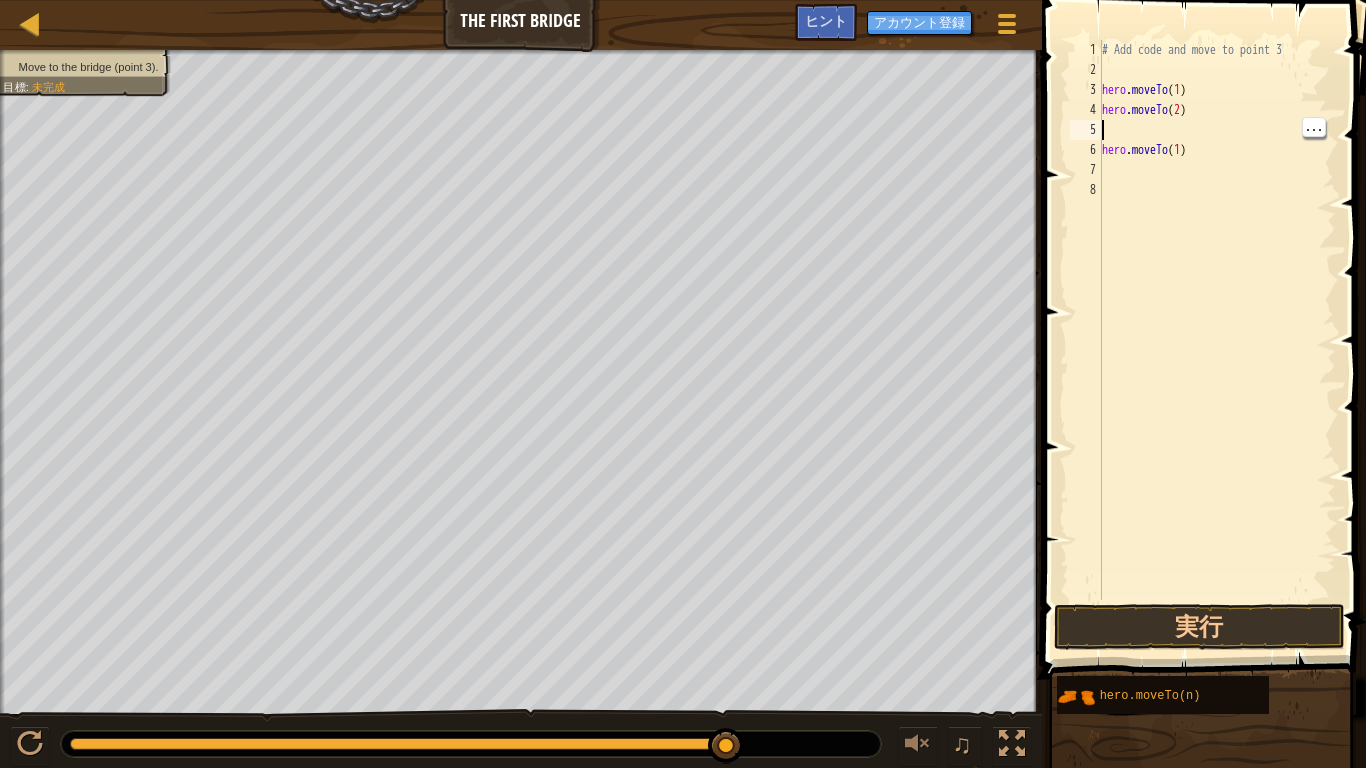 type on "hero.moveTo(2)" 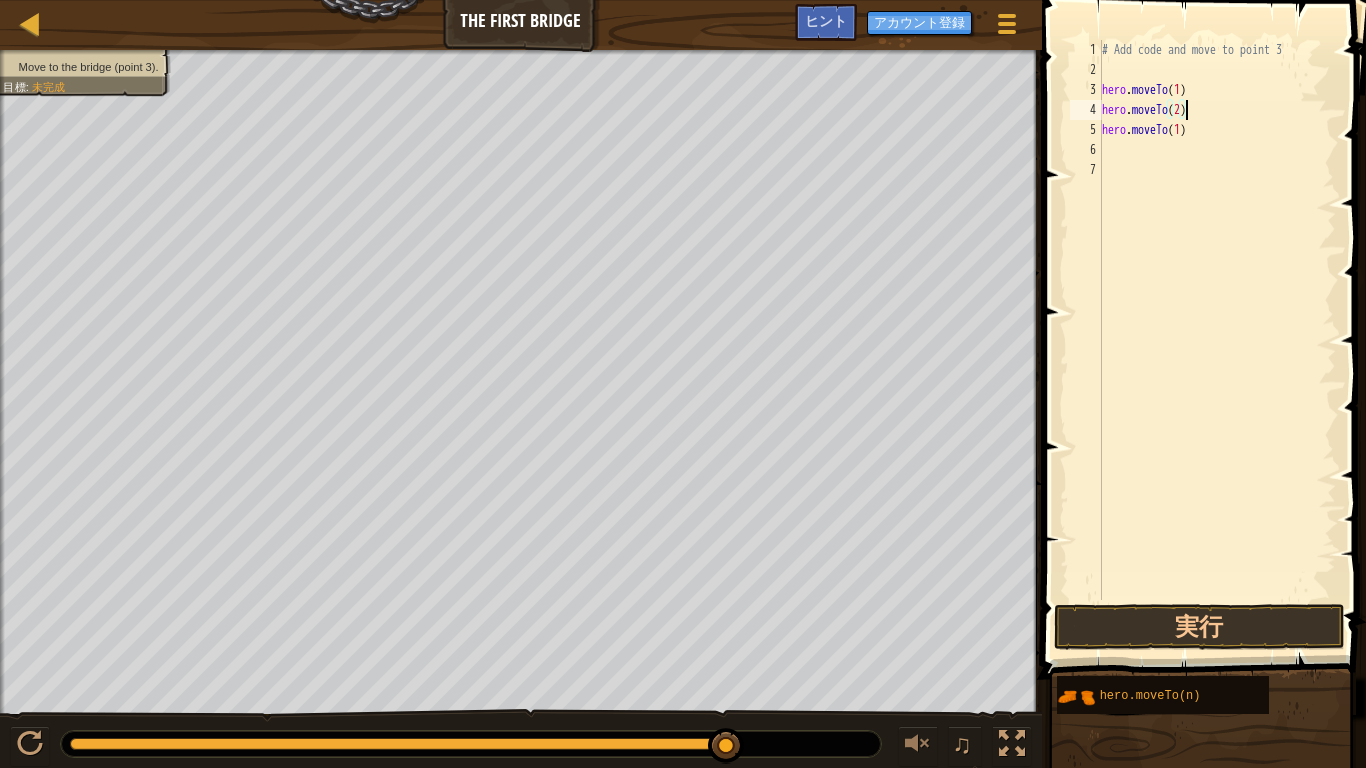 click on "# Add code and move to point 3 hero . moveTo ( 1 ) hero . moveTo ( 2 ) hero . moveTo ( 1 )" at bounding box center (1217, 340) 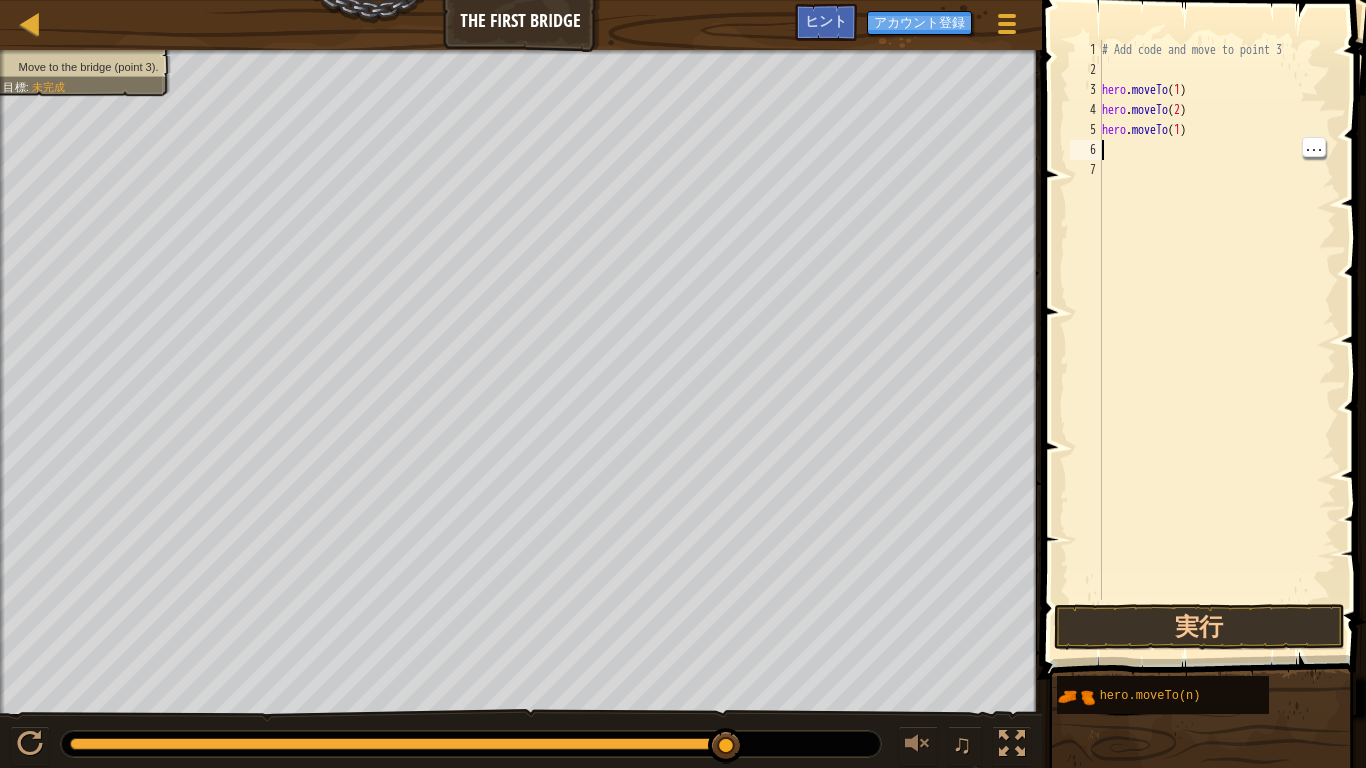 click on "# Add code and move to point 3 hero . moveTo ( 1 ) hero . moveTo ( 2 ) hero . moveTo ( 1 )" at bounding box center [1217, 340] 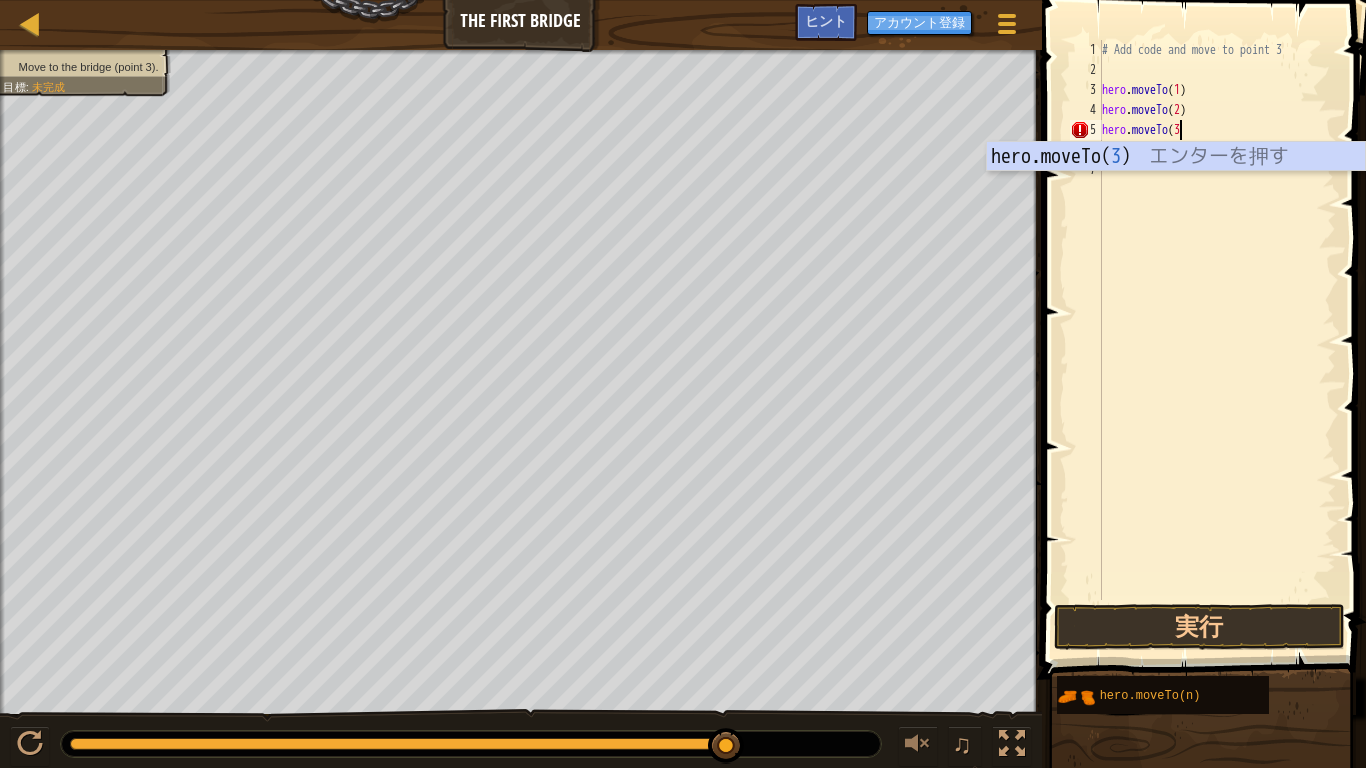 scroll, scrollTop: 9, scrollLeft: 5, axis: both 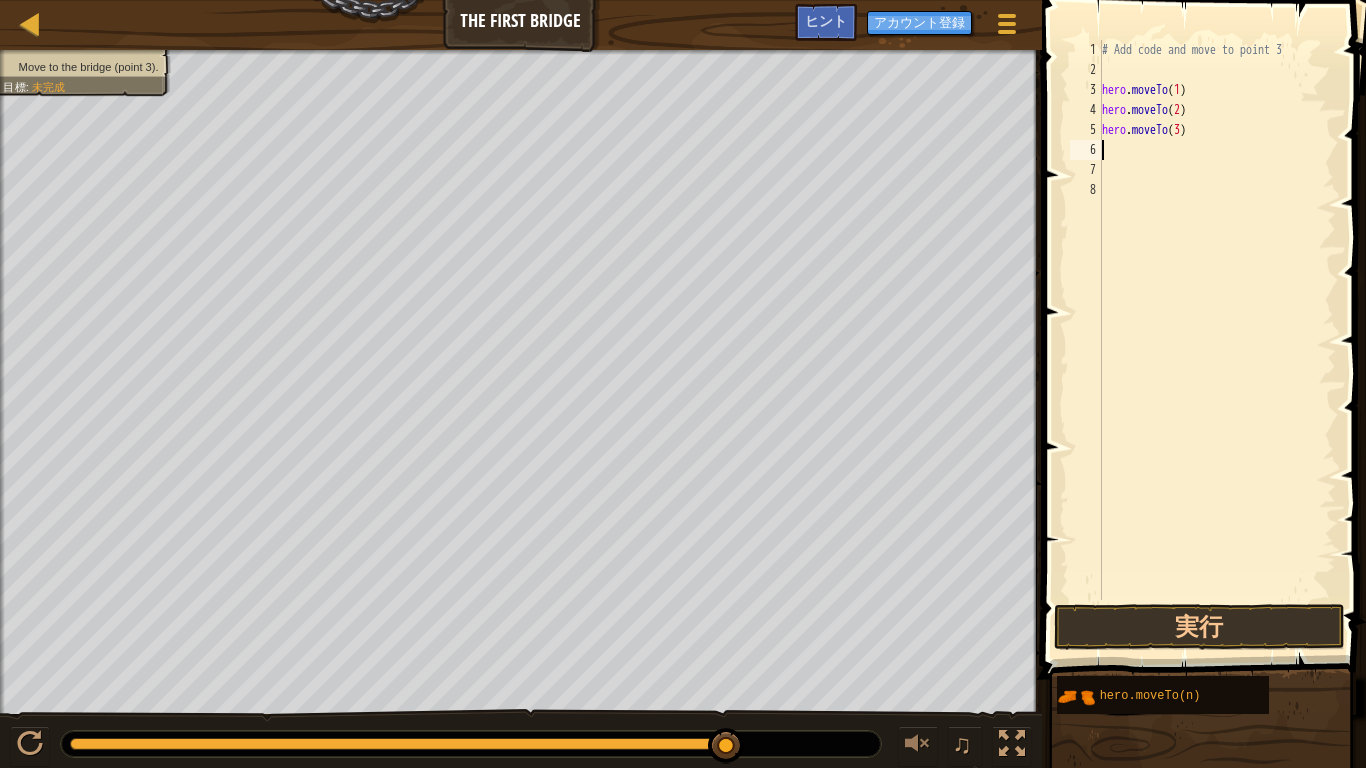 type on "hero.moveTo(3)" 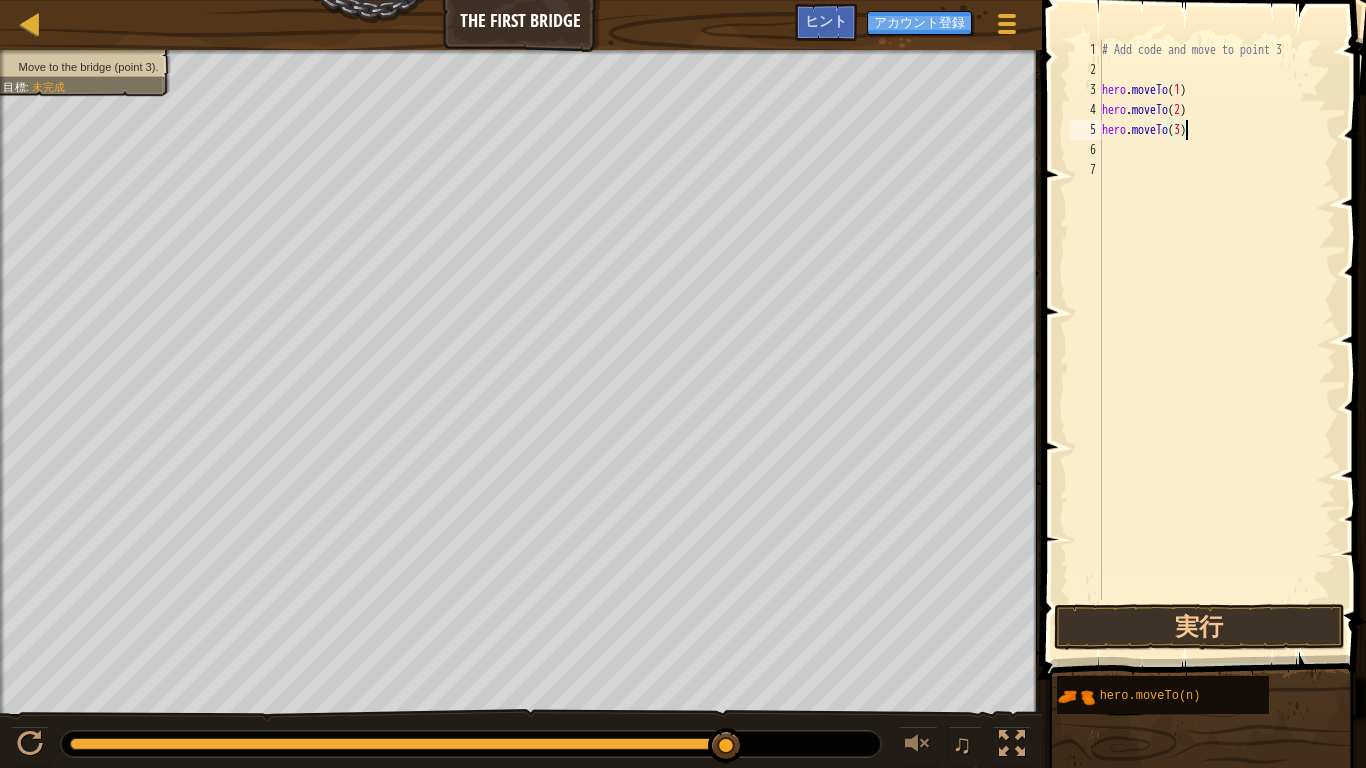 click on "# Add code and move to point 3 hero . moveTo ( 1 ) hero . moveTo ( 2 ) hero . moveTo ( 3 )" at bounding box center [1217, 340] 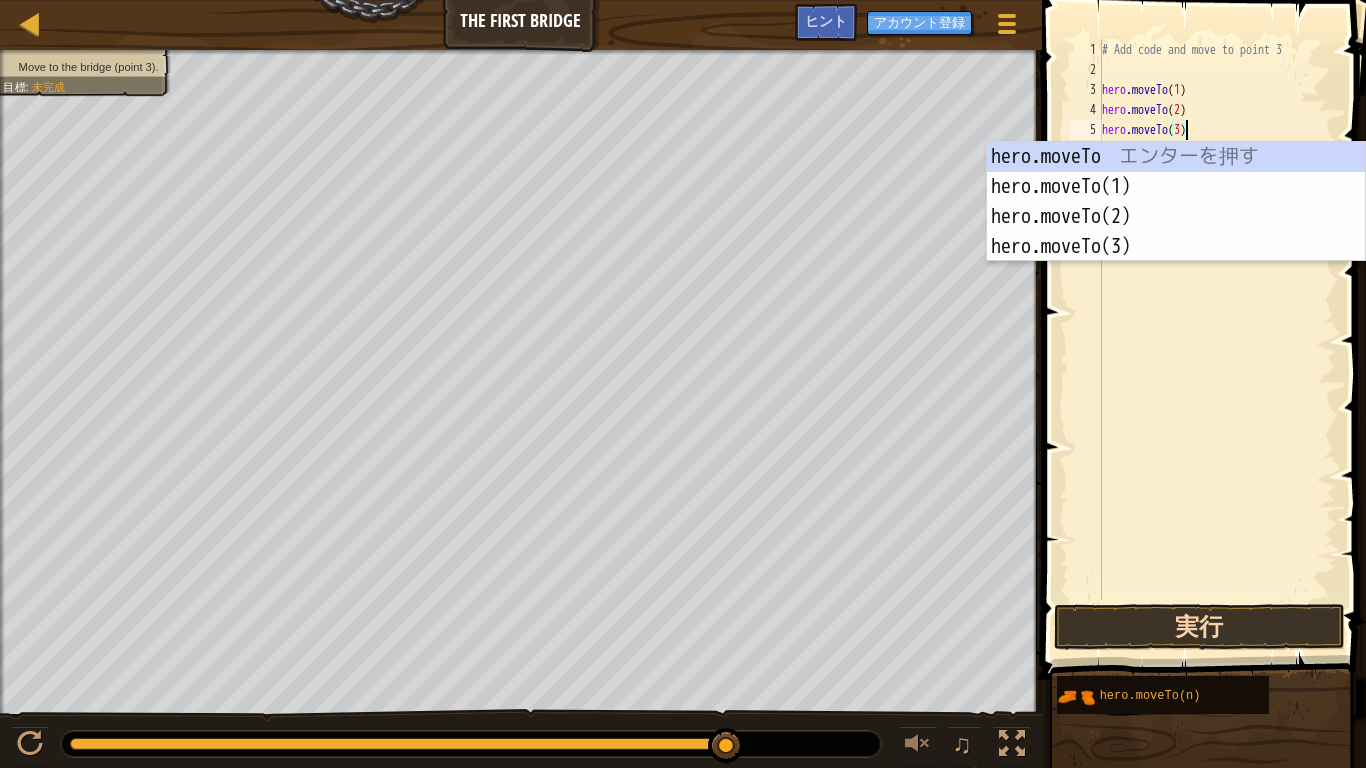 type on "hero.moveTo(3)" 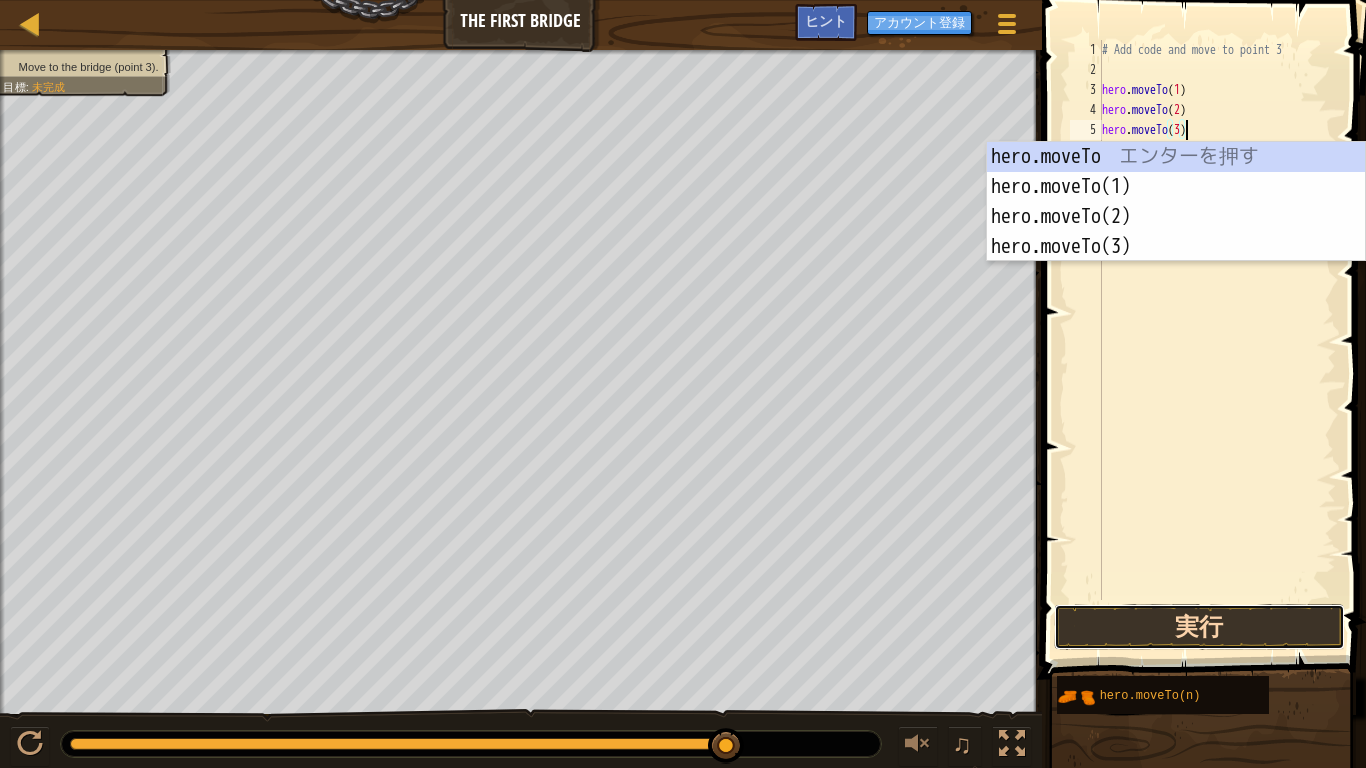 click on "実行" at bounding box center (1199, 627) 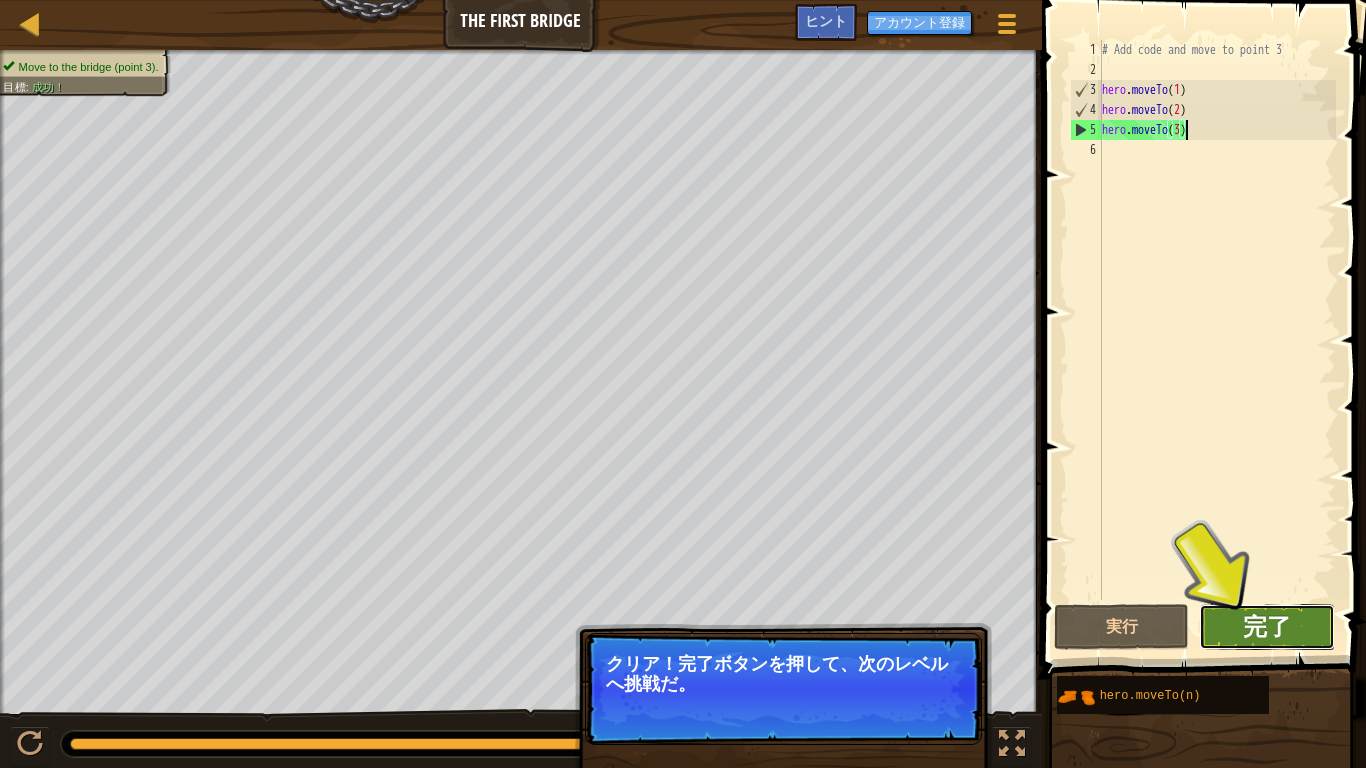 click on "完了" at bounding box center [1267, 626] 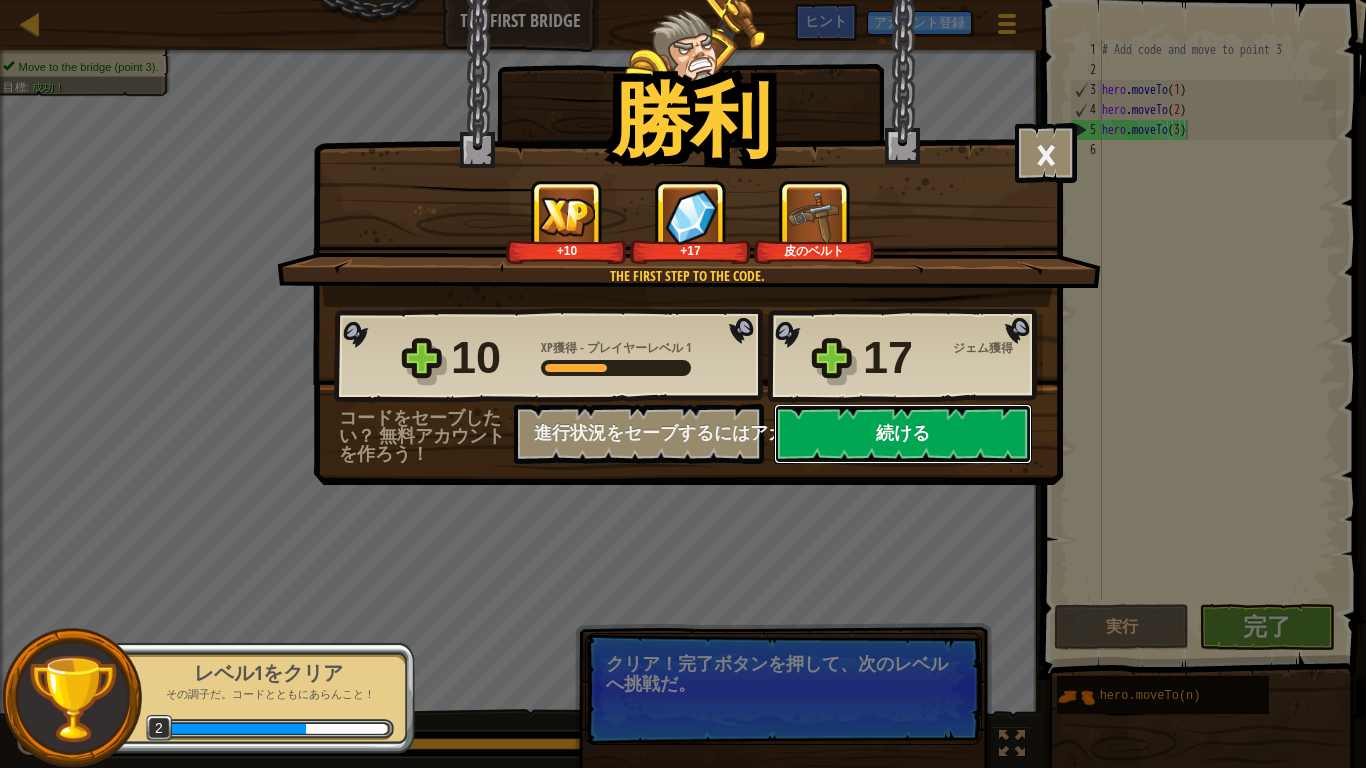 click on "続ける" at bounding box center (903, 434) 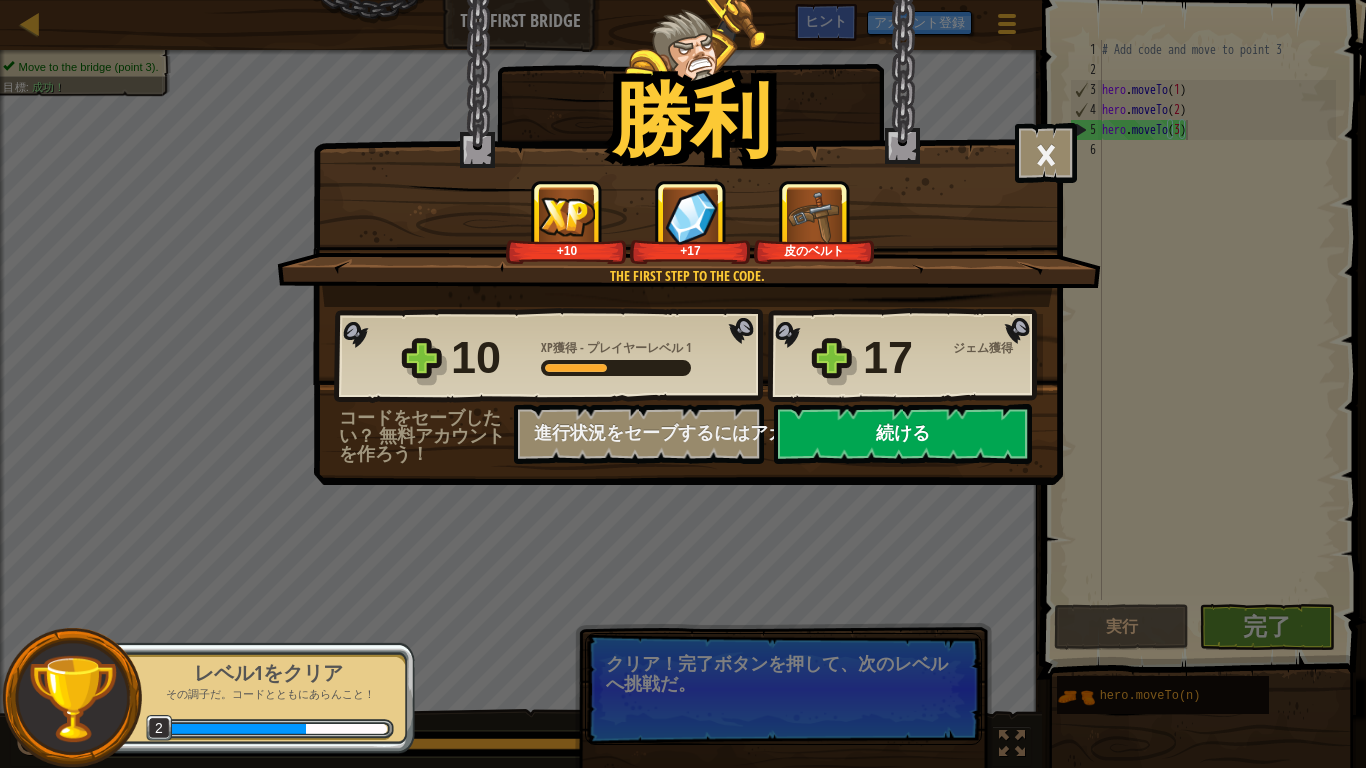 select on "ja" 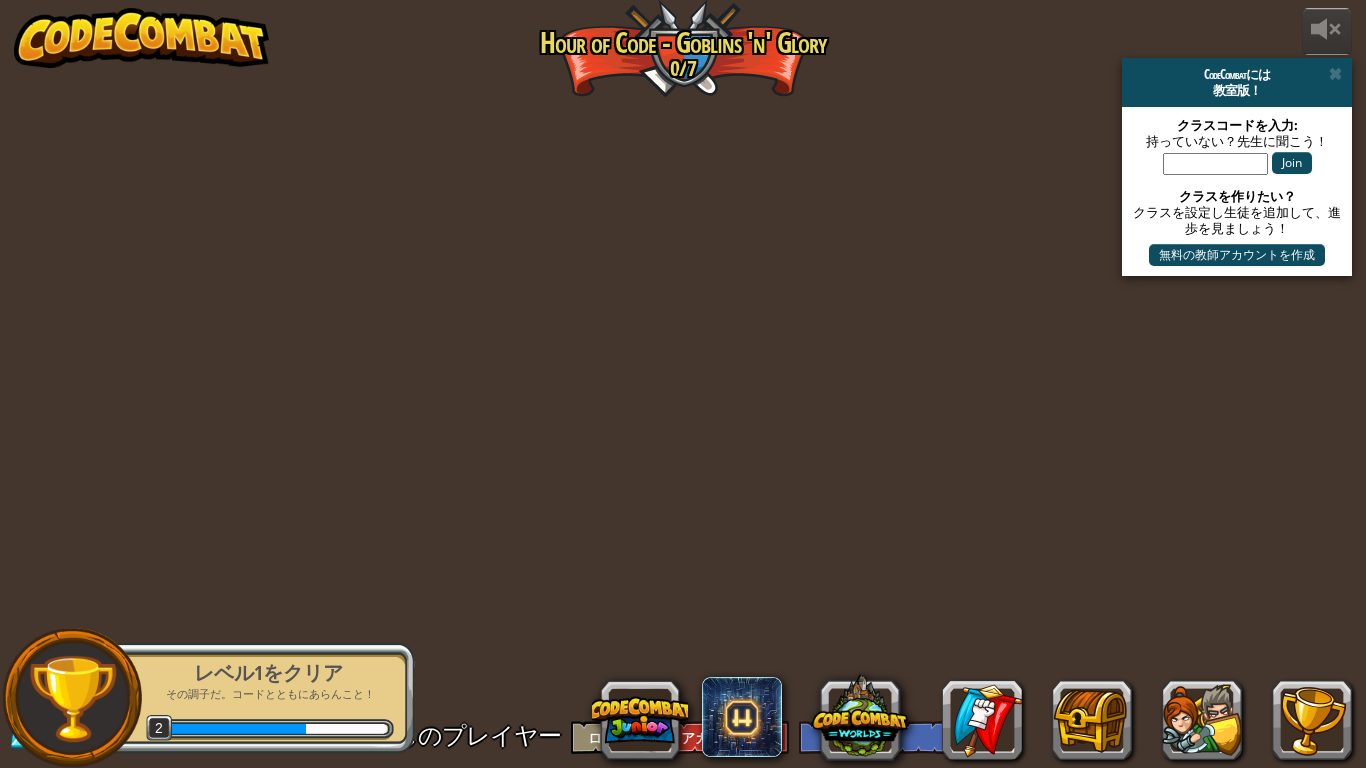 select on "ja" 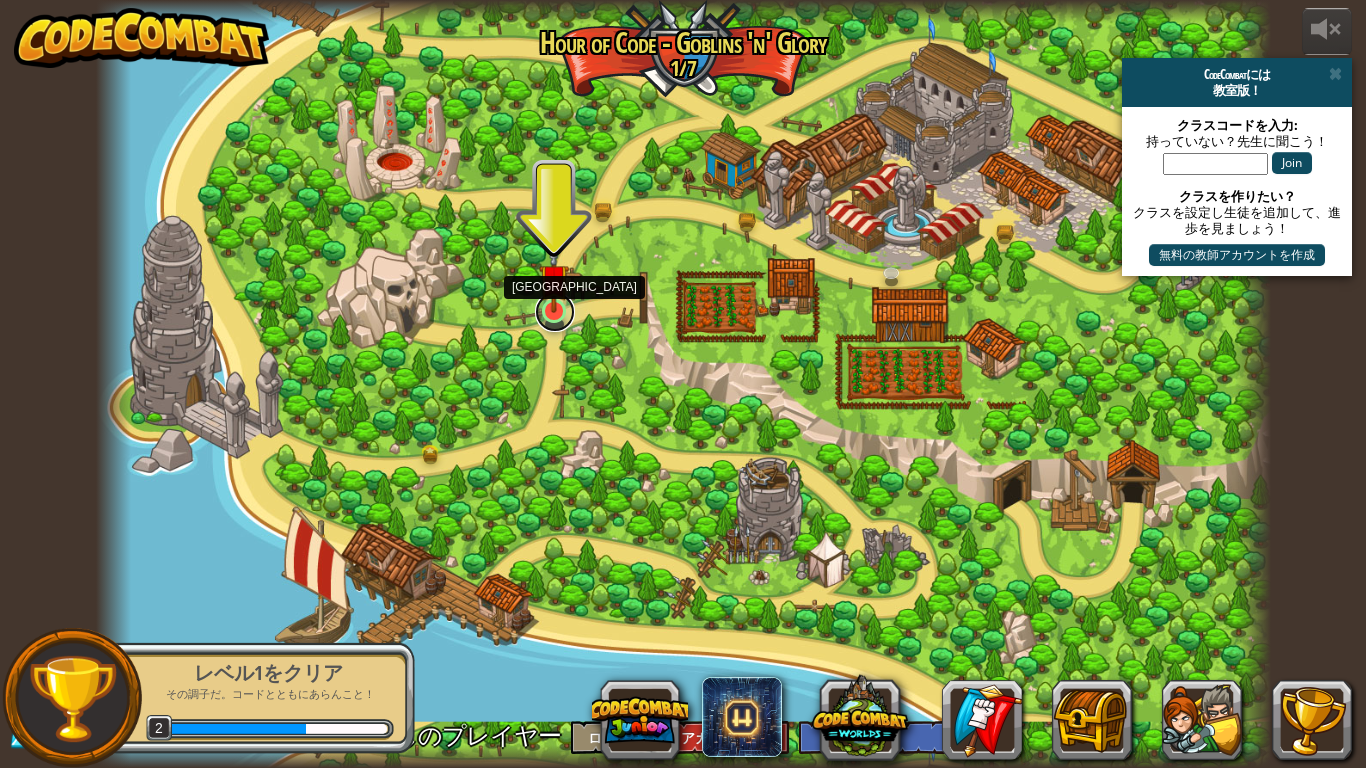 click at bounding box center [555, 312] 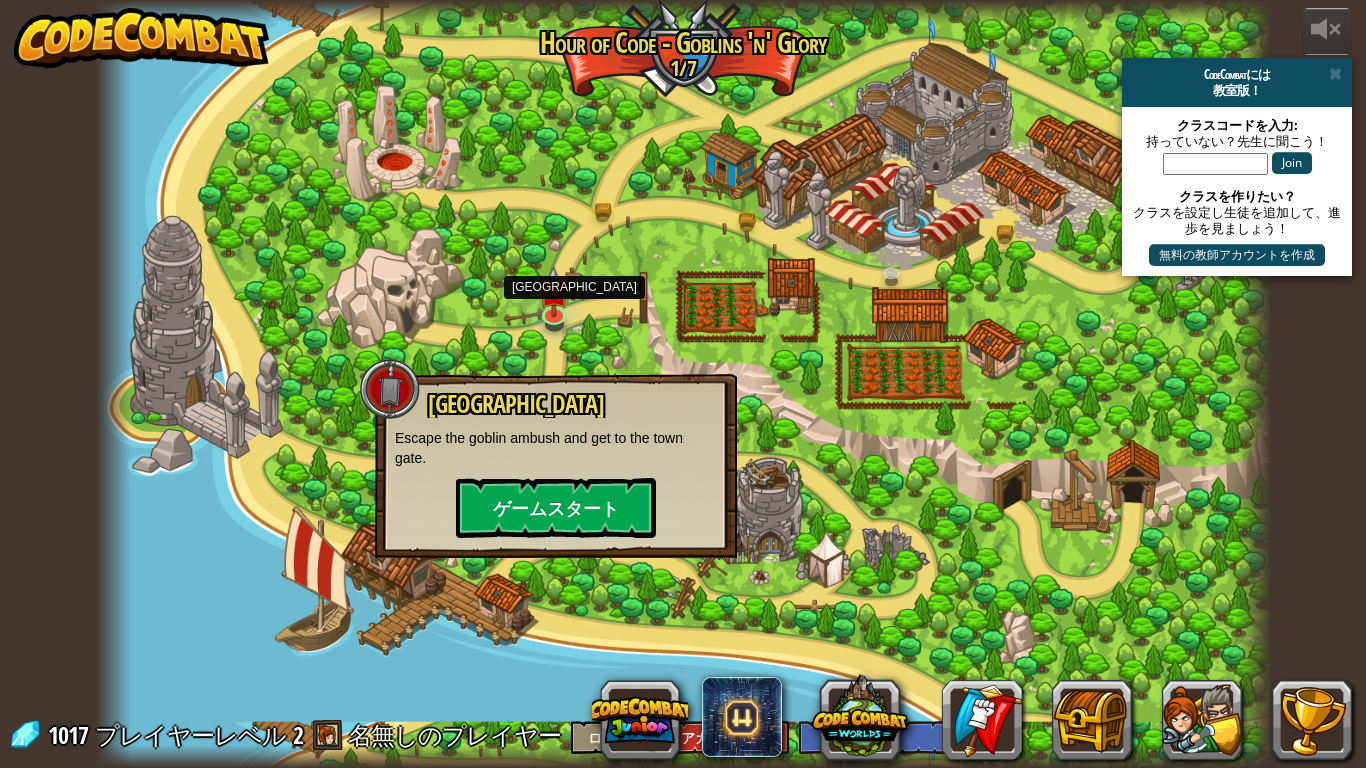 click at bounding box center (683, 384) 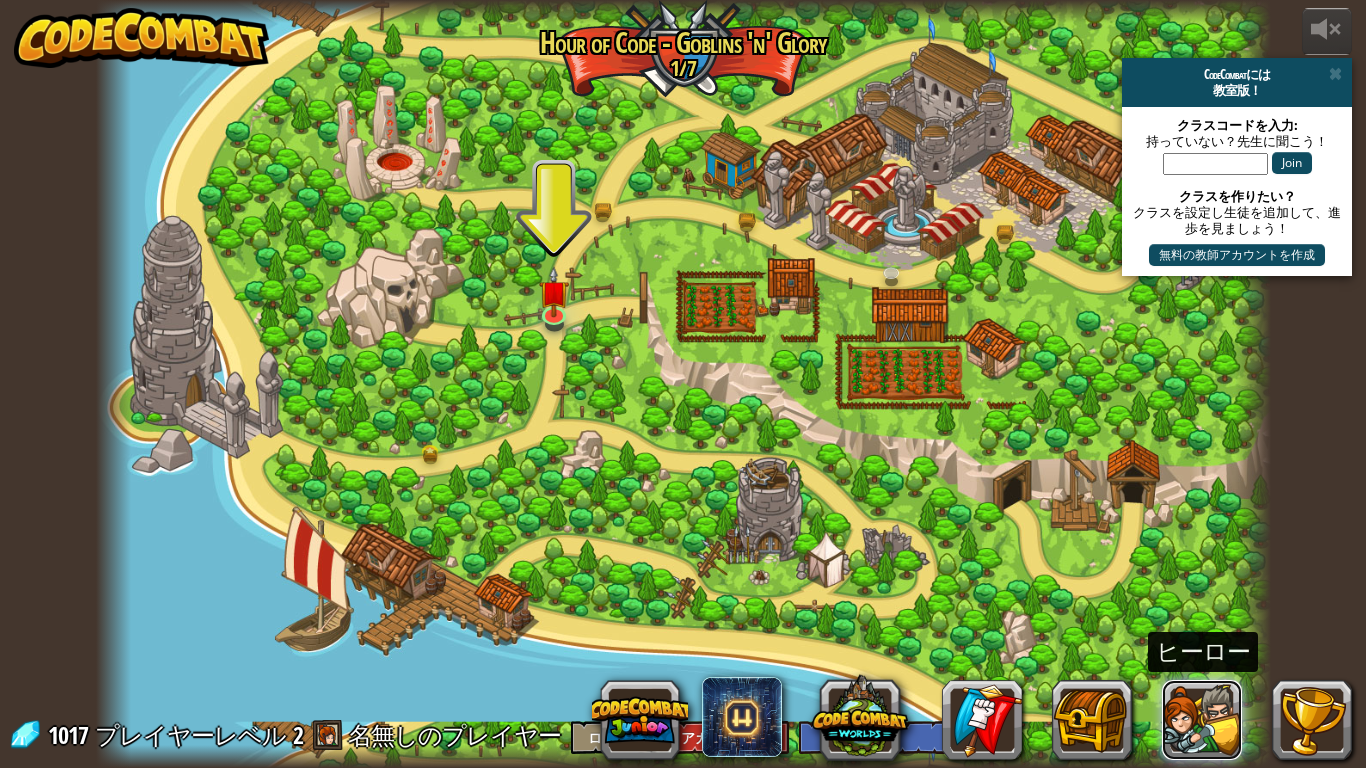 click at bounding box center (1202, 720) 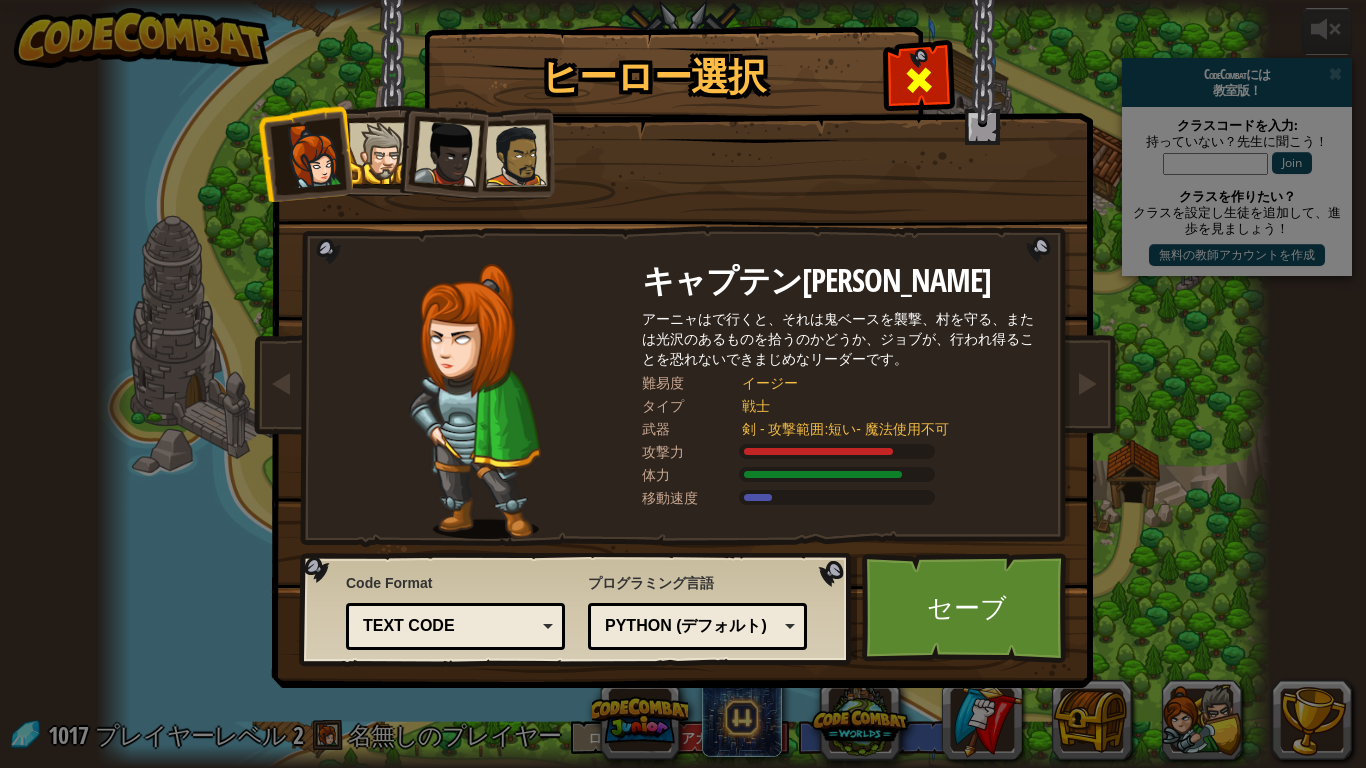 click at bounding box center [919, 80] 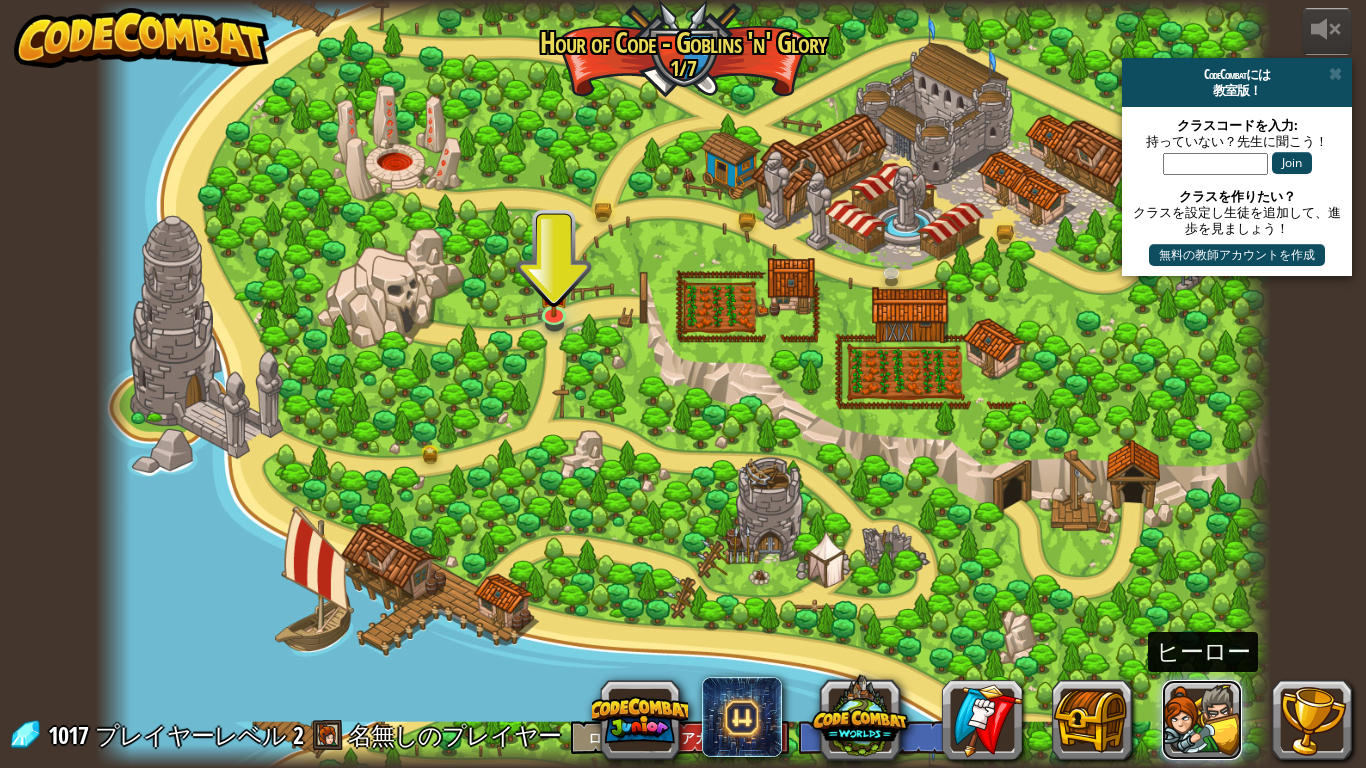 click at bounding box center [1202, 720] 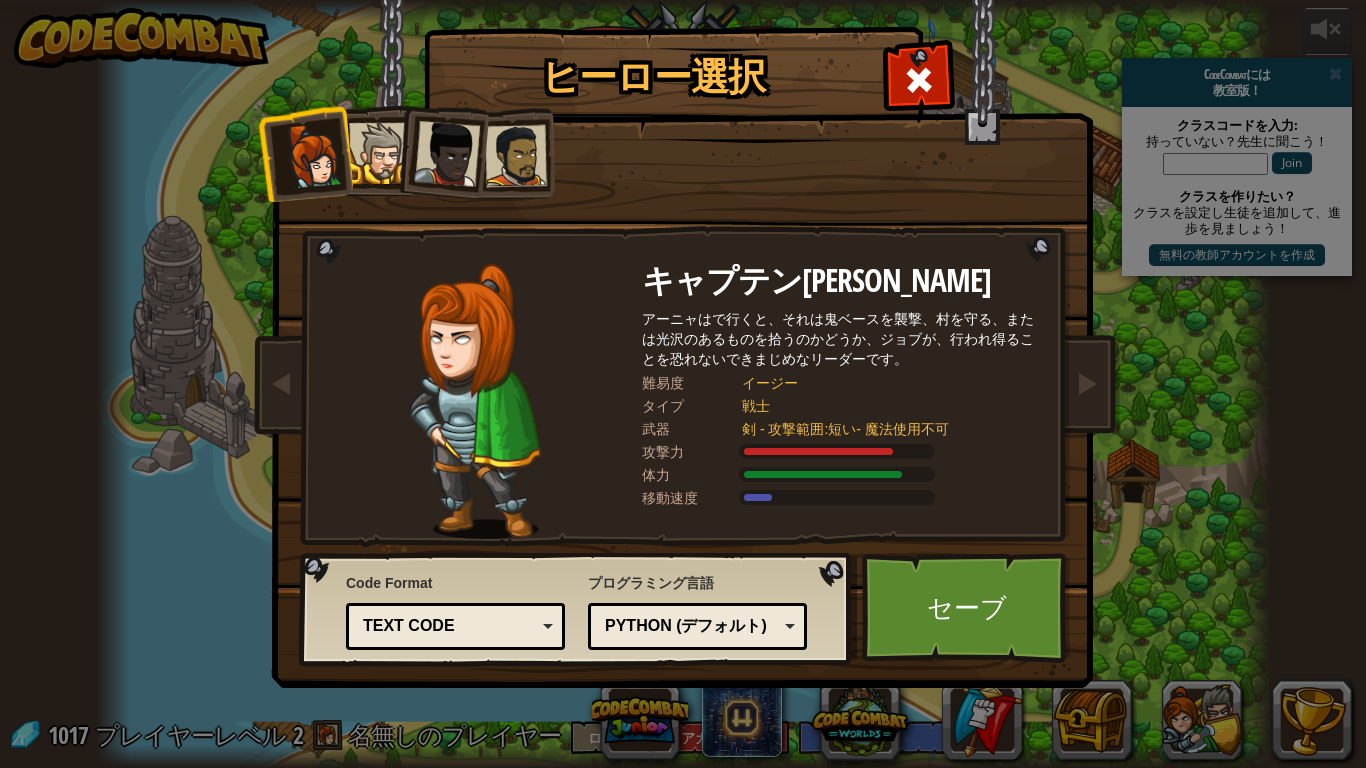 click on "ヒーロー選択 [DATE] キャプテンアーニャ・ウェストン アーニャはで行くと、それは鬼ベースを襲撃、村を守る、または光沢のあるものを拾うのかどうか、[PERSON_NAME]が、行われ得ることを恐れないできまじめなリーダーです。 難易度 イージー タイプ 戦士 武器 剣 - 攻撃範囲:短い- 魔法使用不可 攻撃力 体力 移動速度 サー・サーリン・サンダフィスト 強い剣士。Tharinには好きなことが3つだけある。それは、探検することとものを作ることと戦うこと。剛腕だけど動きが遅い。 難易度 イージー タイプ 戦士 武器 剣 - 攻撃範囲:短い- 魔法使用不可 攻撃力 体力 移動速度 [DEMOGRAPHIC_DATA] [PERSON_NAME] Justheart レディー・アイダ・ジャストハートは、世界中で[PERSON_NAME]を求めている人々のチャンピオンです。彼女が暇な時間に何をしているのか誰も知らない。 難易度 イージー タイプ 戦士 武器 Lua" at bounding box center [683, 384] 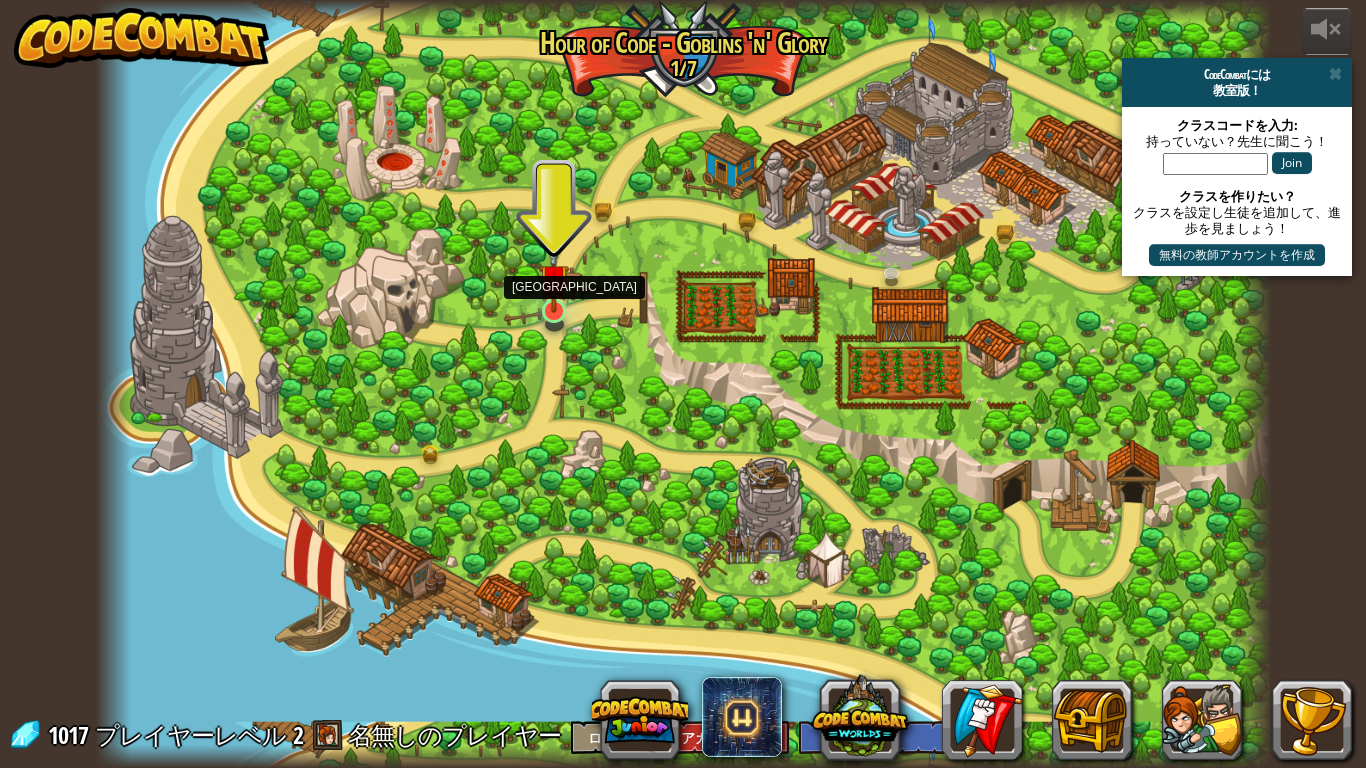 click at bounding box center [554, 279] 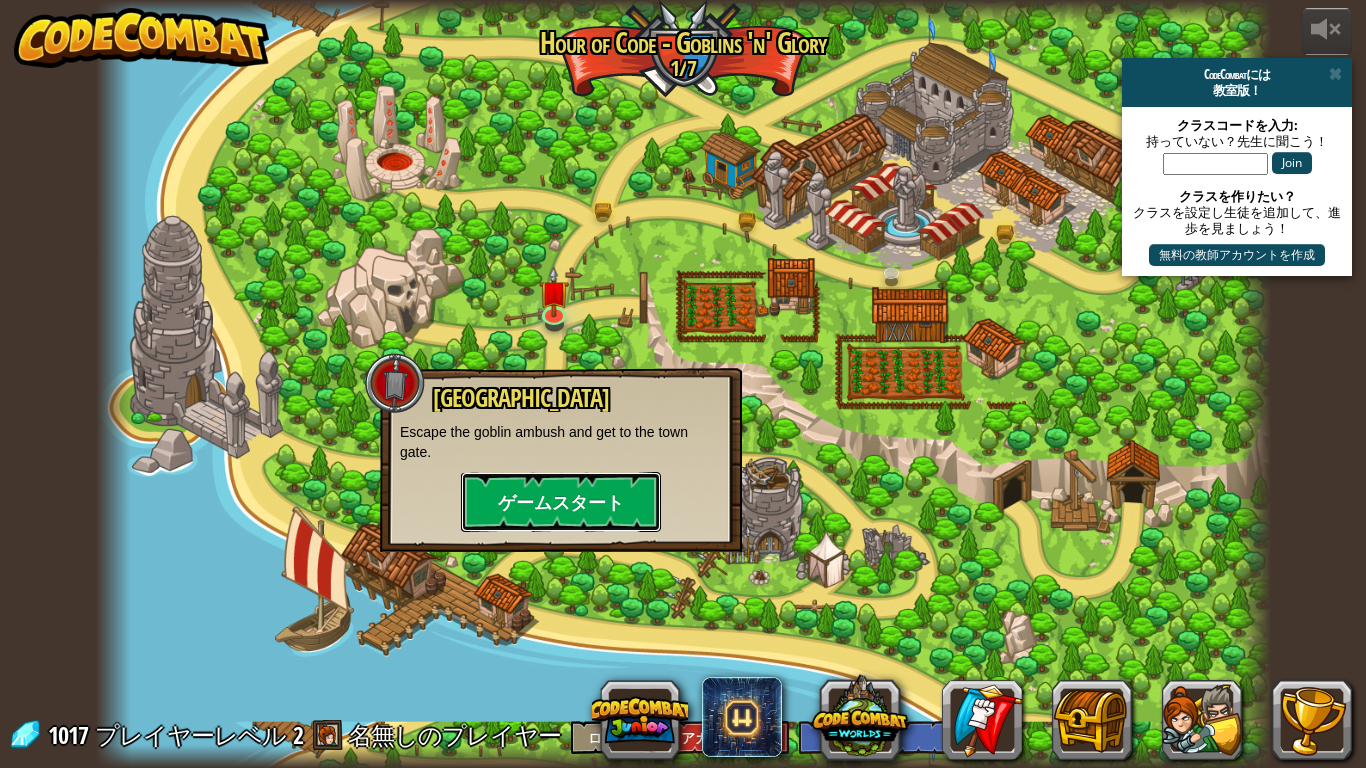 click on "ゲームスタート" at bounding box center [561, 502] 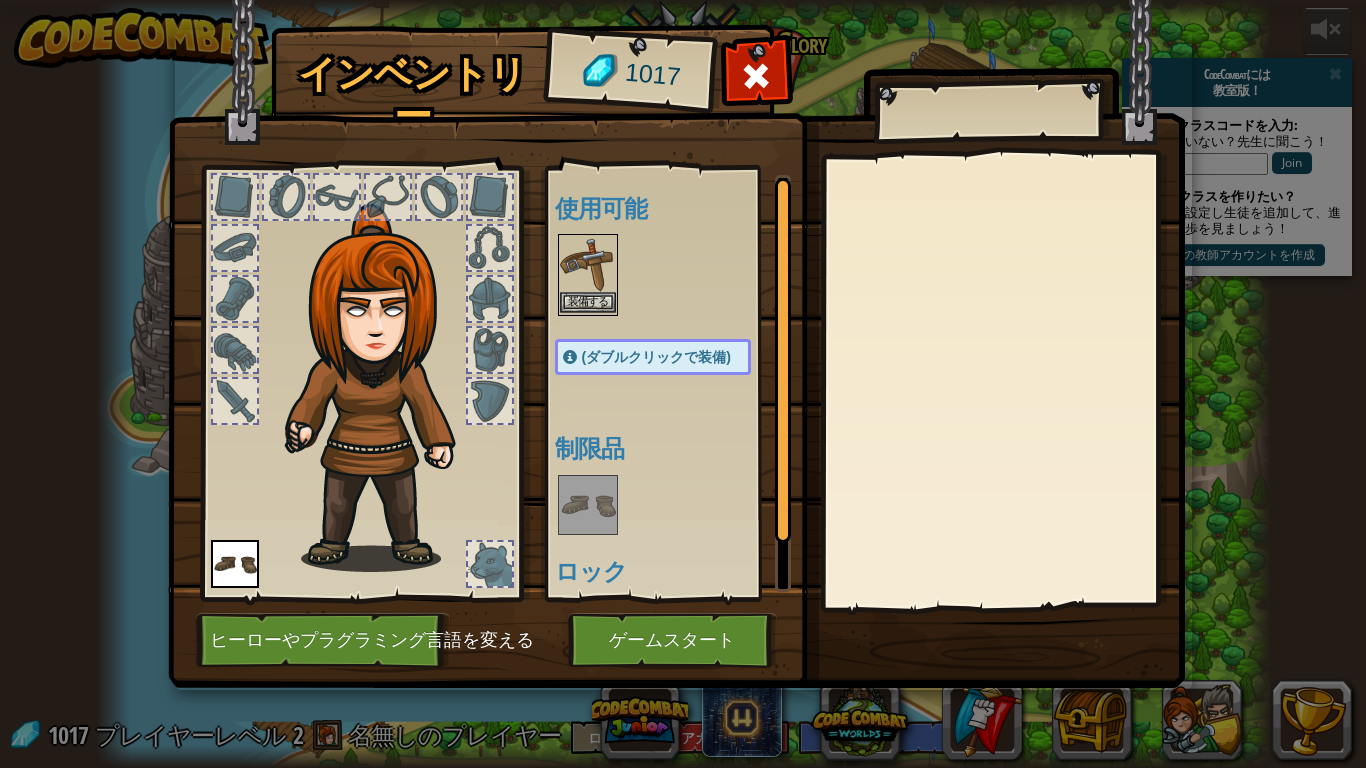 click at bounding box center [588, 264] 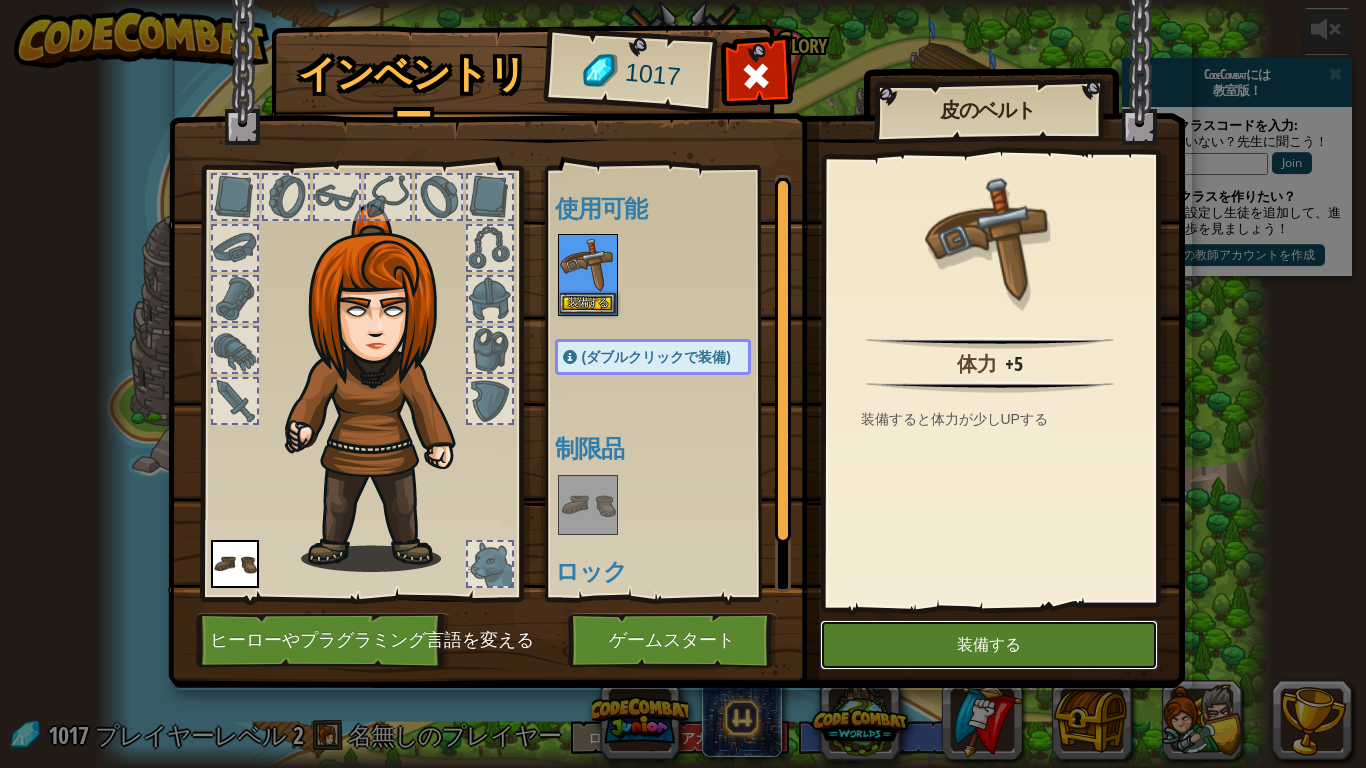click on "装備する" at bounding box center [989, 645] 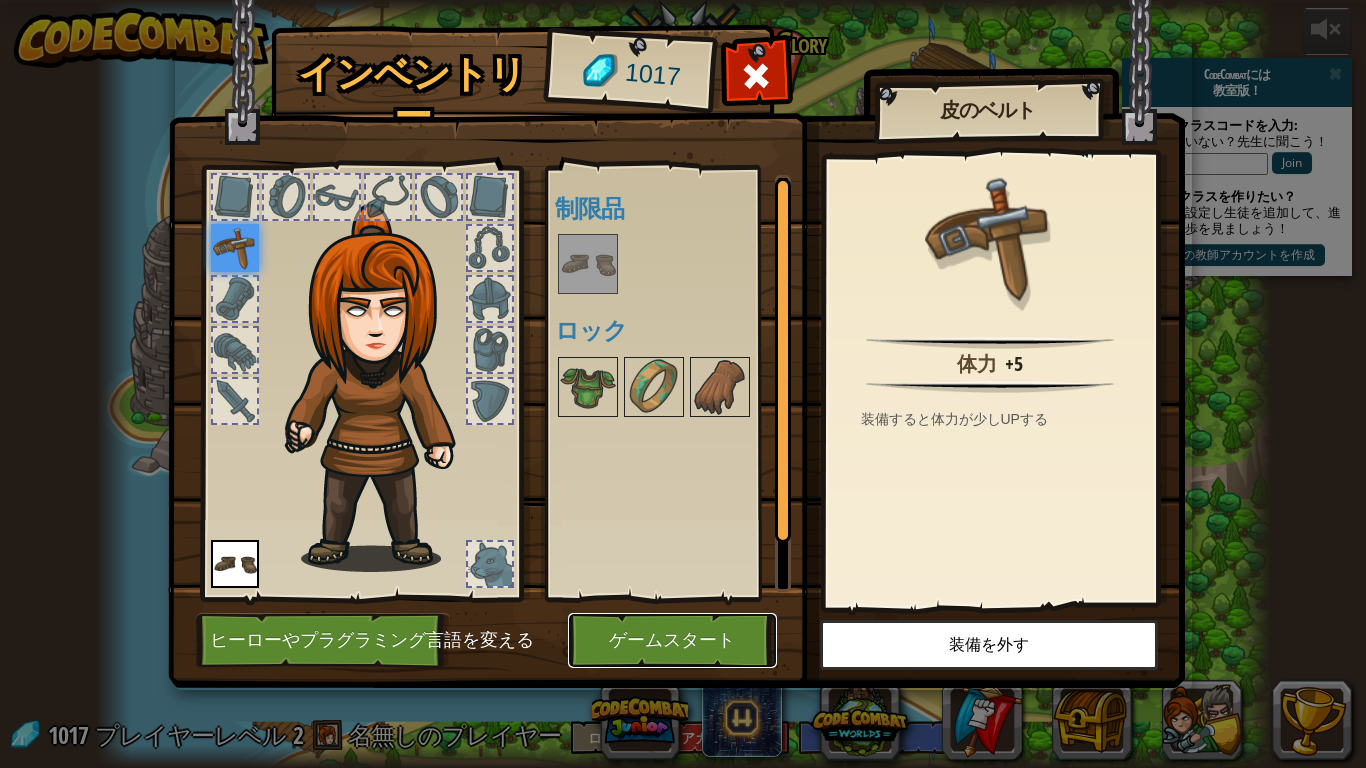 click on "ゲームスタート" at bounding box center (672, 640) 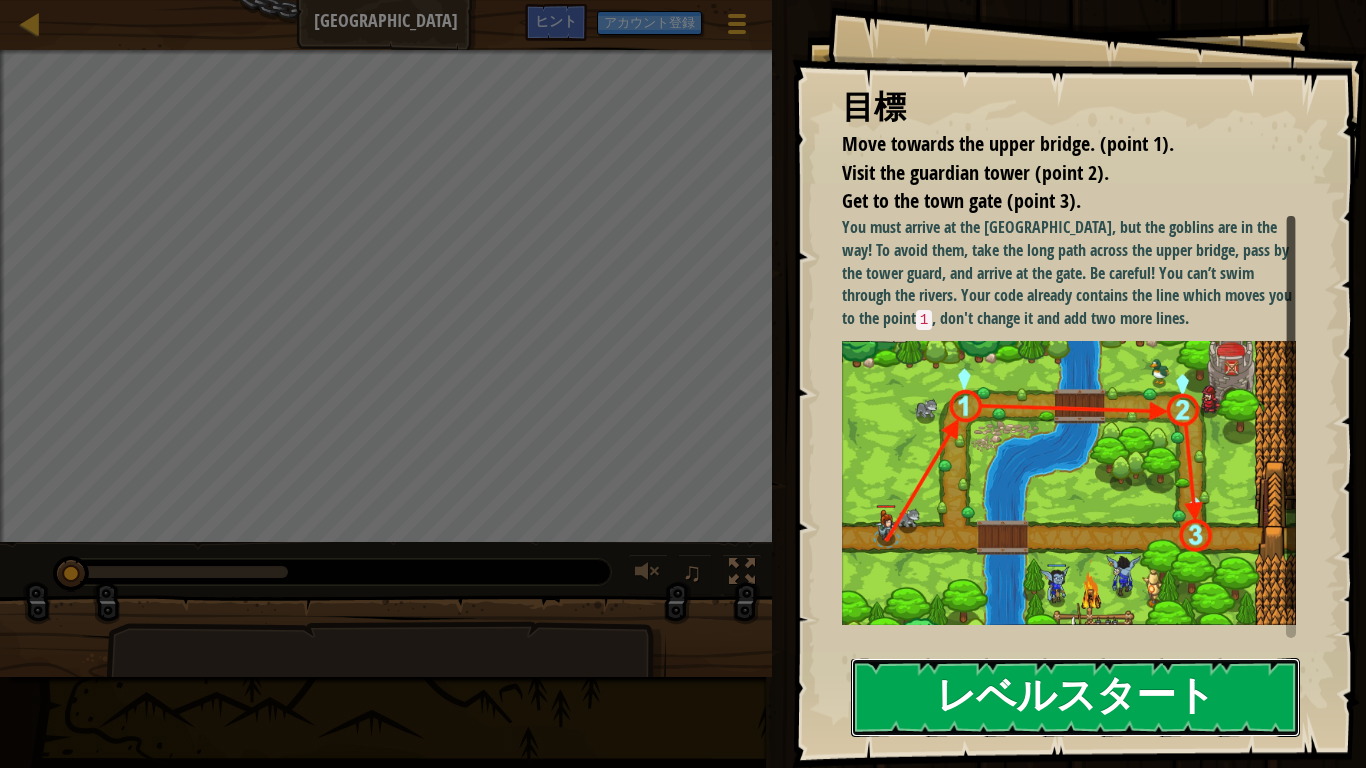click on "レベルスタート" at bounding box center (1075, 697) 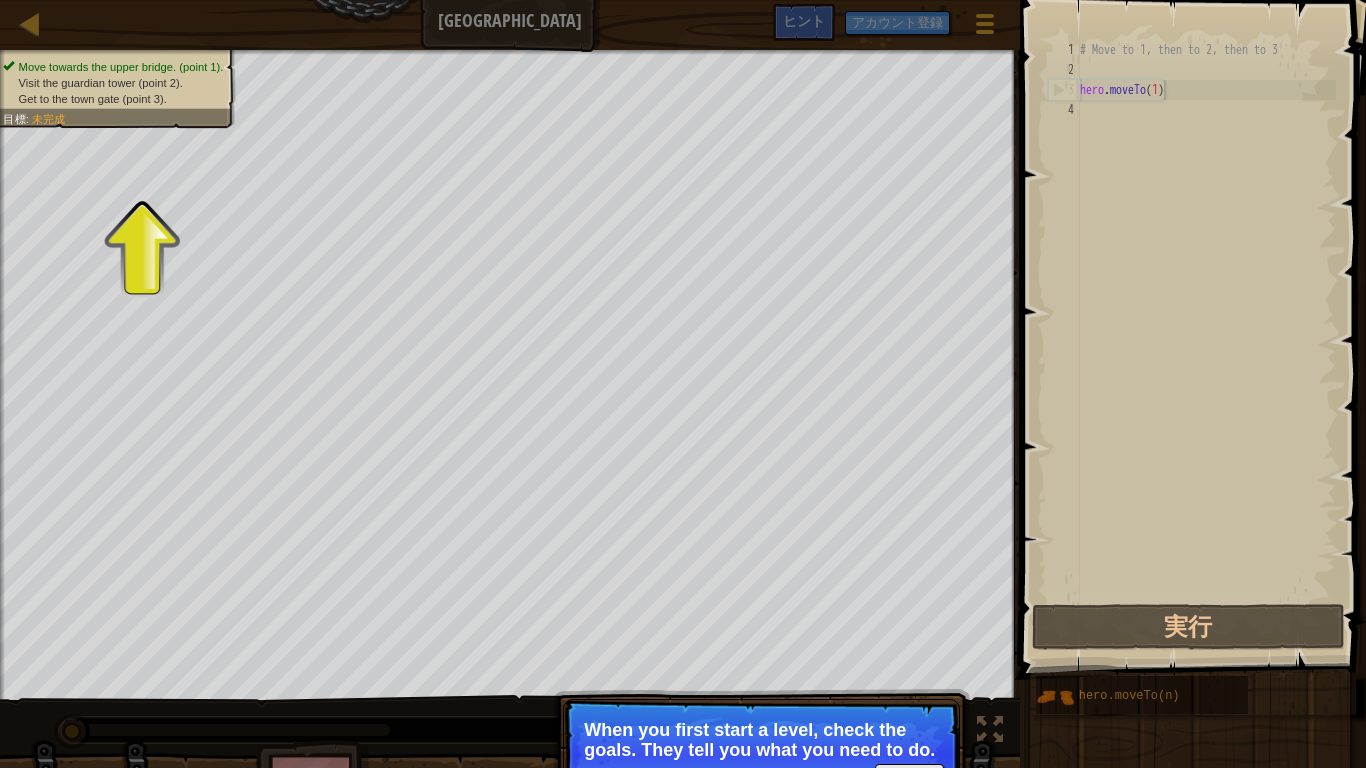 click on "# Move to 1, then to 2, then to 3 hero . moveTo ( 1 )" at bounding box center (1206, 340) 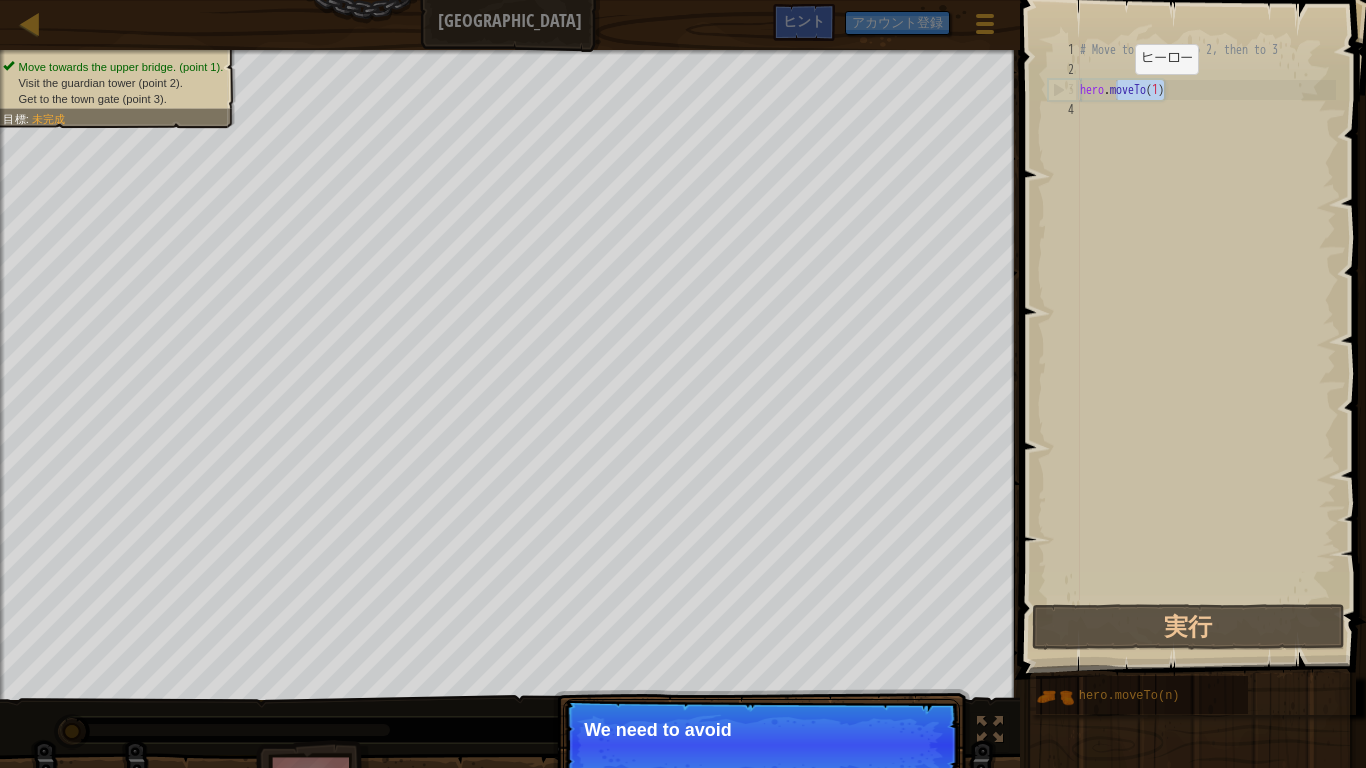 drag, startPoint x: 1175, startPoint y: 91, endPoint x: 1117, endPoint y: 93, distance: 58.034473 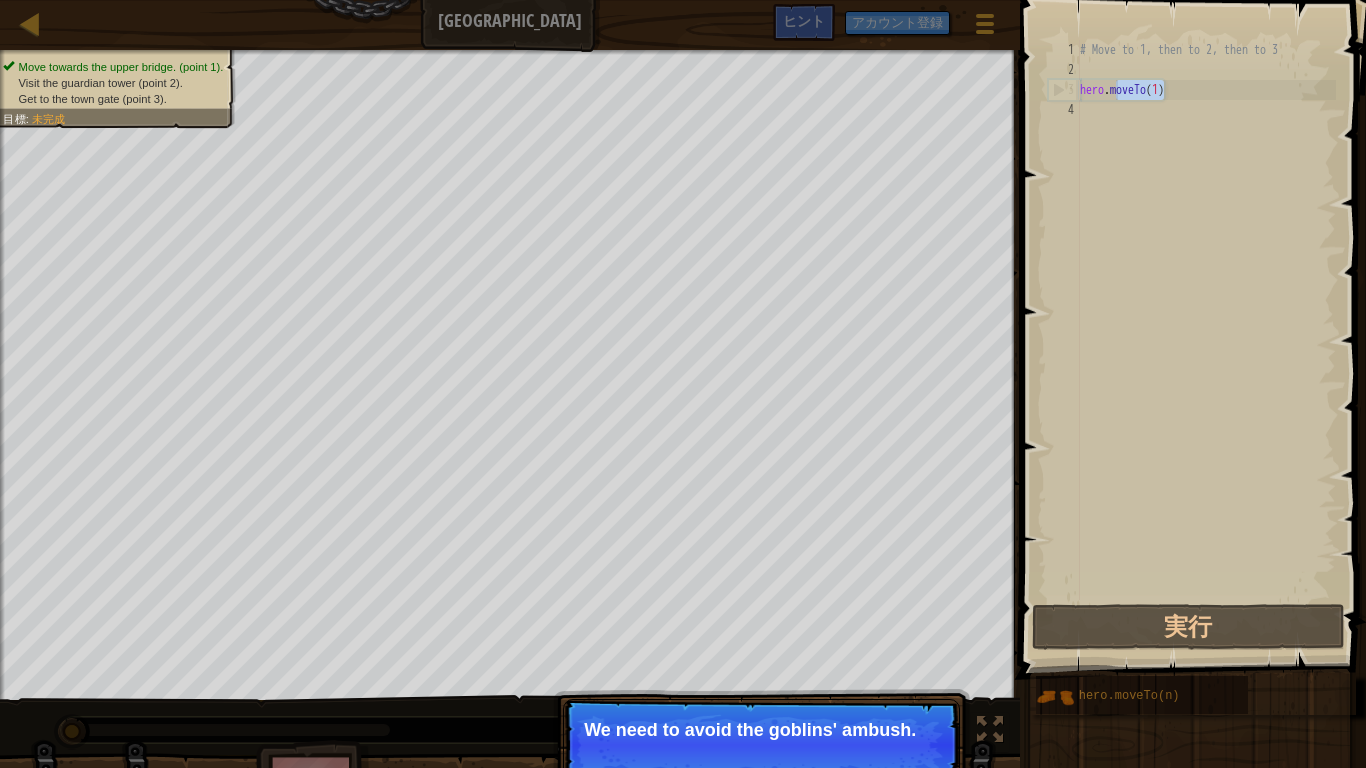 click on "# Move to 1, then to 2, then to 3 hero . moveTo ( 1 )" at bounding box center [1206, 340] 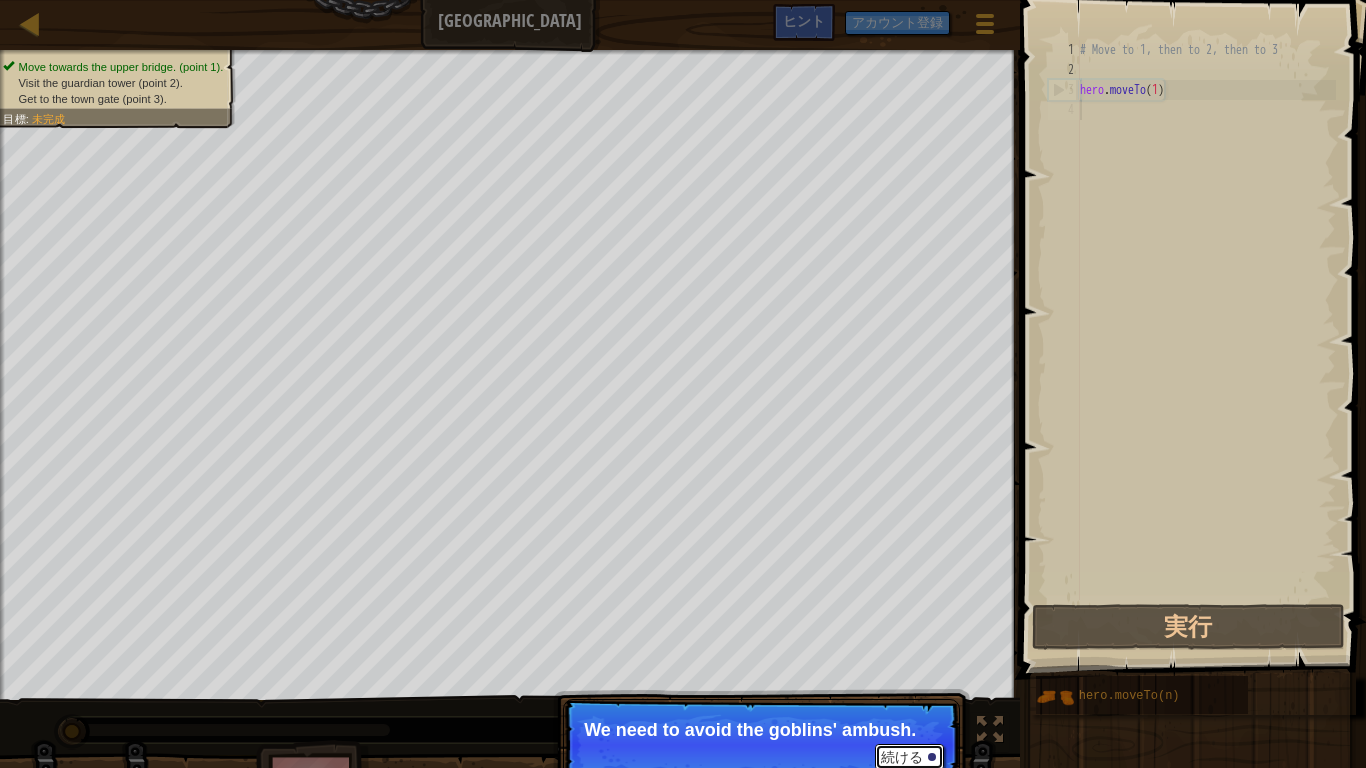 click on "続ける" at bounding box center (909, 757) 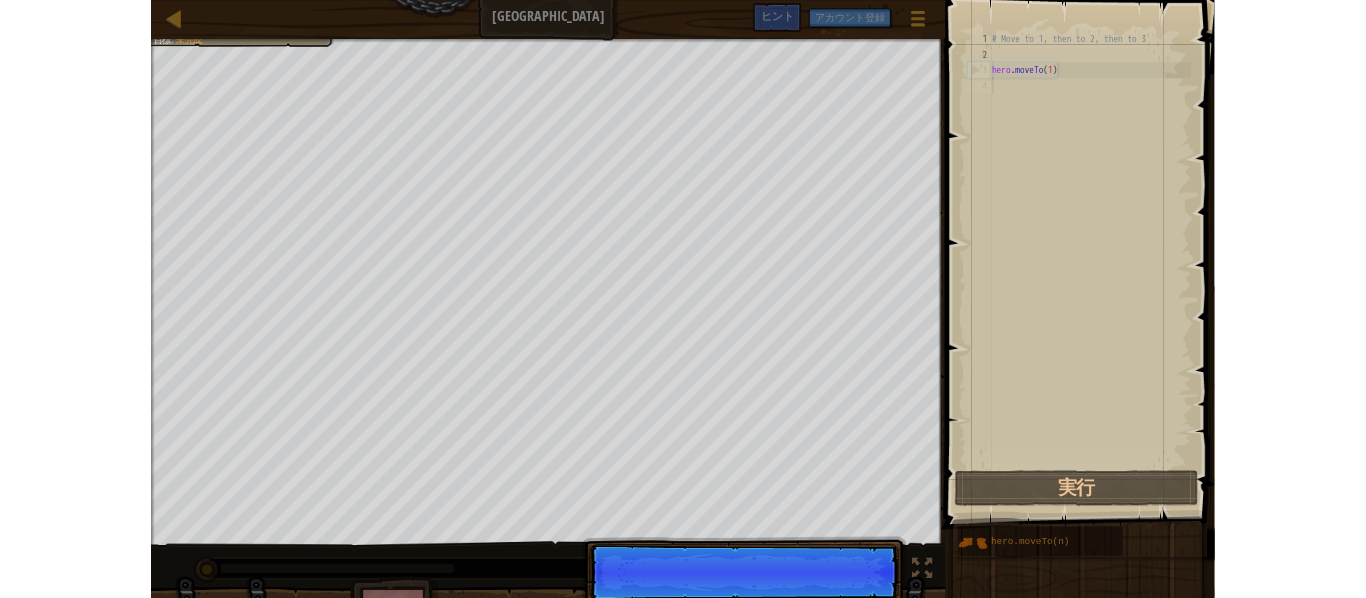 scroll, scrollTop: 9, scrollLeft: 0, axis: vertical 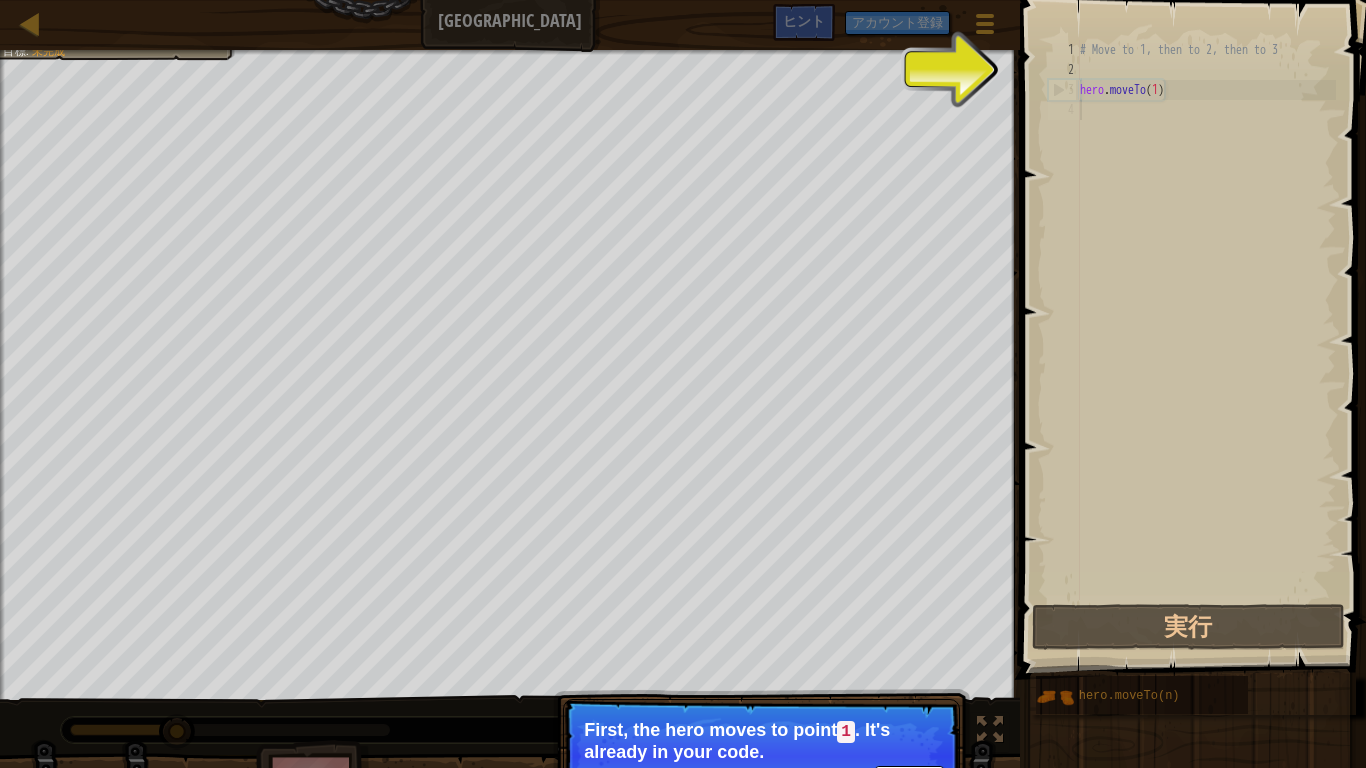 click on "続ける" at bounding box center (909, 779) 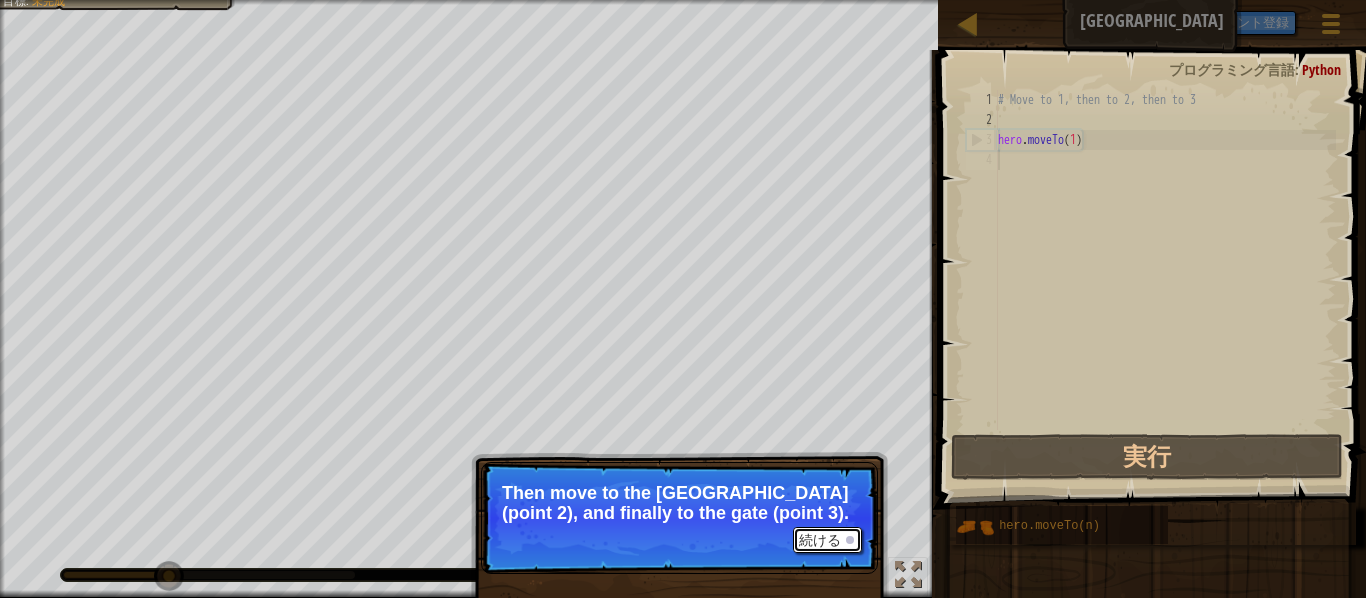 click on "続ける" at bounding box center (827, 540) 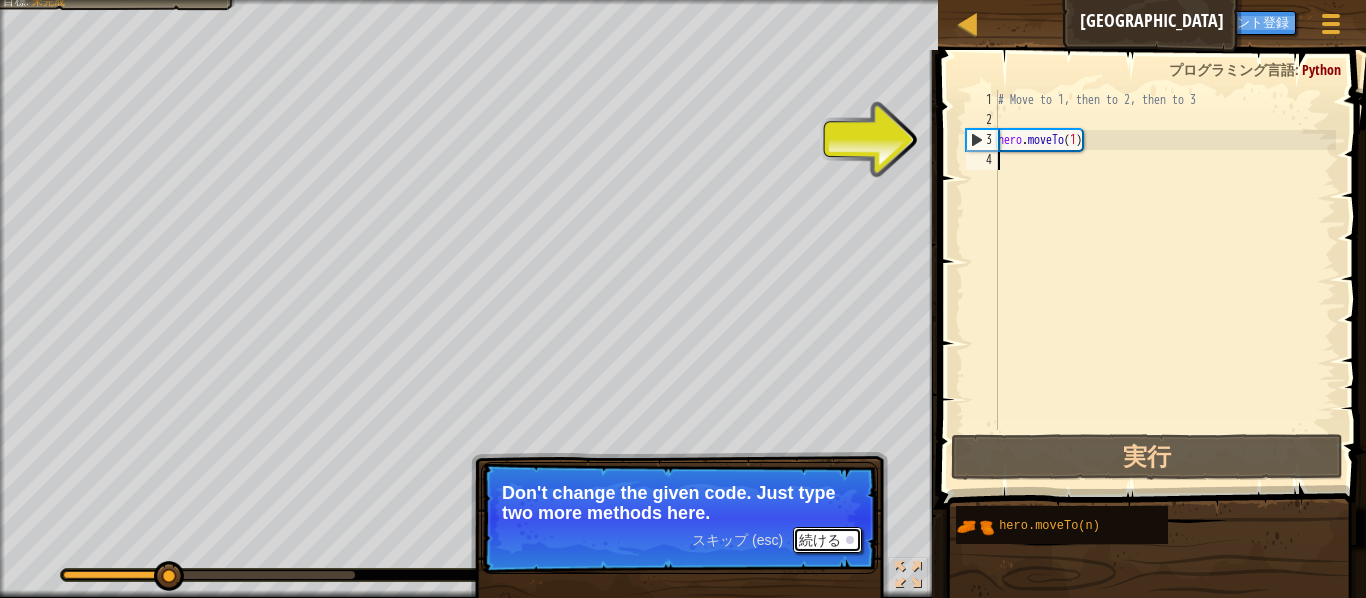 click on "続ける" at bounding box center (827, 540) 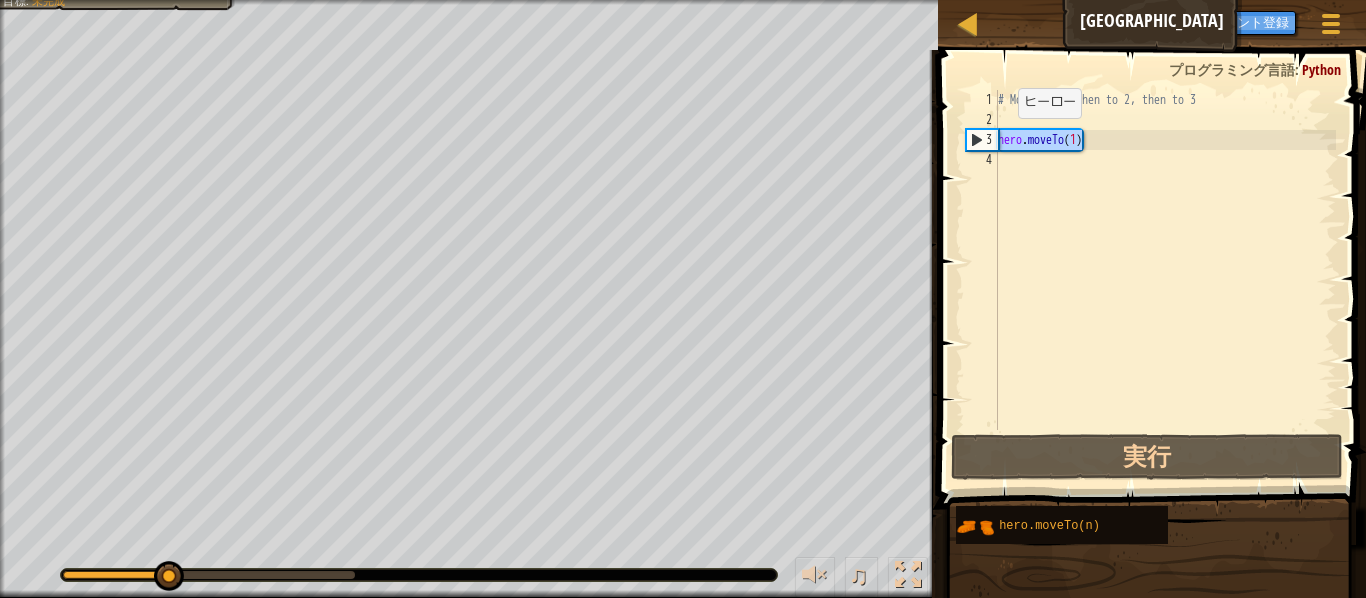 drag, startPoint x: 1084, startPoint y: 137, endPoint x: 983, endPoint y: 141, distance: 101.07918 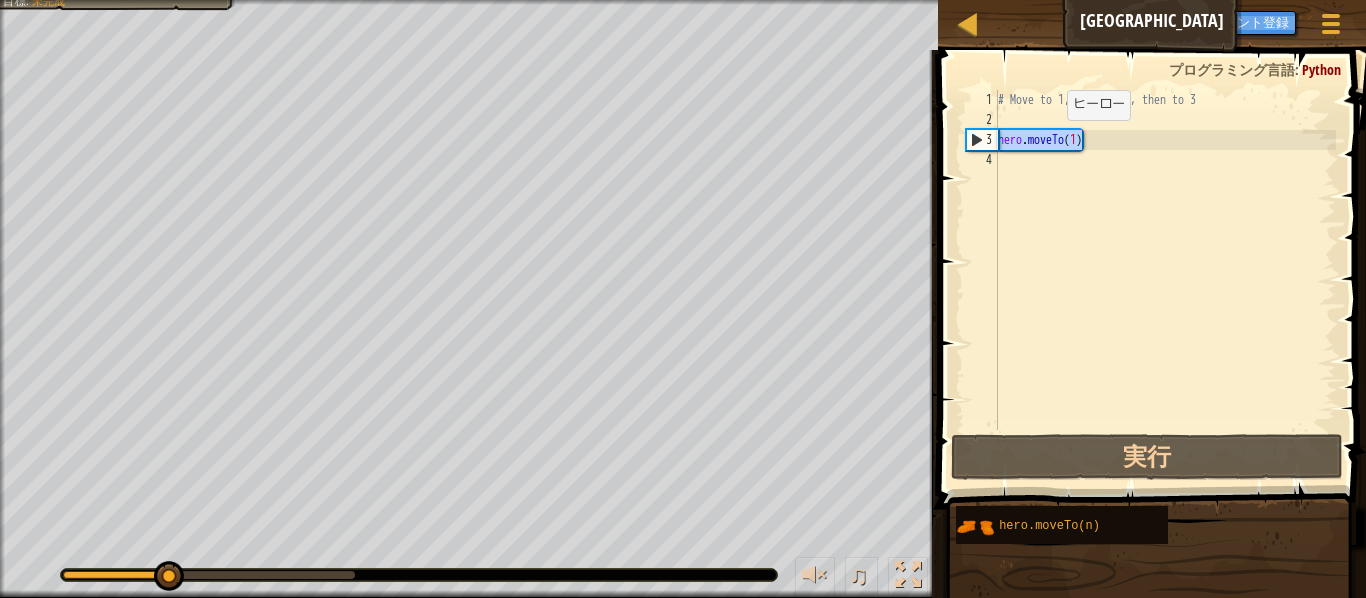 paste 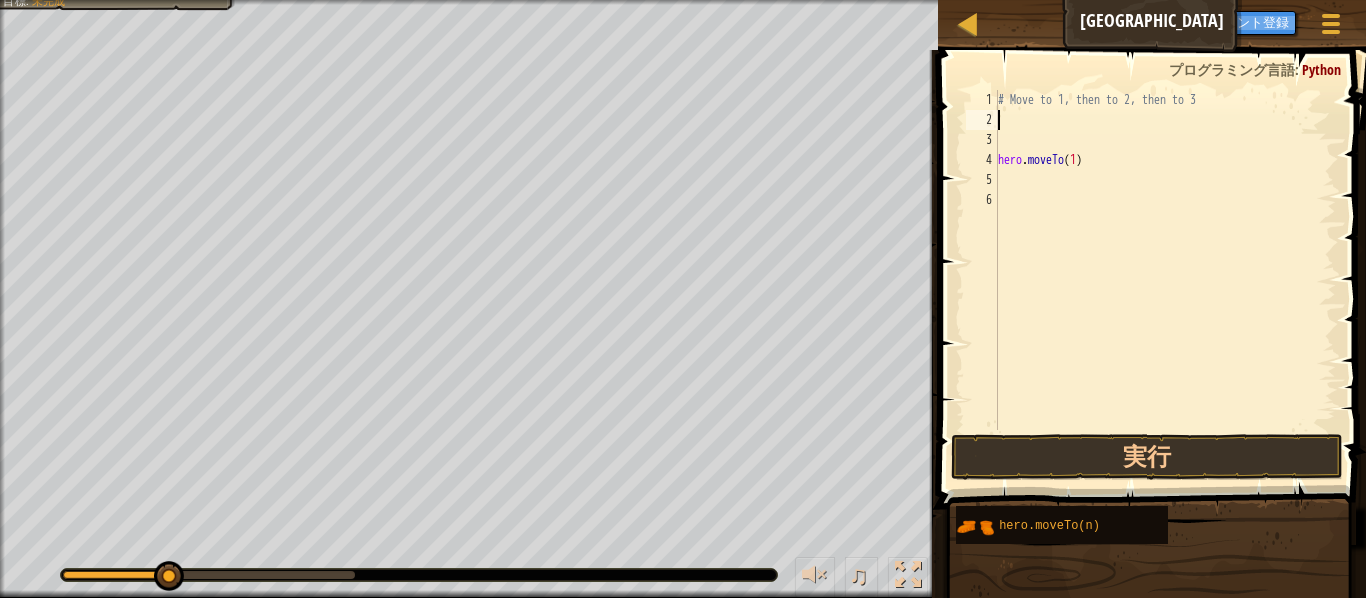 click on "# Move to 1, then to 2, then to 3 hero . moveTo ( 1 )" at bounding box center [1165, 280] 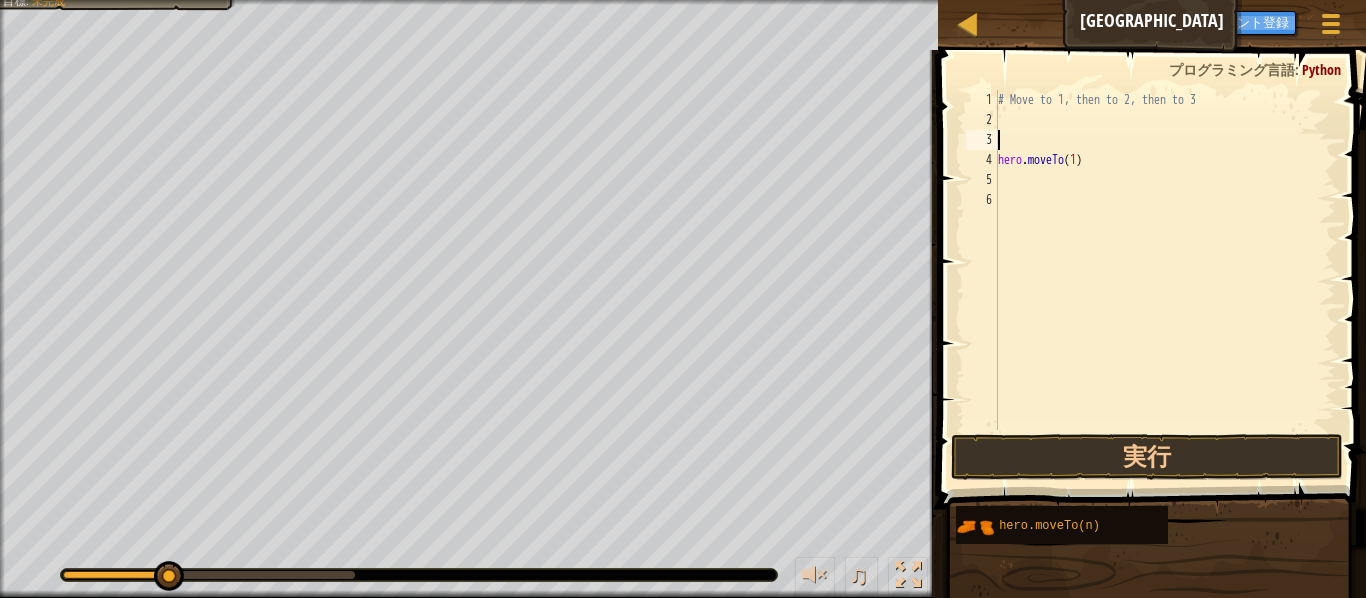 click on "# Move to 1, then to 2, then to 3 hero . moveTo ( 1 )" at bounding box center [1165, 280] 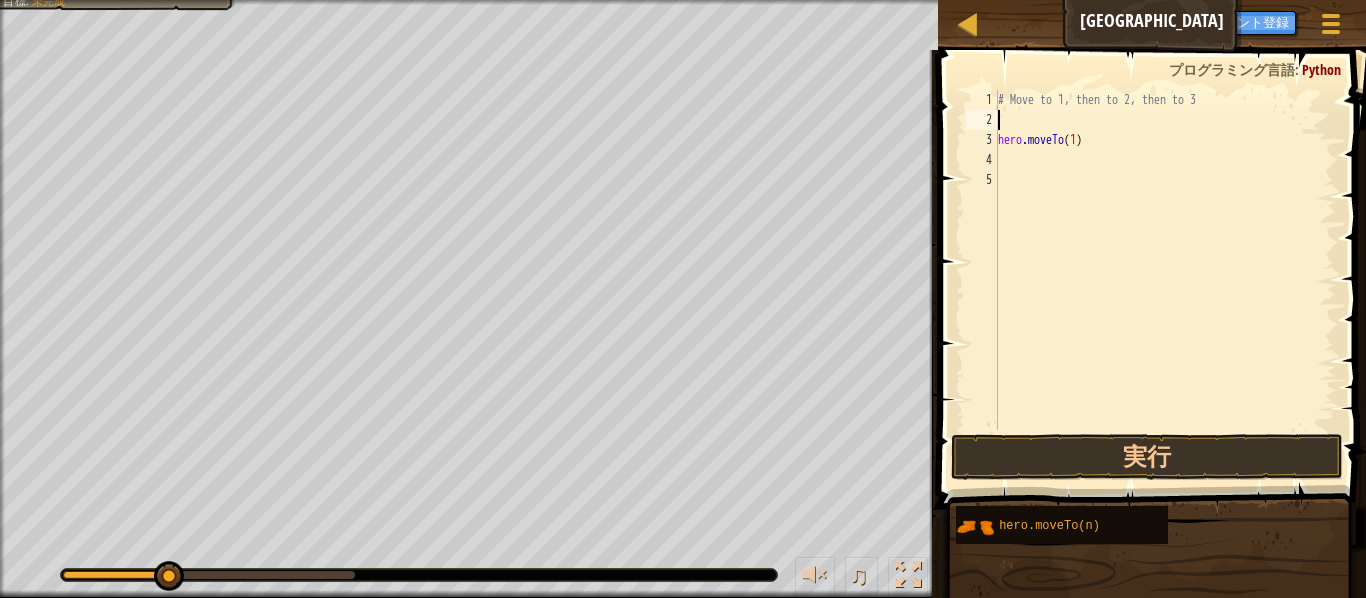 click on "# Move to 1, then to 2, then to 3 hero . moveTo ( 1 )" at bounding box center (1165, 280) 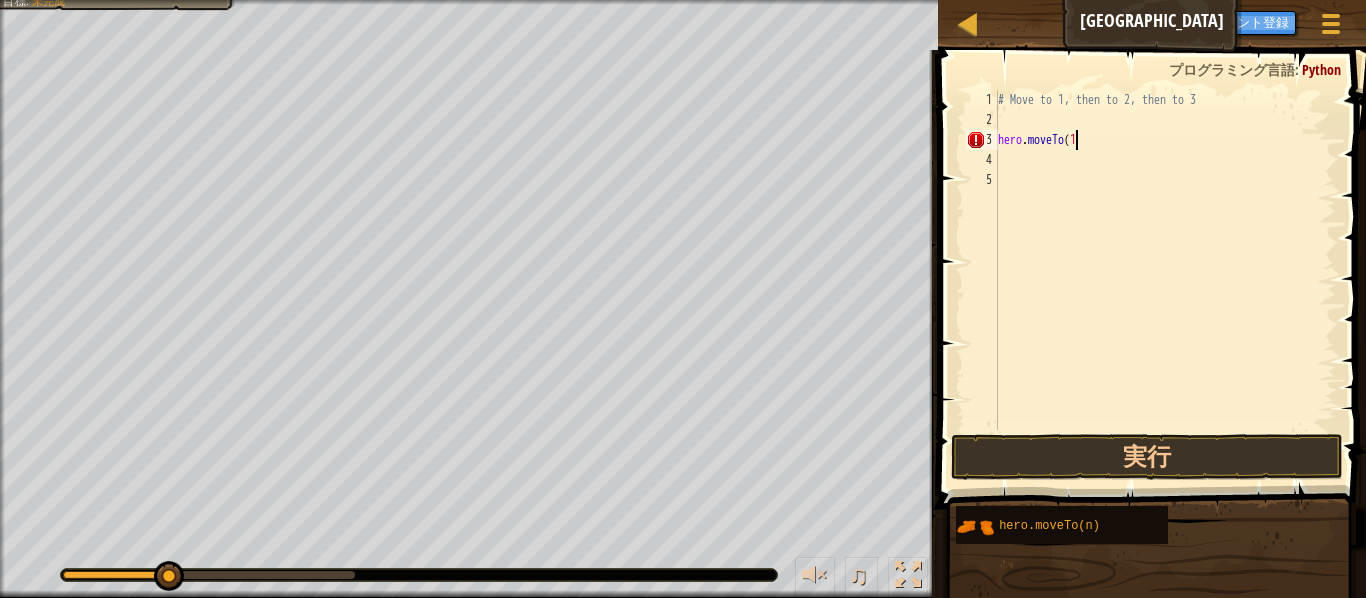 scroll, scrollTop: 9, scrollLeft: 6, axis: both 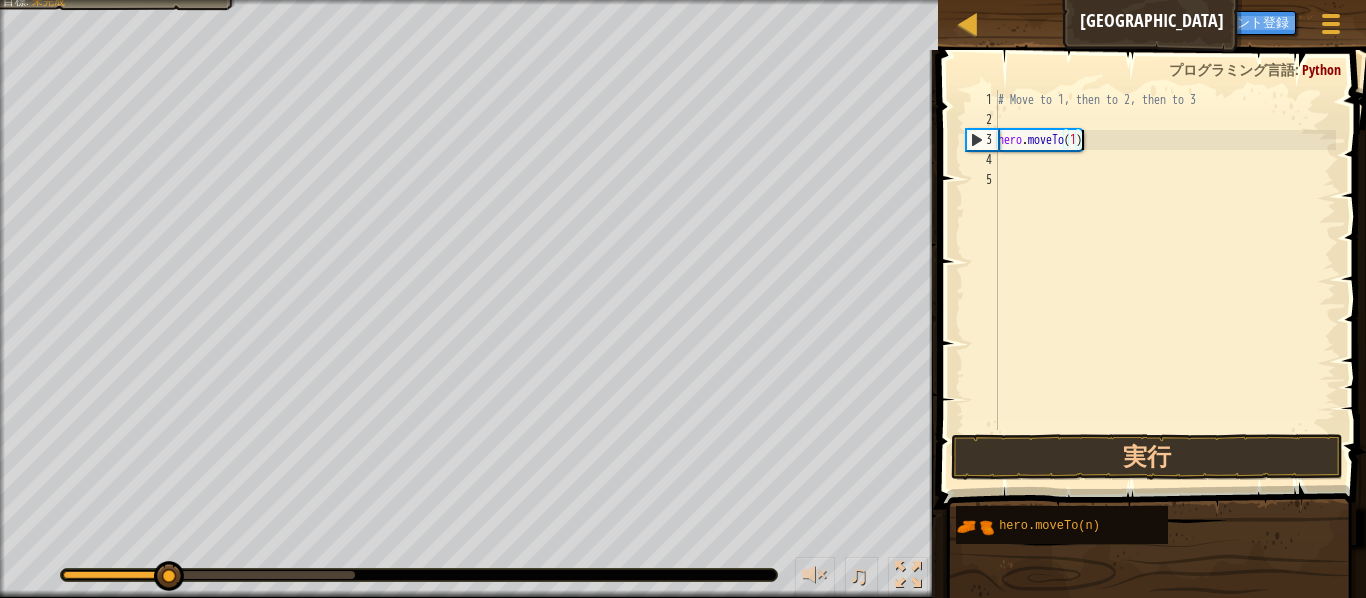 click on "# Move to 1, then to 2, then to 3 hero . moveTo ( 1 )" at bounding box center [1165, 280] 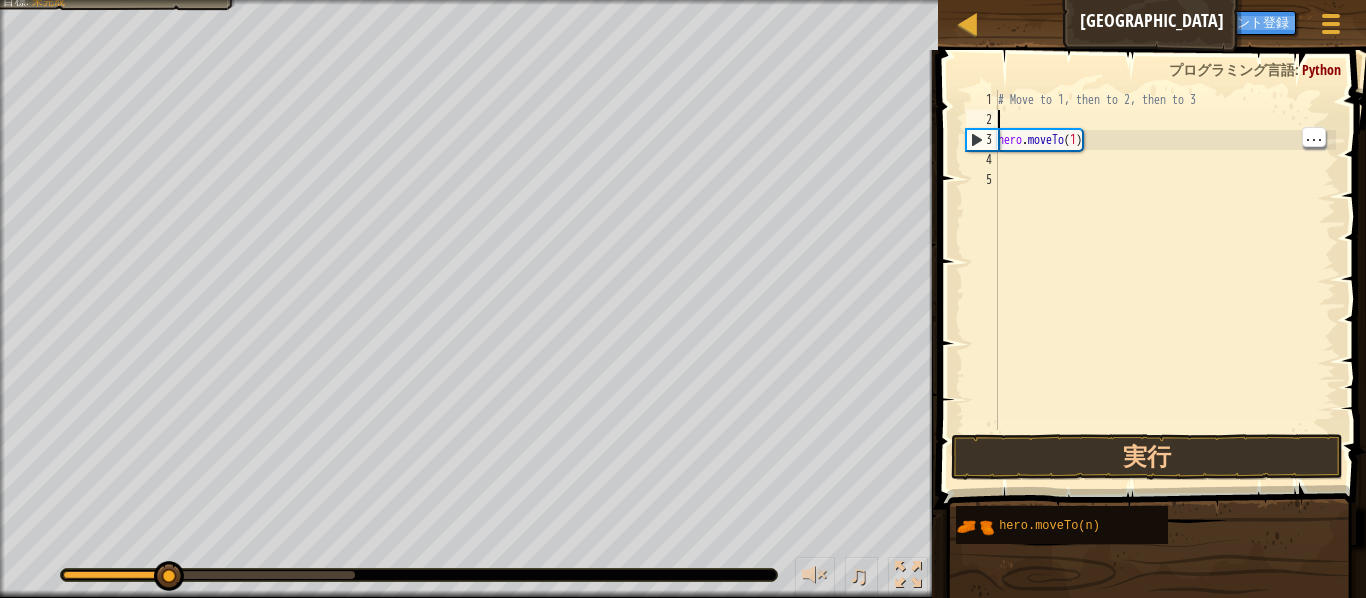 drag, startPoint x: 1085, startPoint y: 121, endPoint x: 995, endPoint y: 131, distance: 90.55385 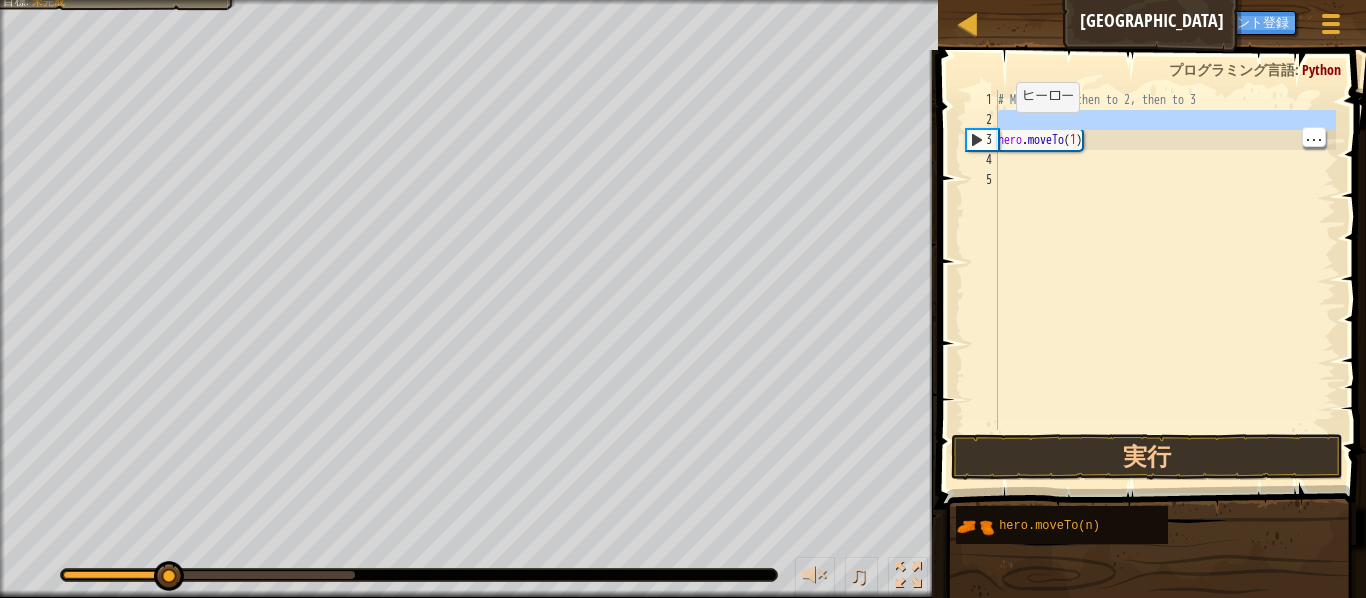 click on "3" at bounding box center [982, 140] 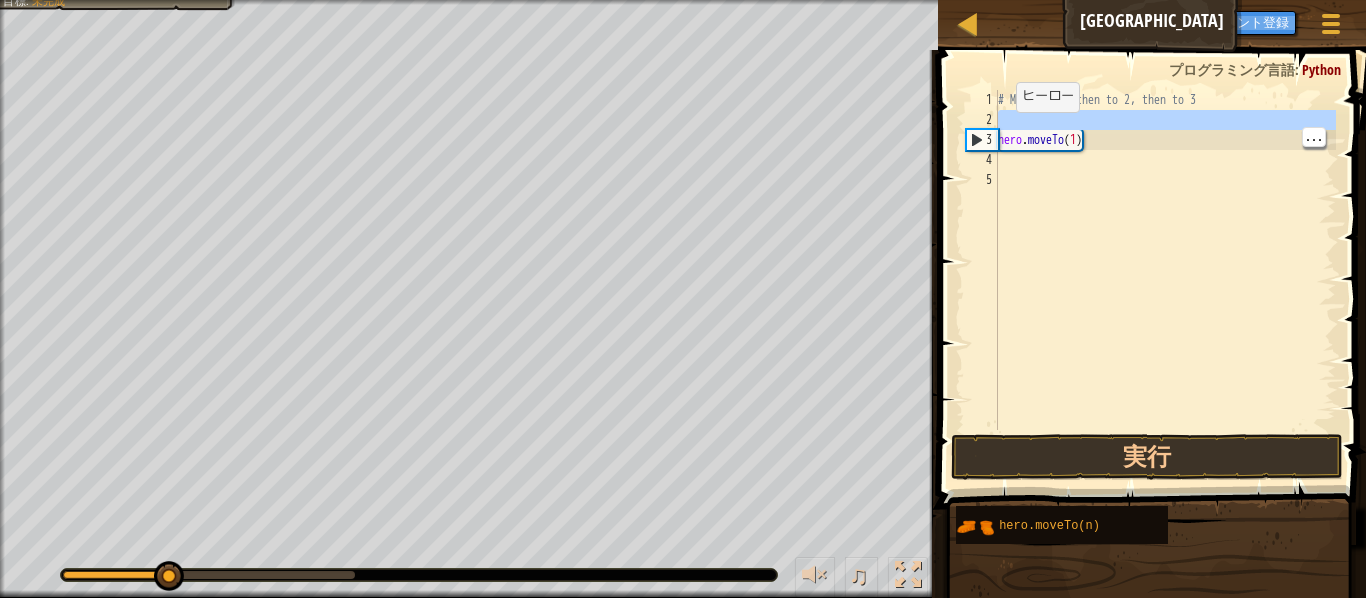 type on "hero.moveTo(1)" 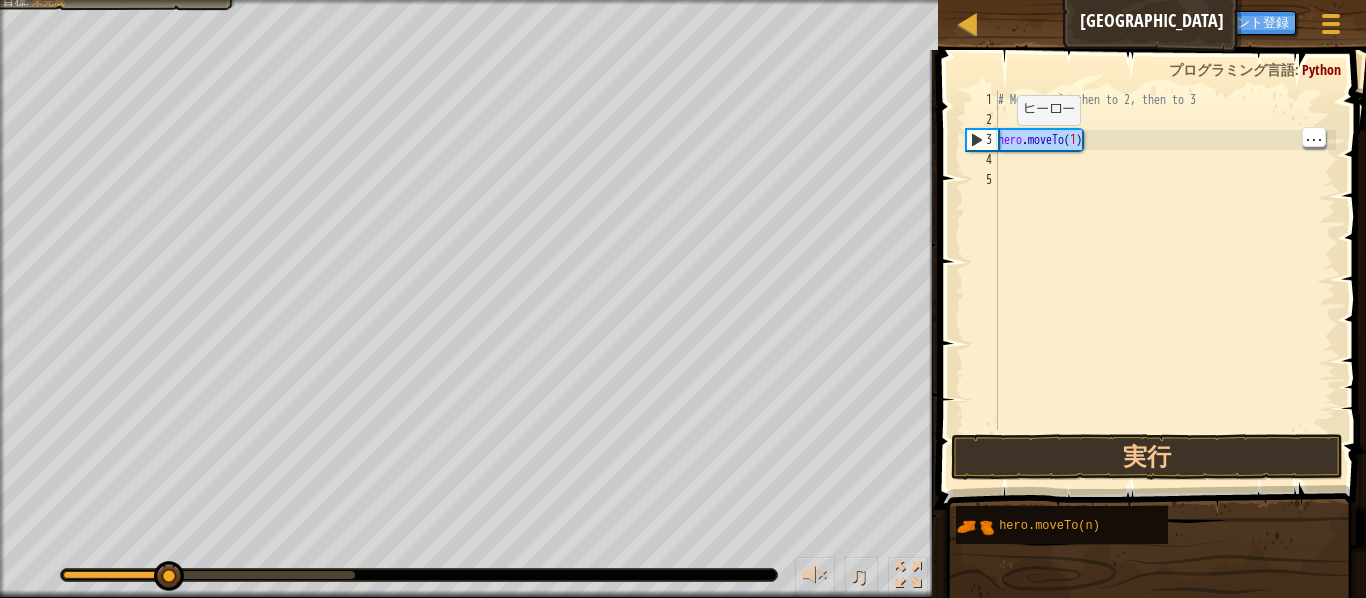drag, startPoint x: 1082, startPoint y: 143, endPoint x: 980, endPoint y: 146, distance: 102.044106 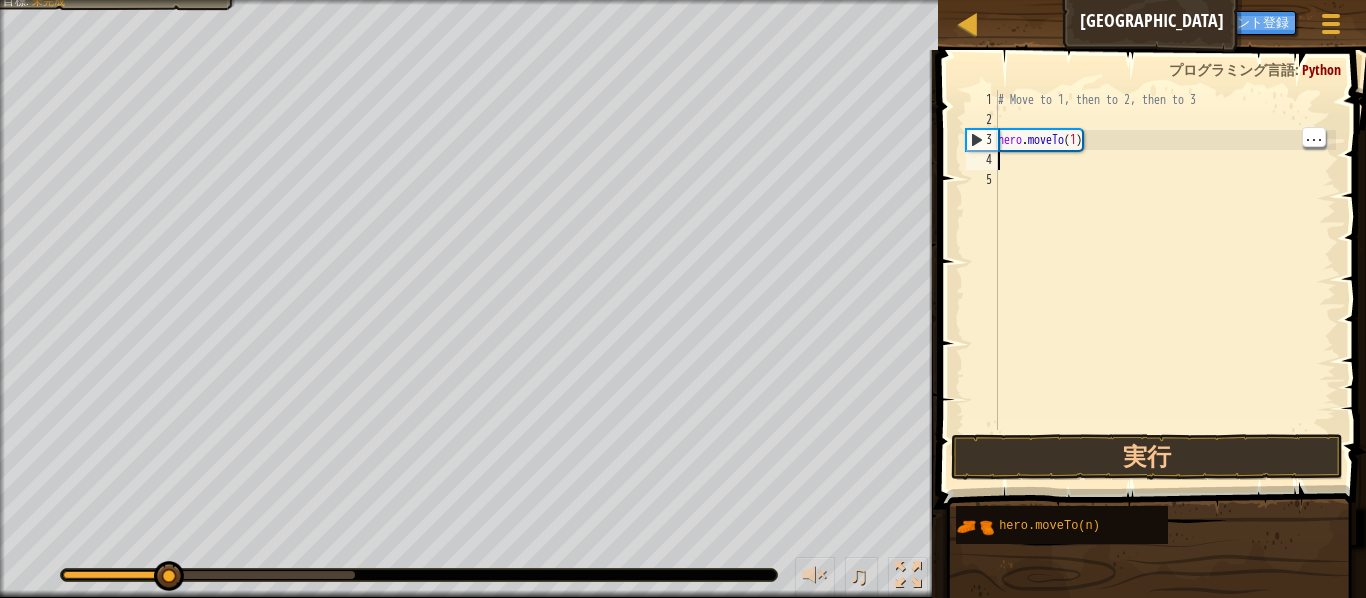 click on "# Move to 1, then to 2, then to 3 hero . moveTo ( 1 )" at bounding box center (1165, 280) 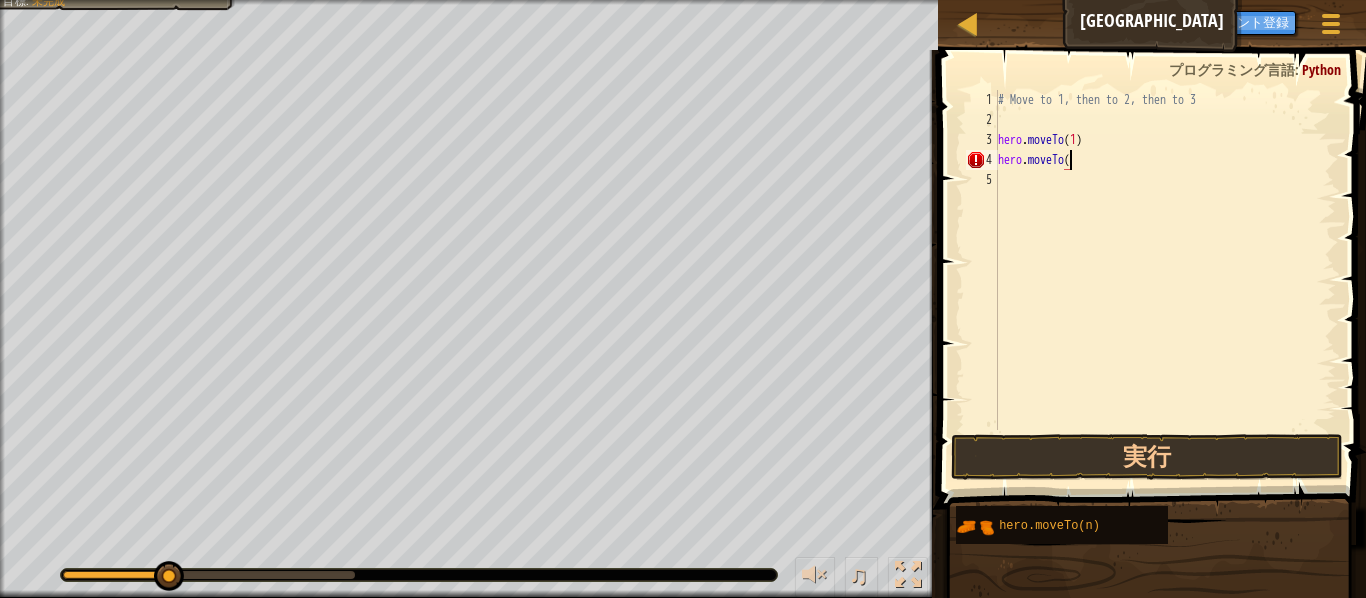 scroll, scrollTop: 9, scrollLeft: 6, axis: both 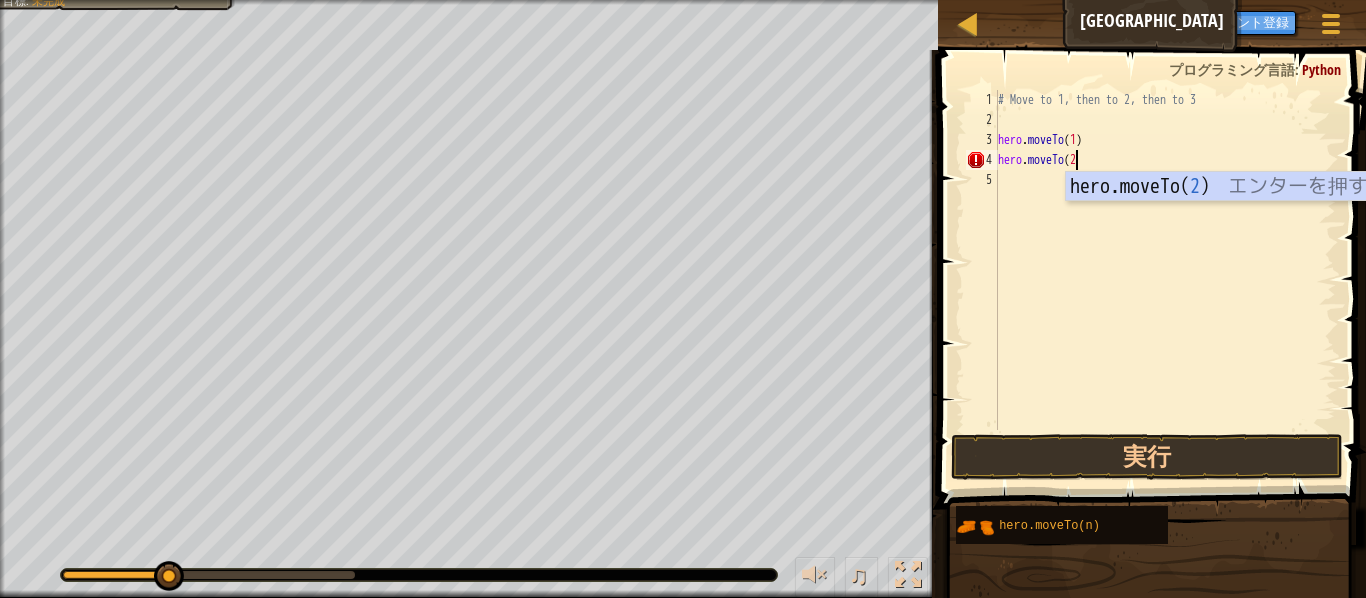 type on "hero.moveTo(2)" 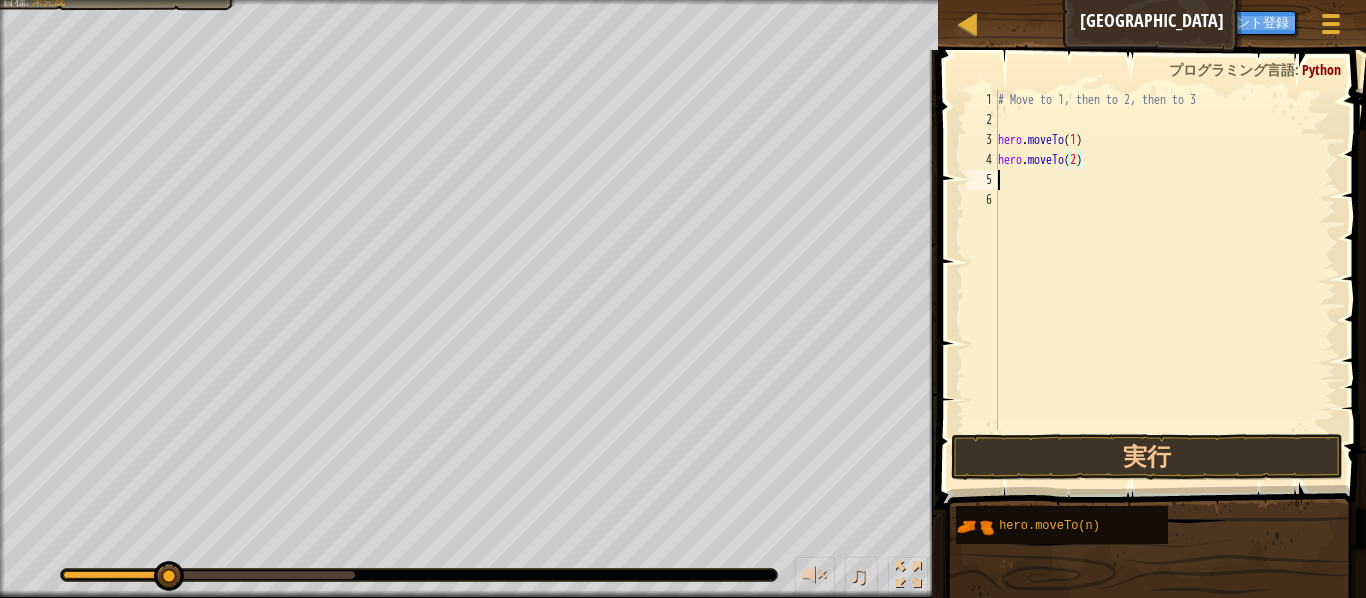 scroll, scrollTop: 9, scrollLeft: 0, axis: vertical 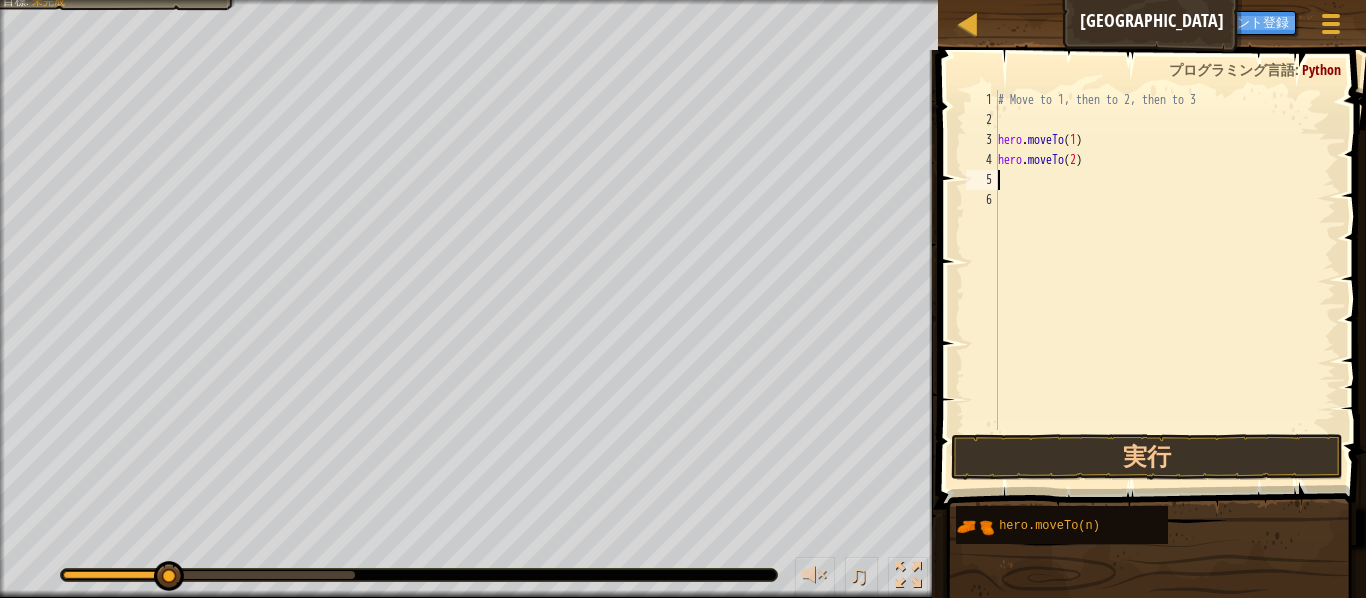 paste on "hero.moveTo(1)" 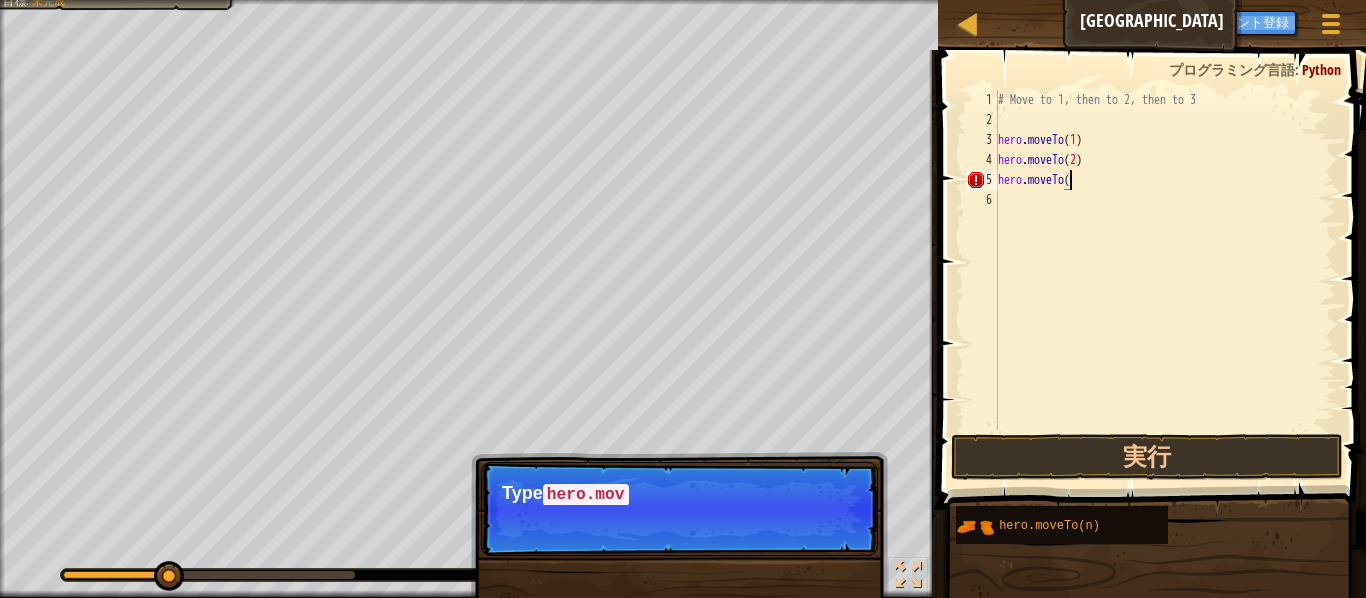 scroll, scrollTop: 9, scrollLeft: 6, axis: both 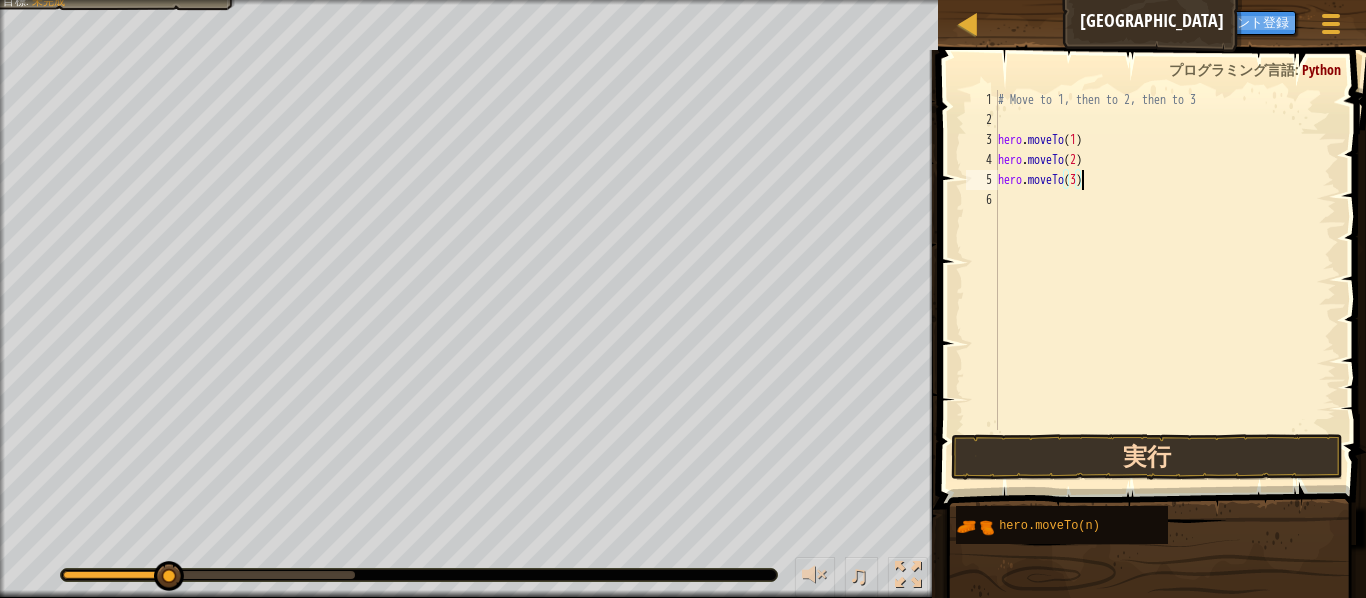 type on "hero.moveTo(3)" 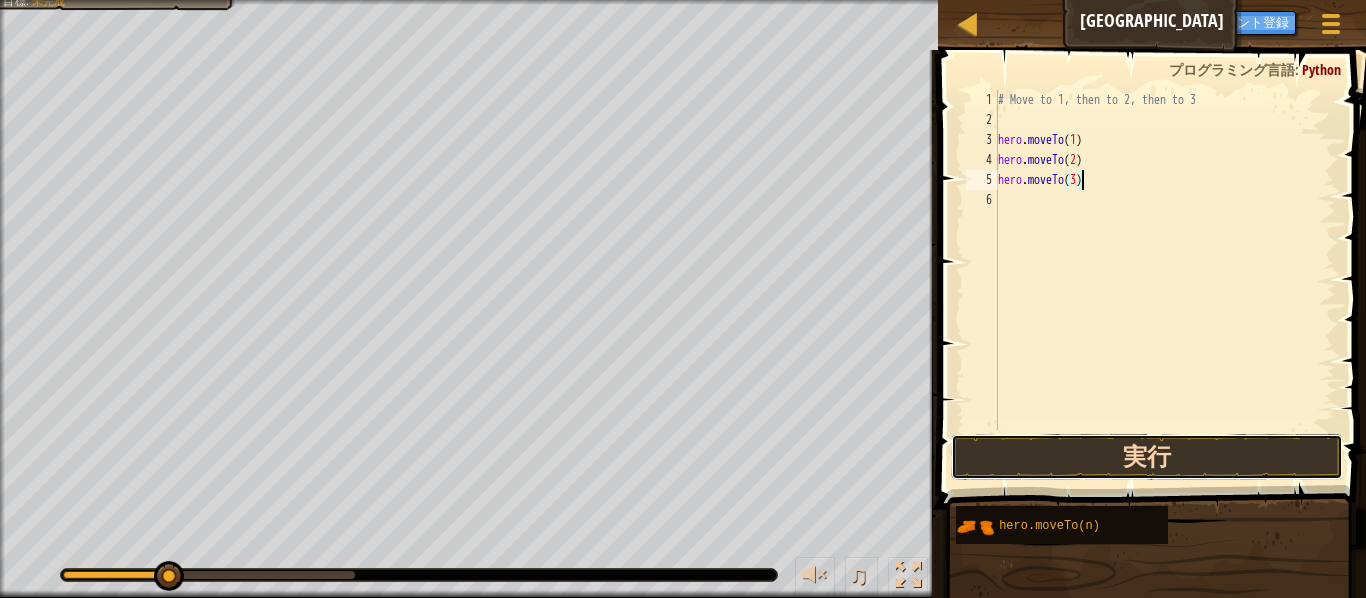 click on "実行" at bounding box center (1147, 457) 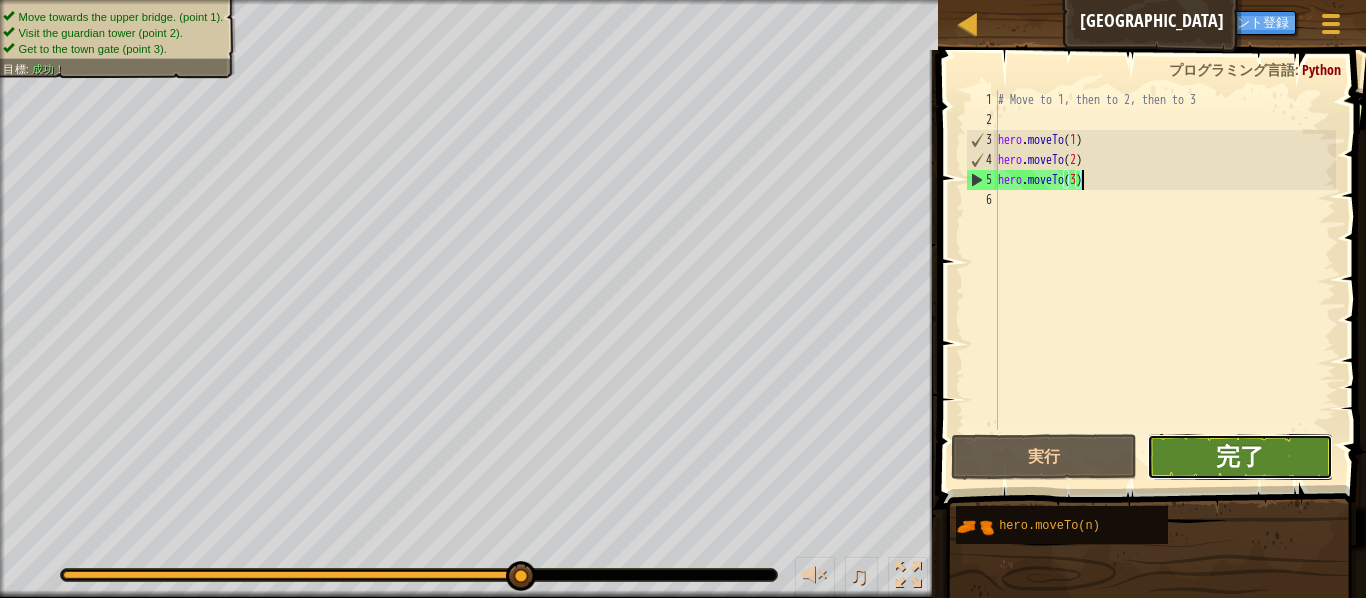 click on "完了" at bounding box center [1240, 456] 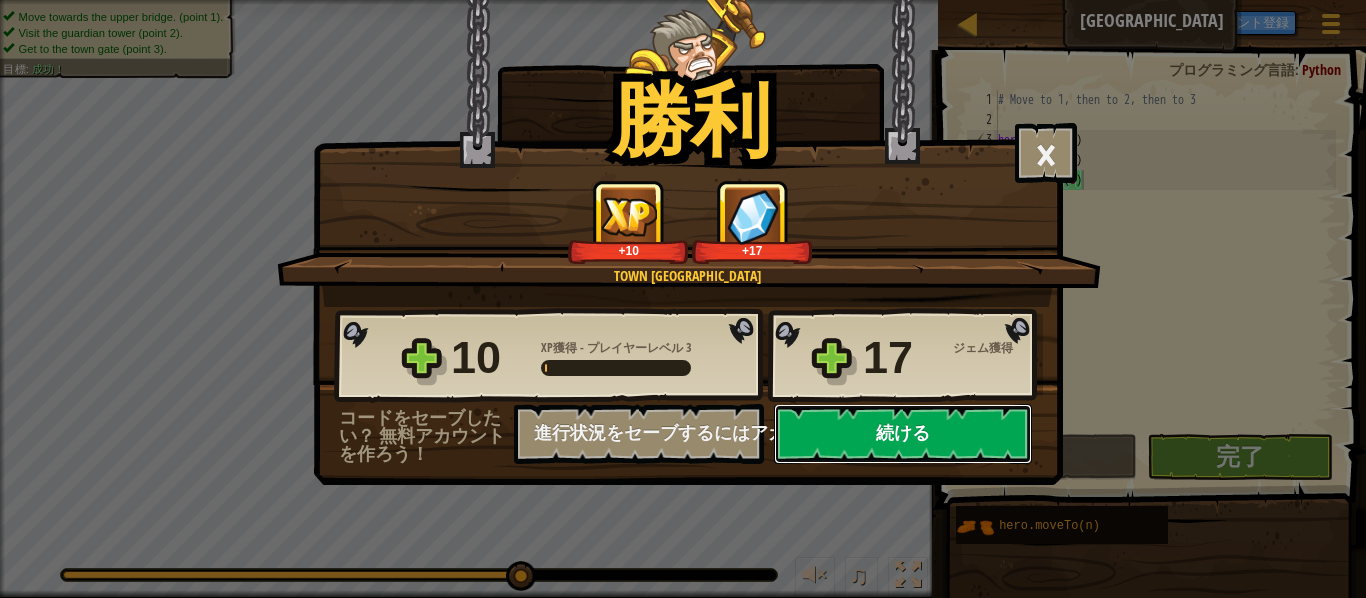 click on "続ける" at bounding box center [903, 434] 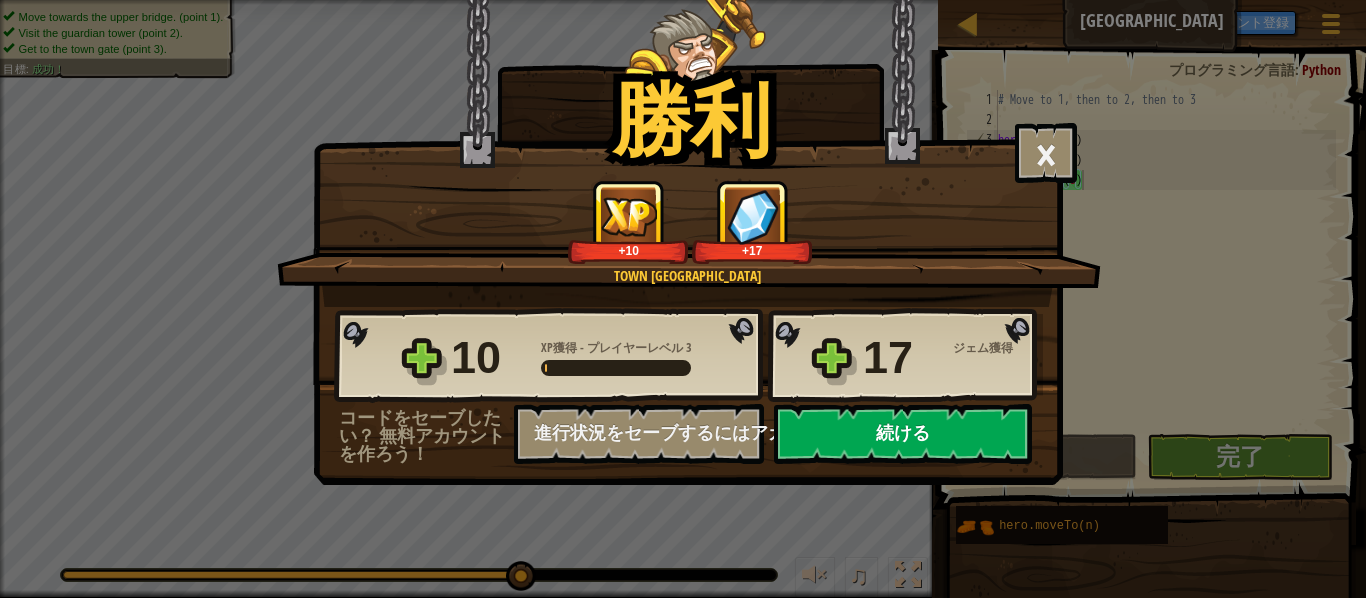 select on "ja" 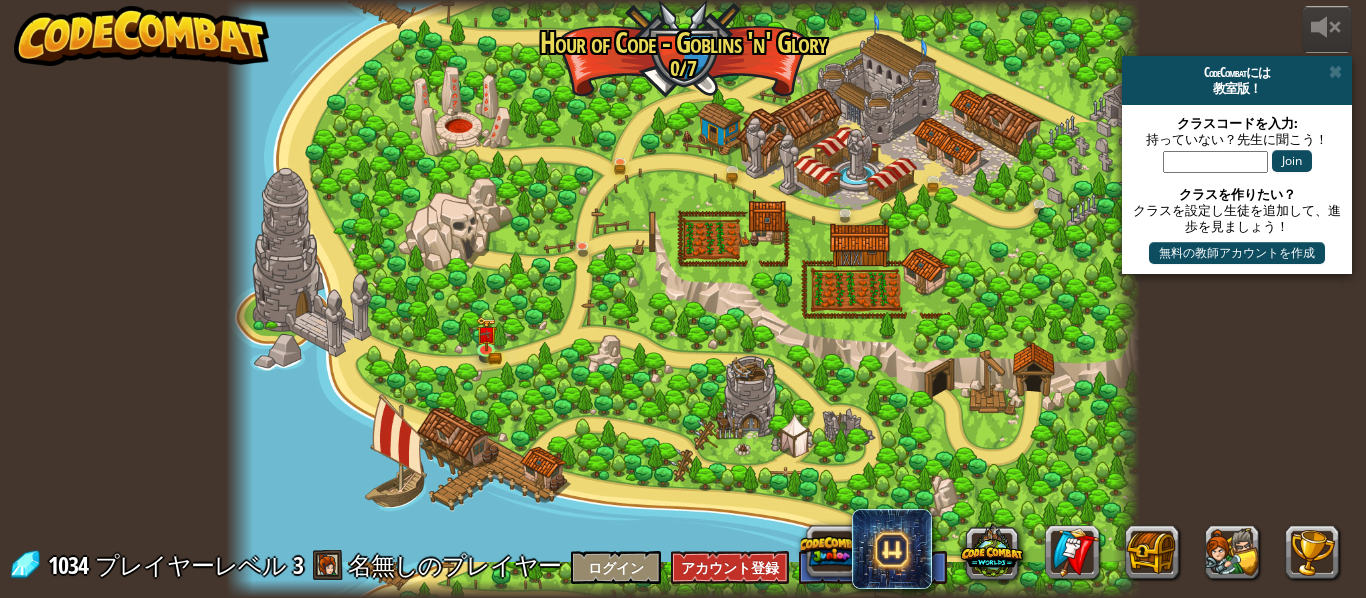 select on "ja" 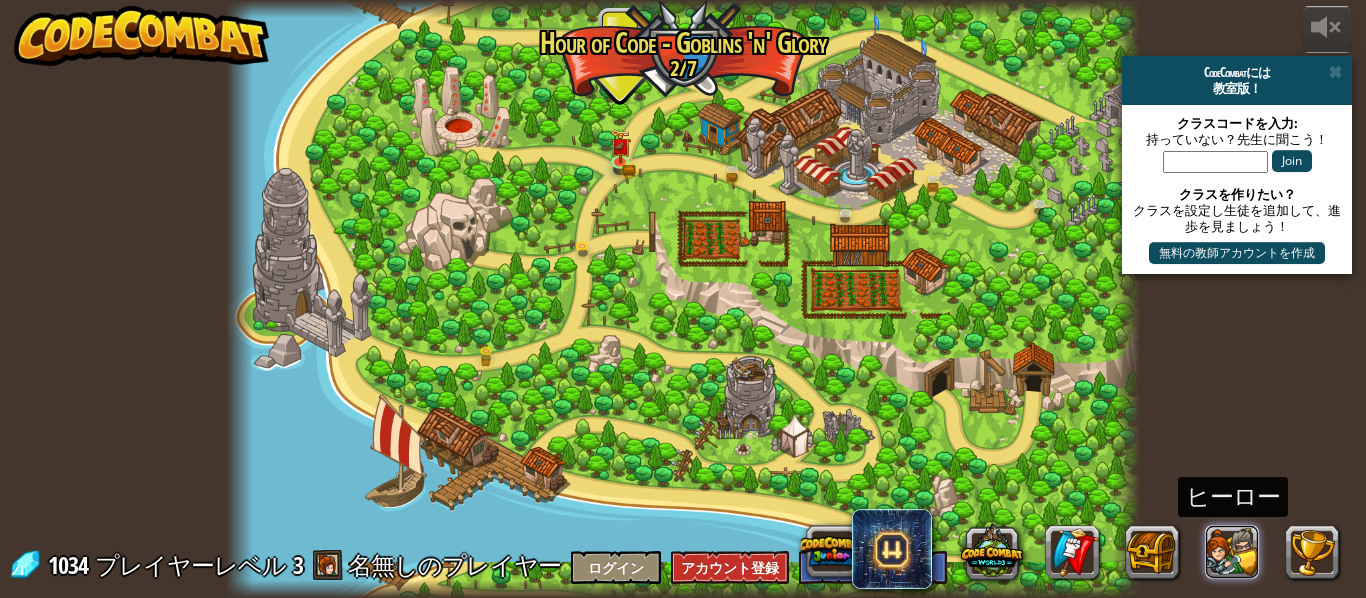 click at bounding box center (1233, 552) 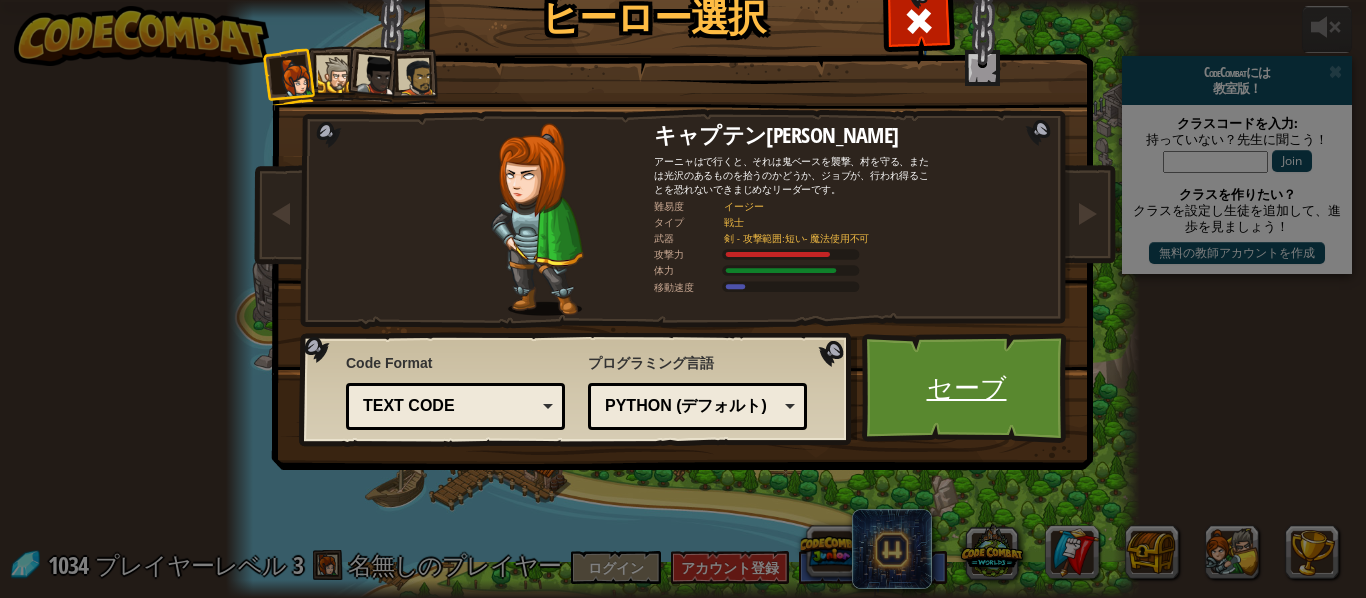 click on "セーブ" at bounding box center [966, 388] 